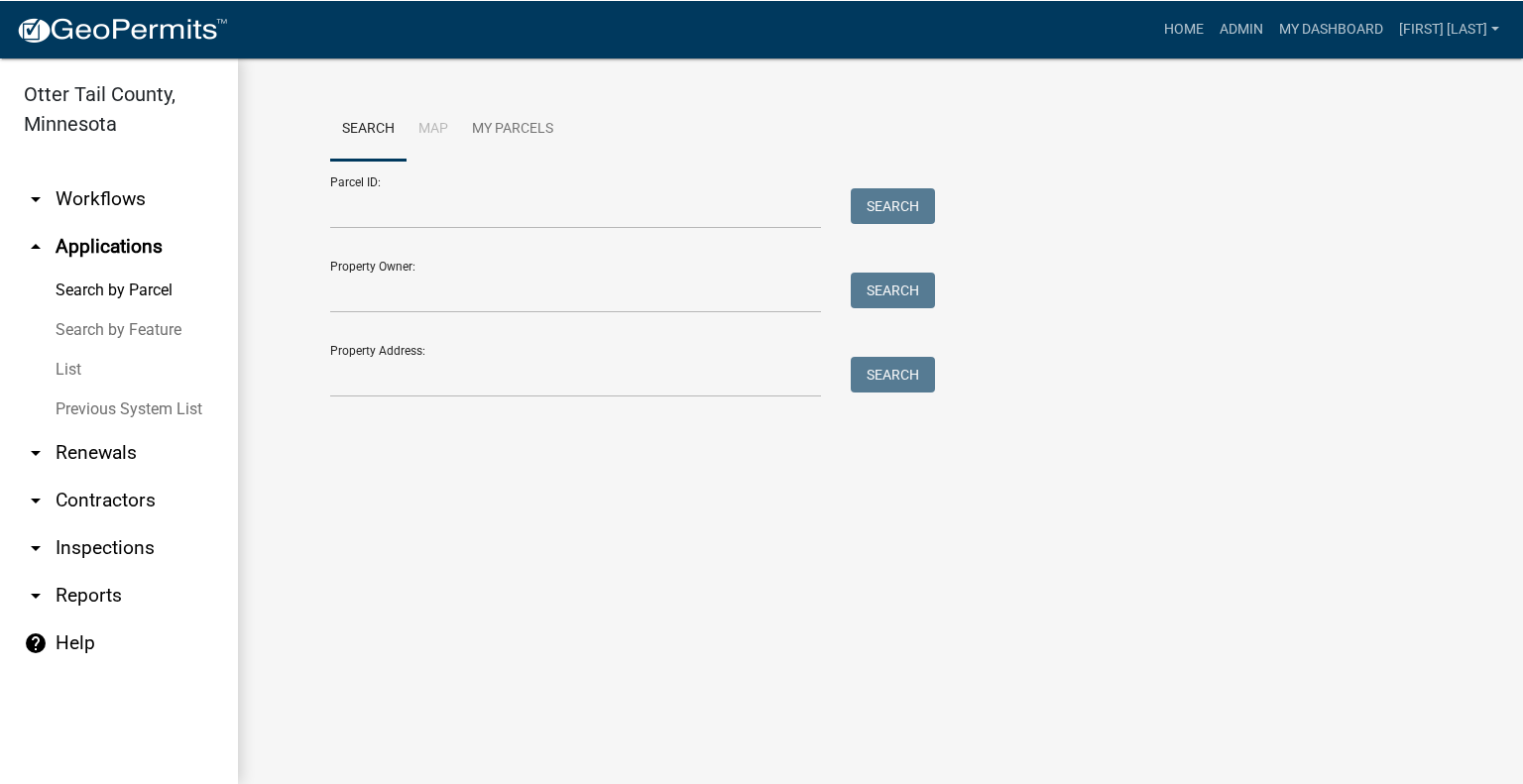 scroll, scrollTop: 0, scrollLeft: 0, axis: both 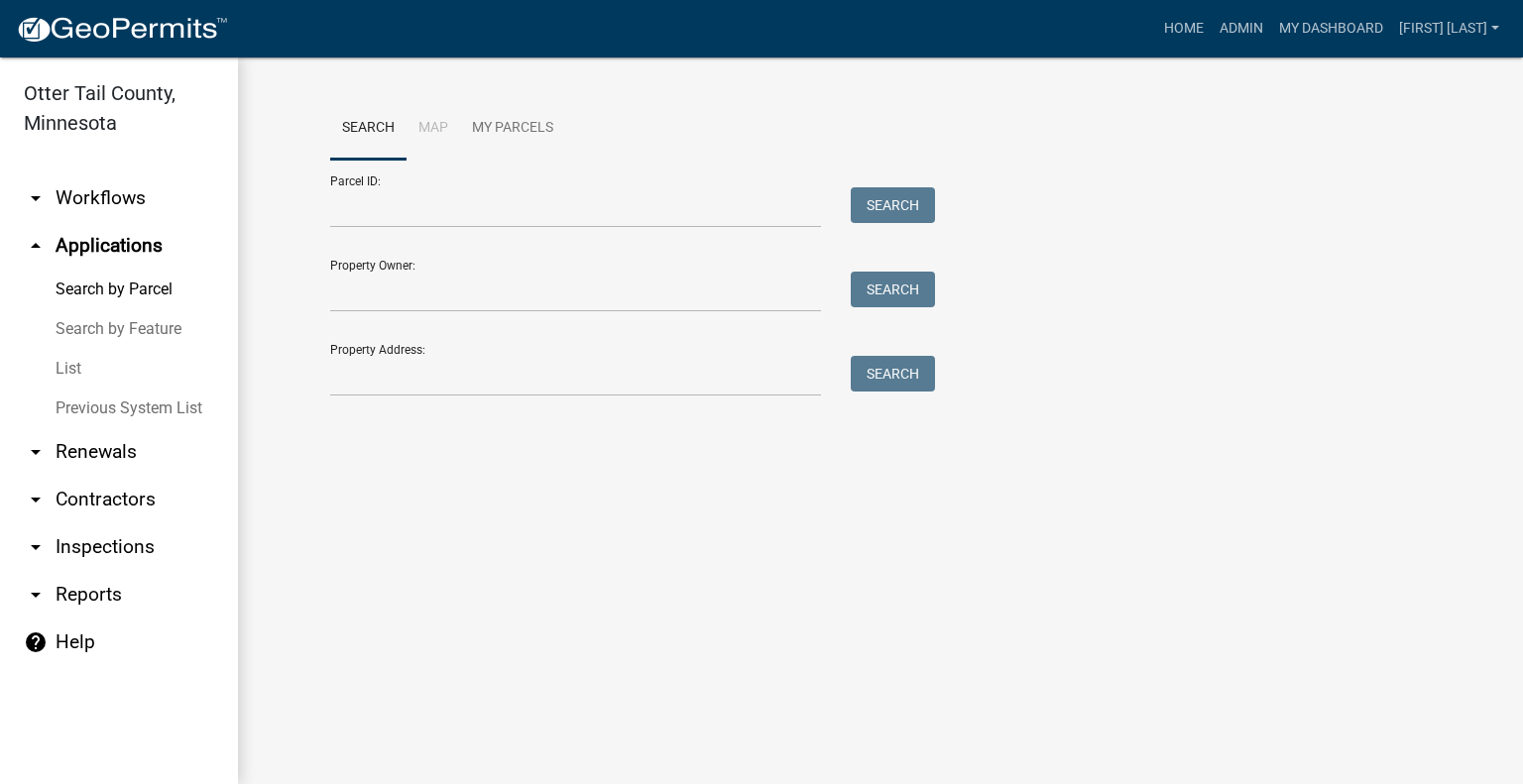 click on "arrow_drop_down   Workflows" at bounding box center (119, 198) 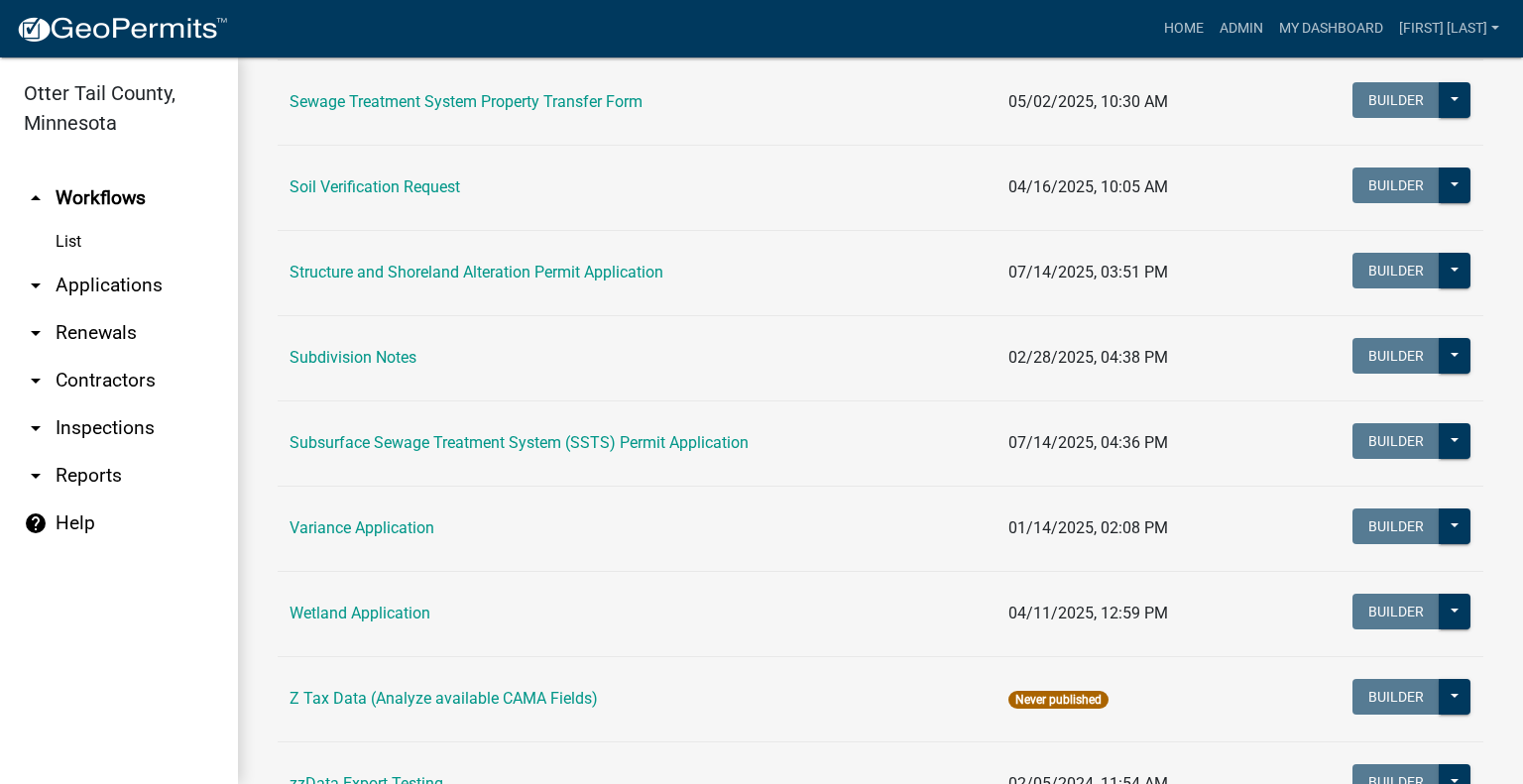 scroll, scrollTop: 1246, scrollLeft: 0, axis: vertical 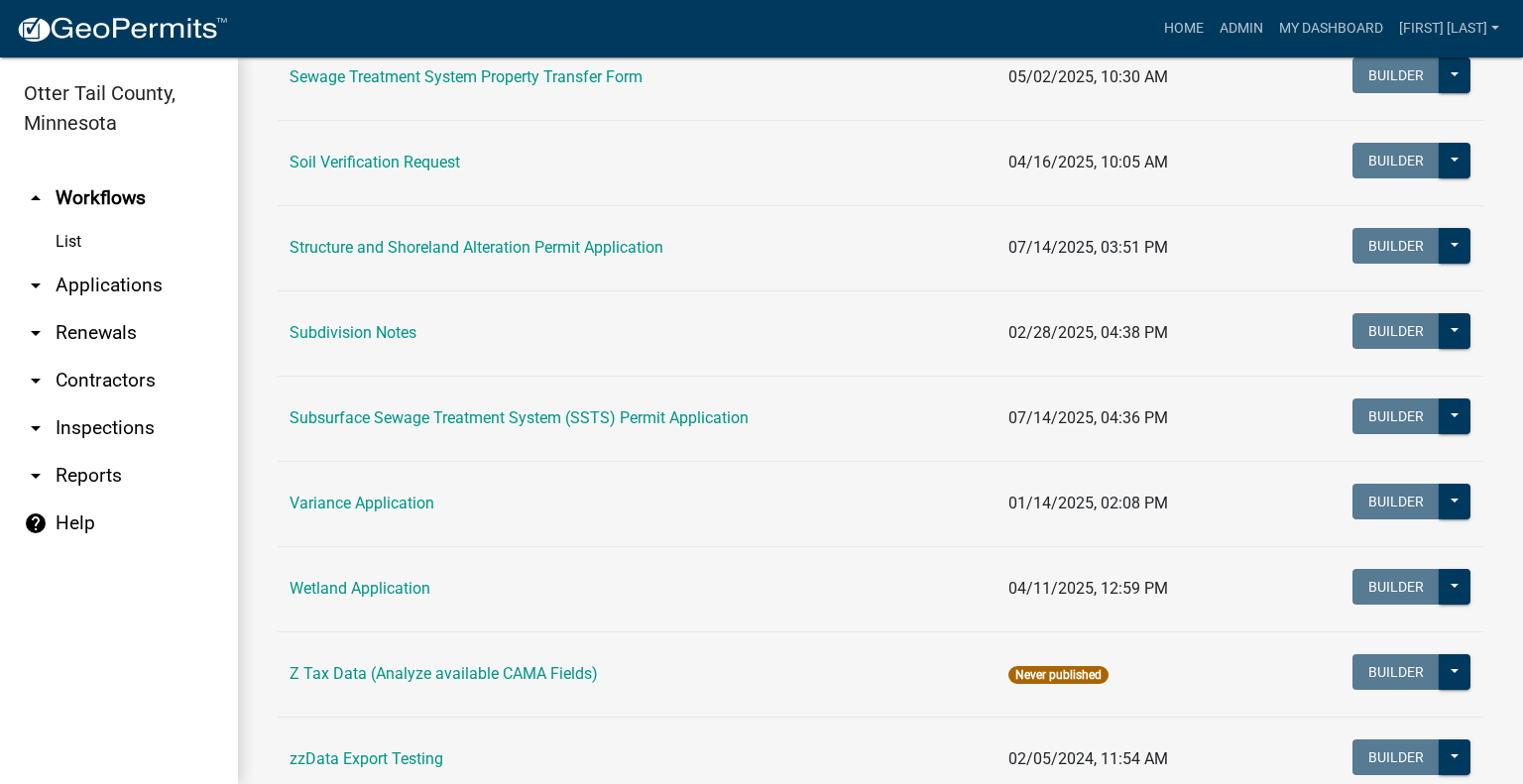 click on "Subsurface Sewage Treatment System (SSTS) Permit Application" at bounding box center [519, 417] 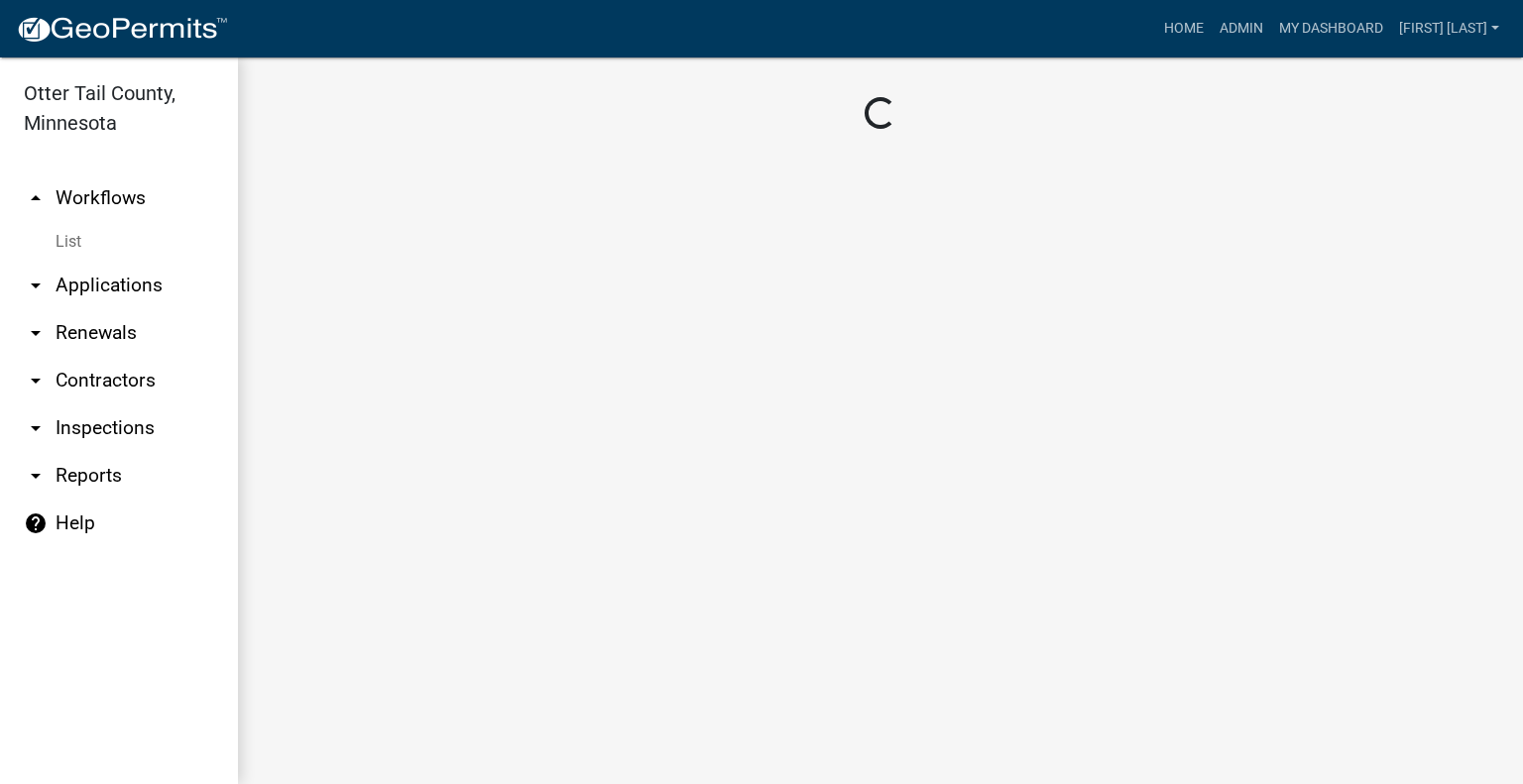 scroll, scrollTop: 0, scrollLeft: 0, axis: both 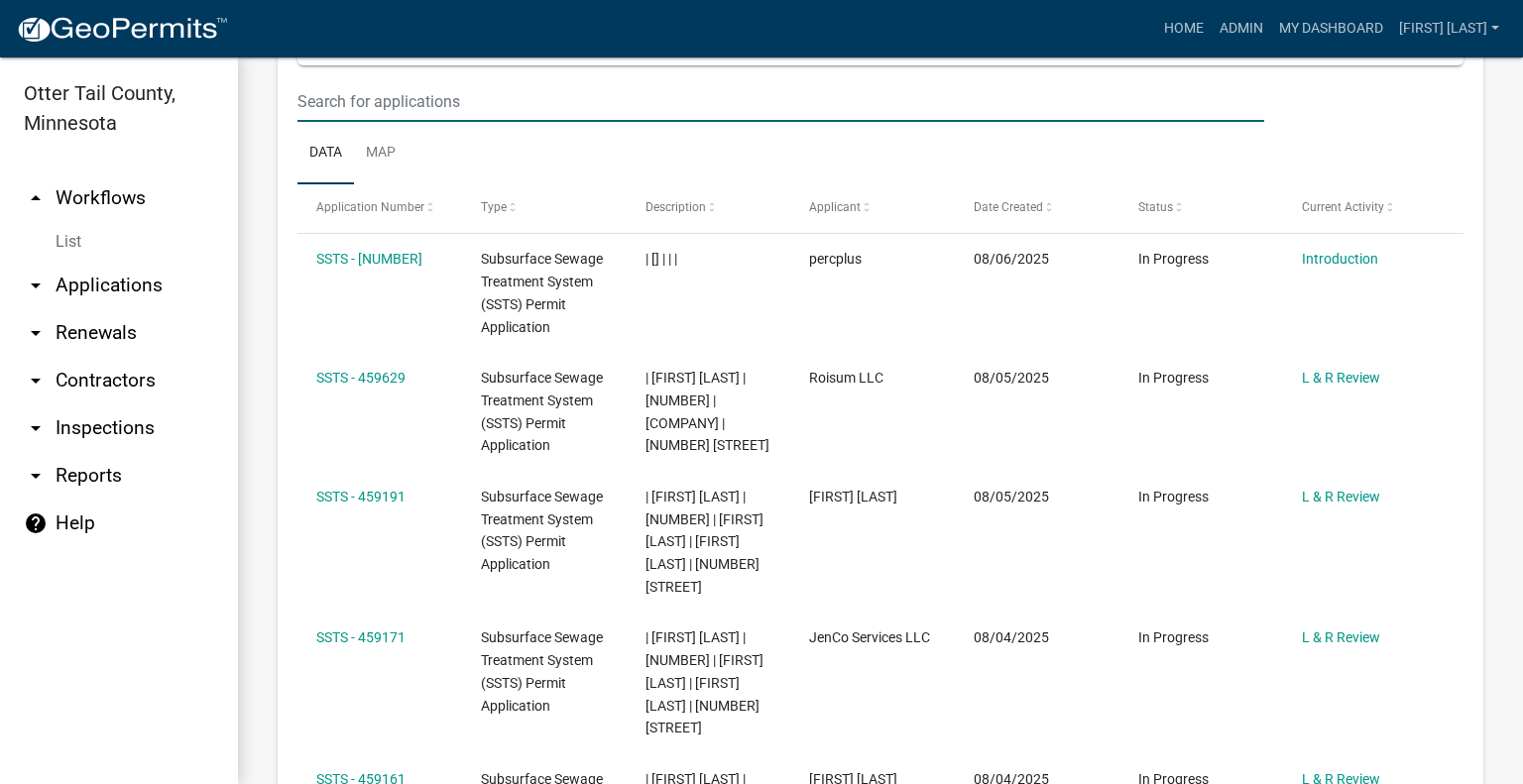 click at bounding box center (780, -1711) 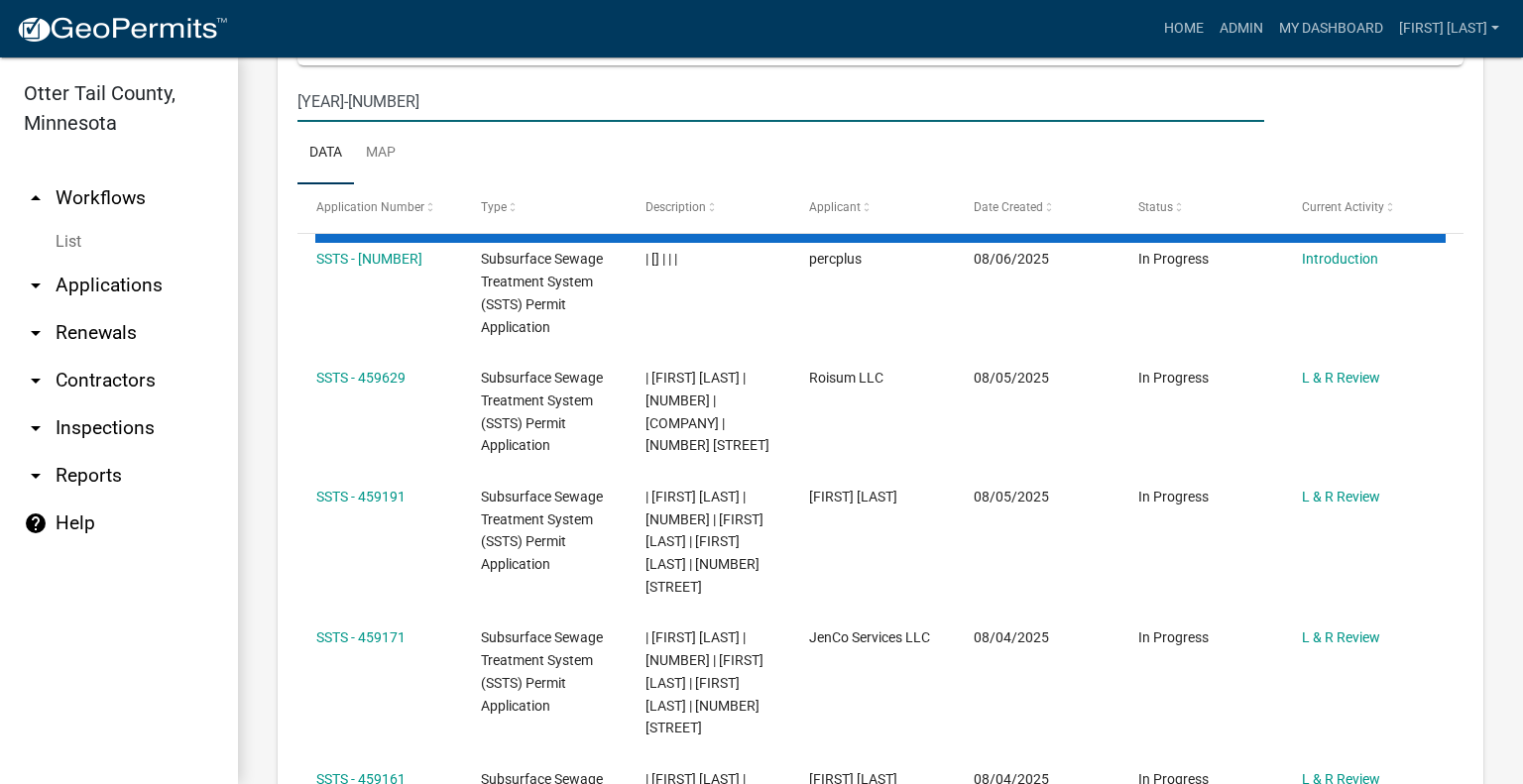 scroll, scrollTop: 2077, scrollLeft: 0, axis: vertical 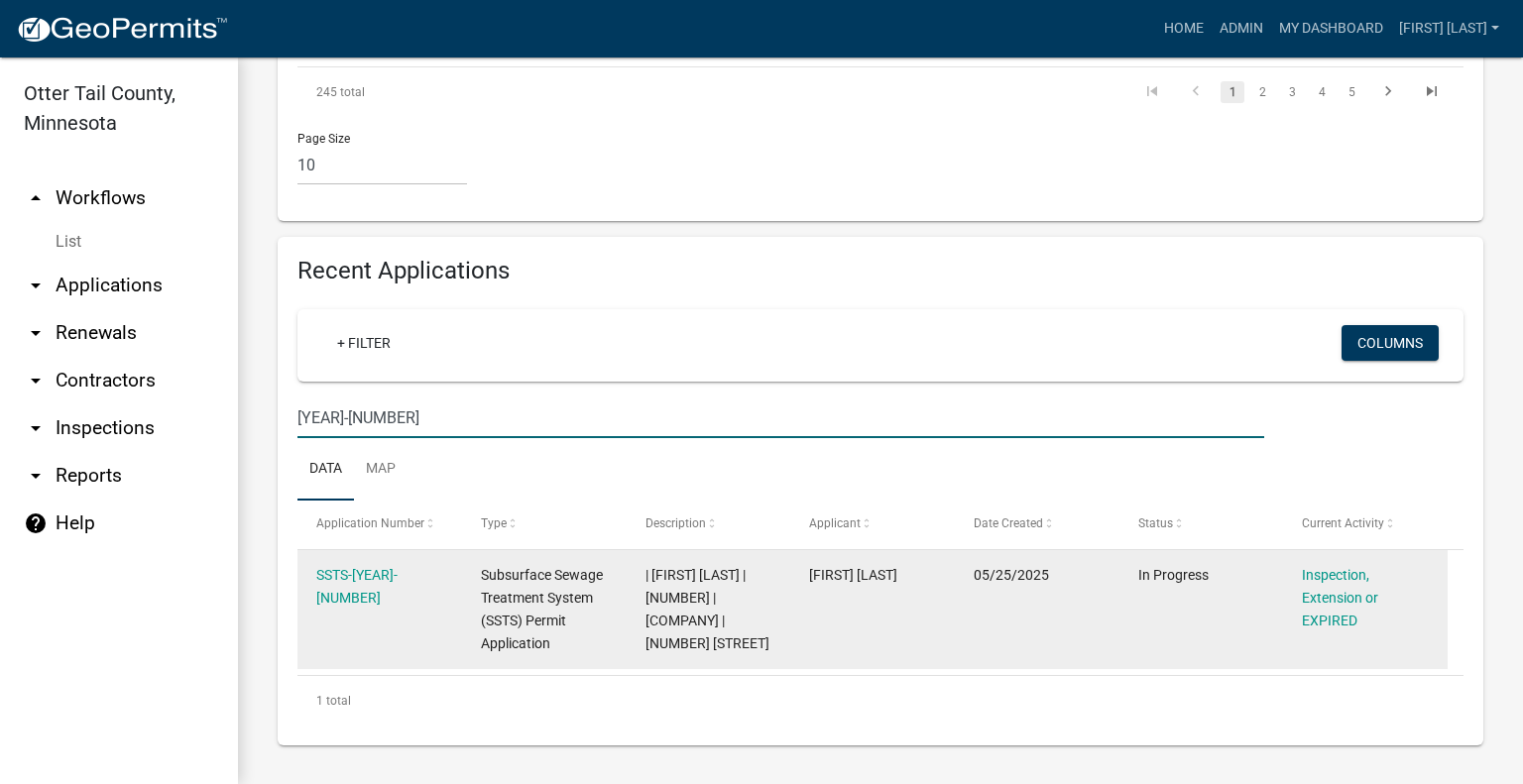 type on "2025-138" 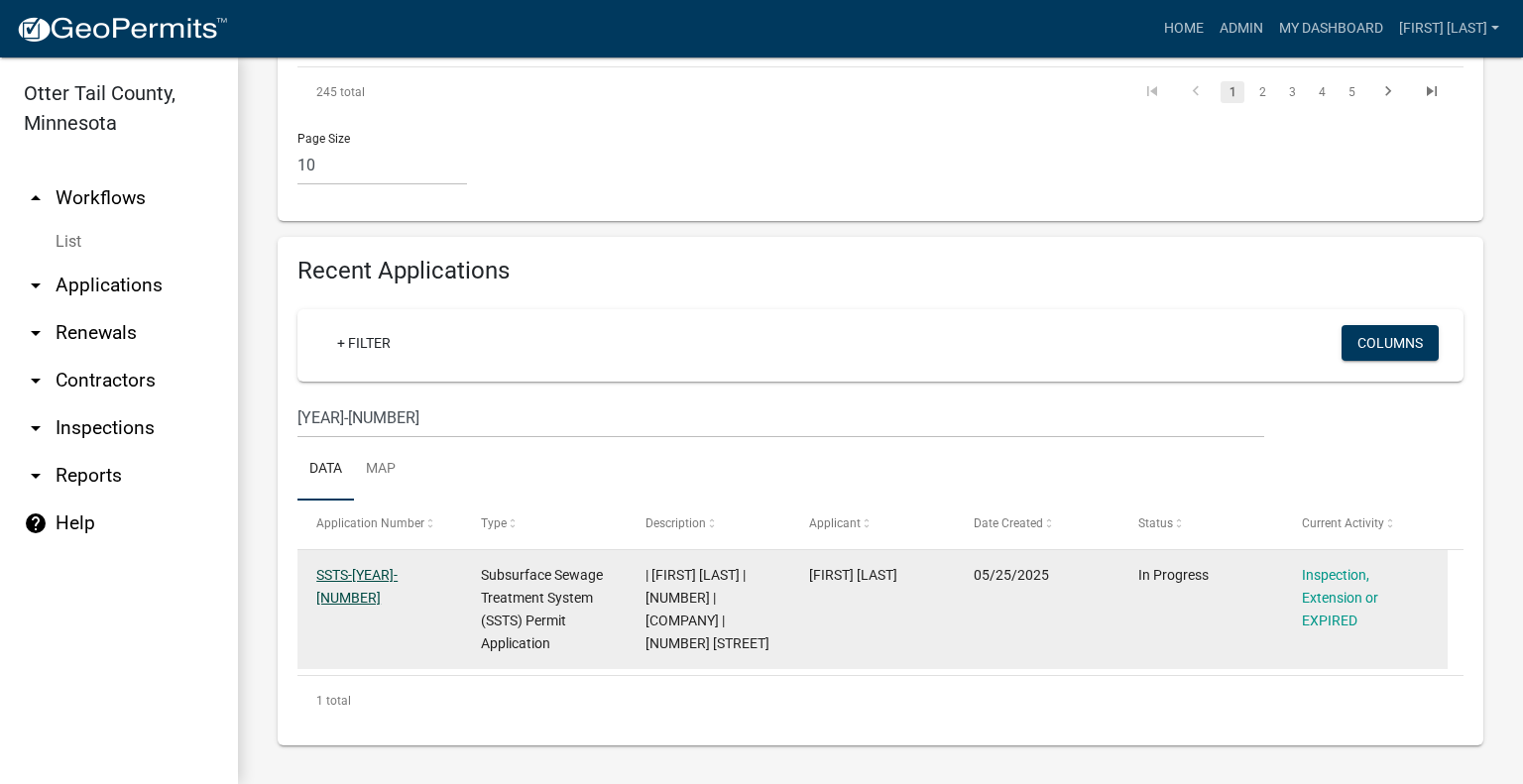 click on "SSTS-2025-138" 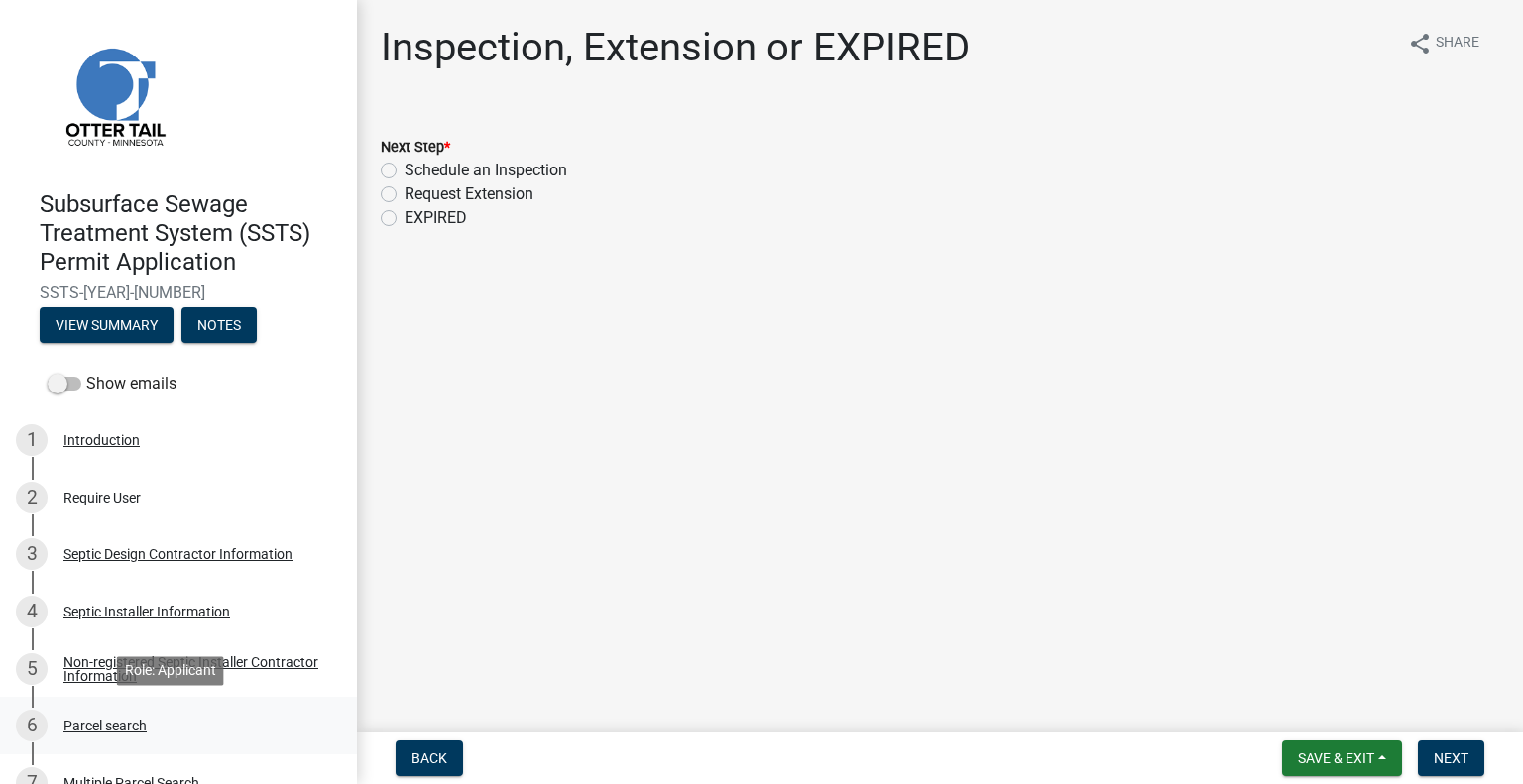 click on "6     Parcel search" at bounding box center (171, 726) 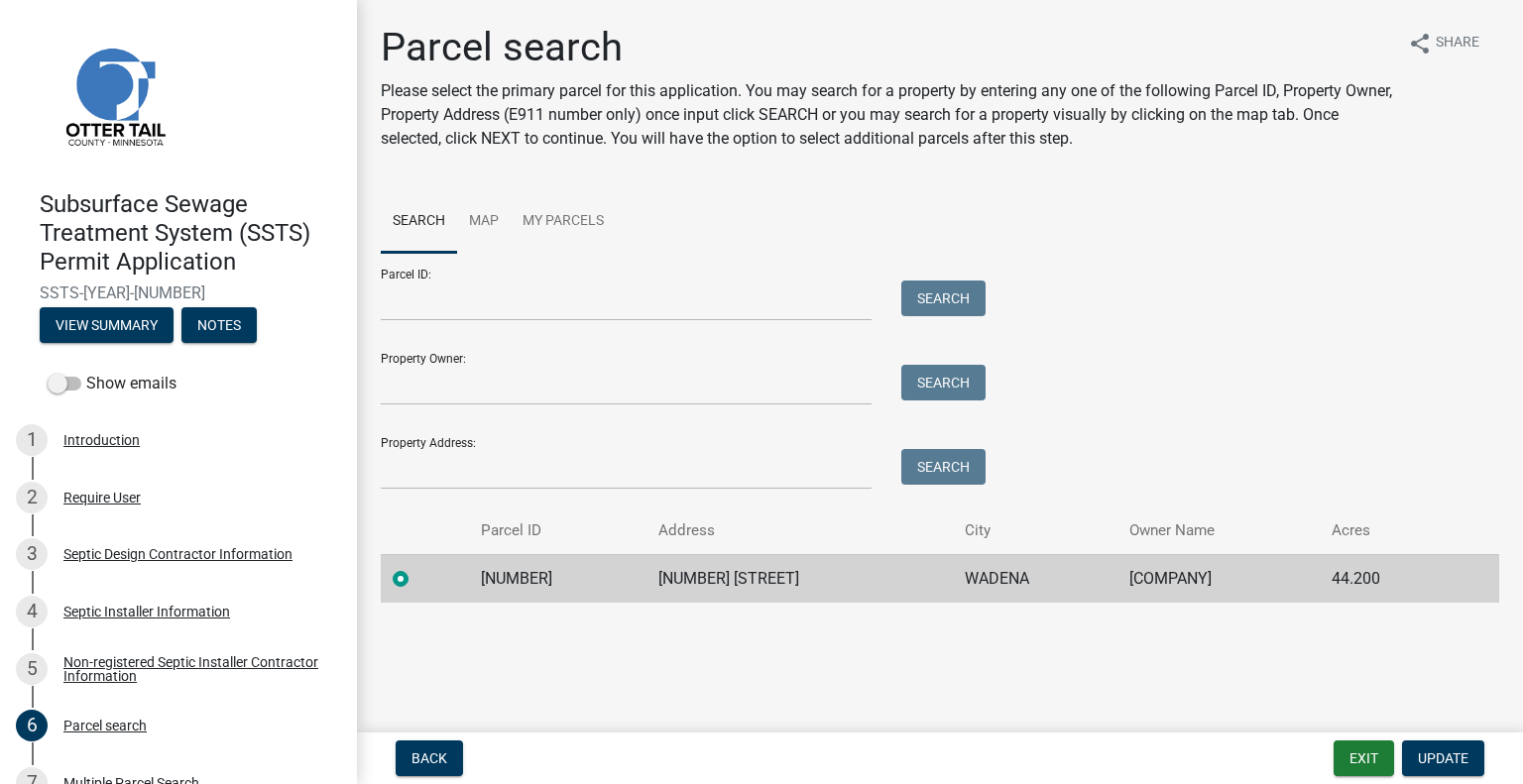 click on "11000030016004" 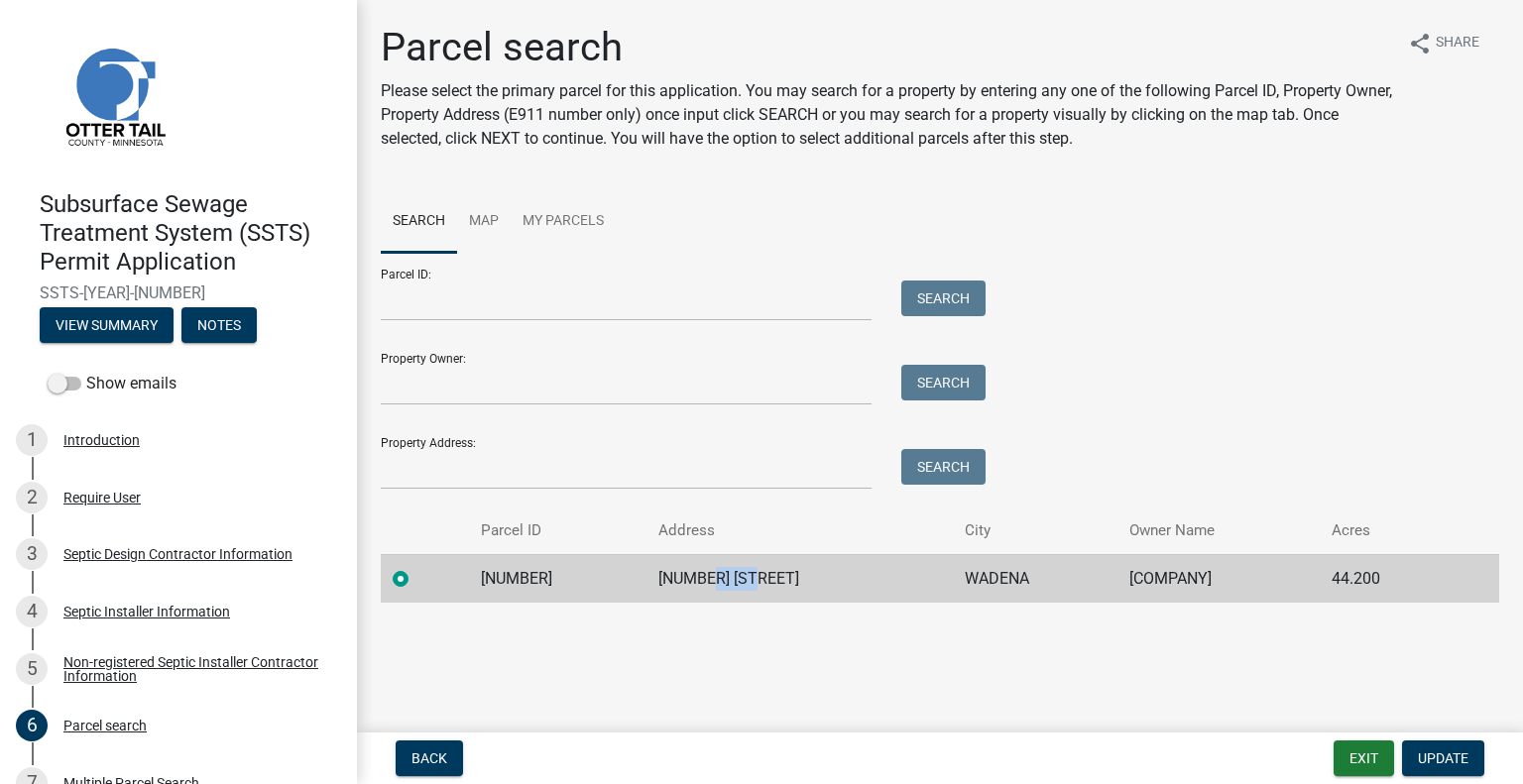 click on "33255 612TH AVE" 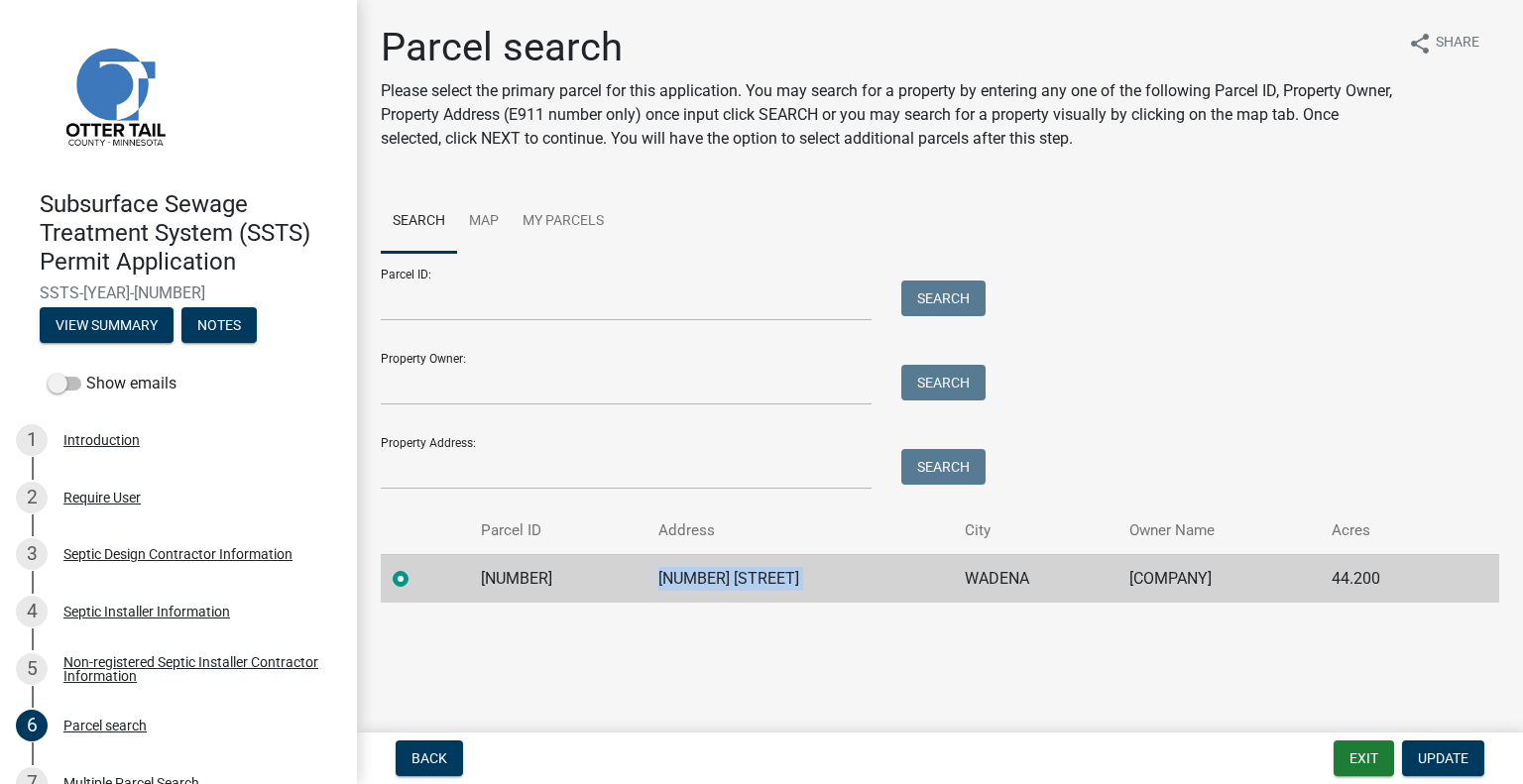 click on "33255 612TH AVE" 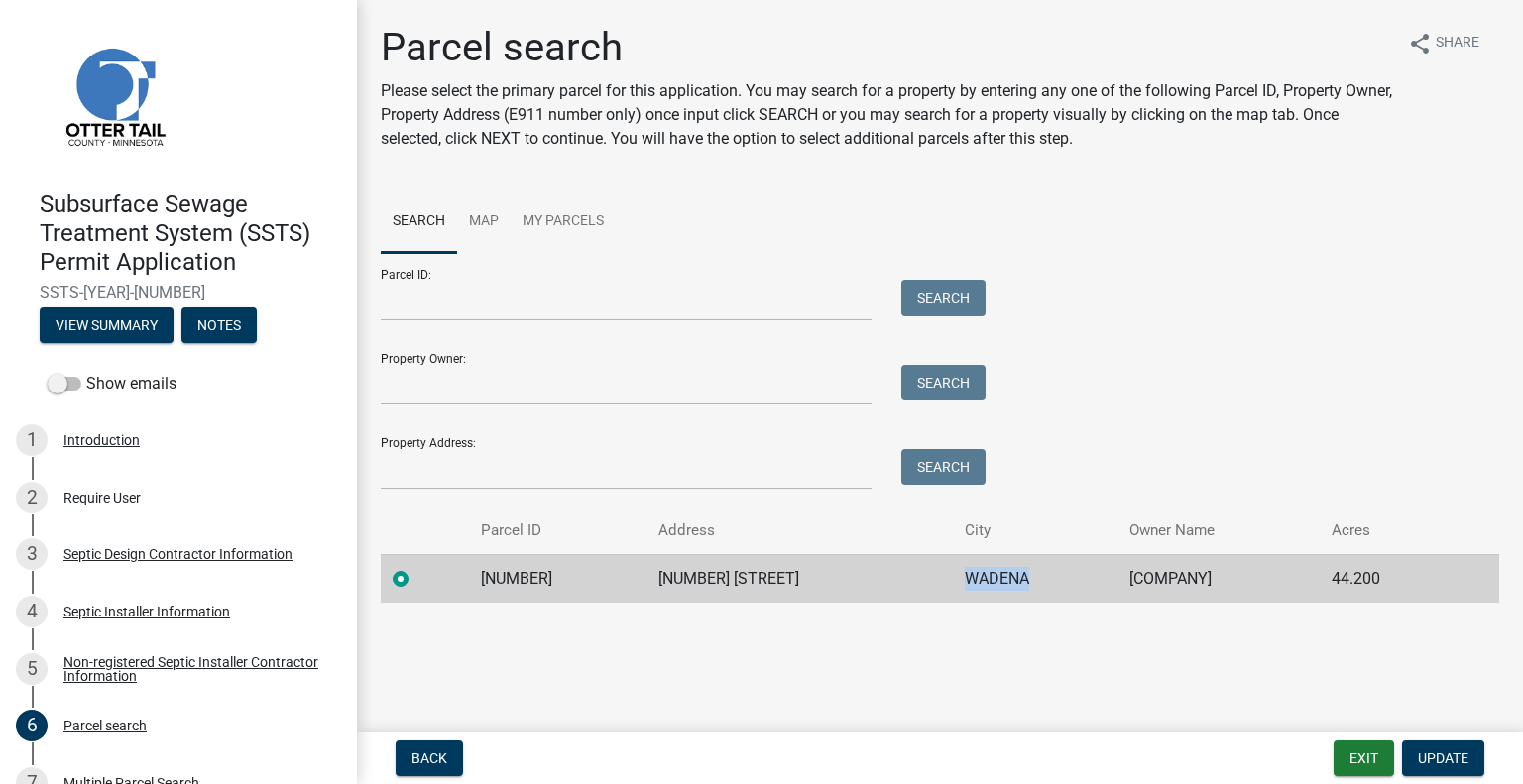 click on "WADENA" 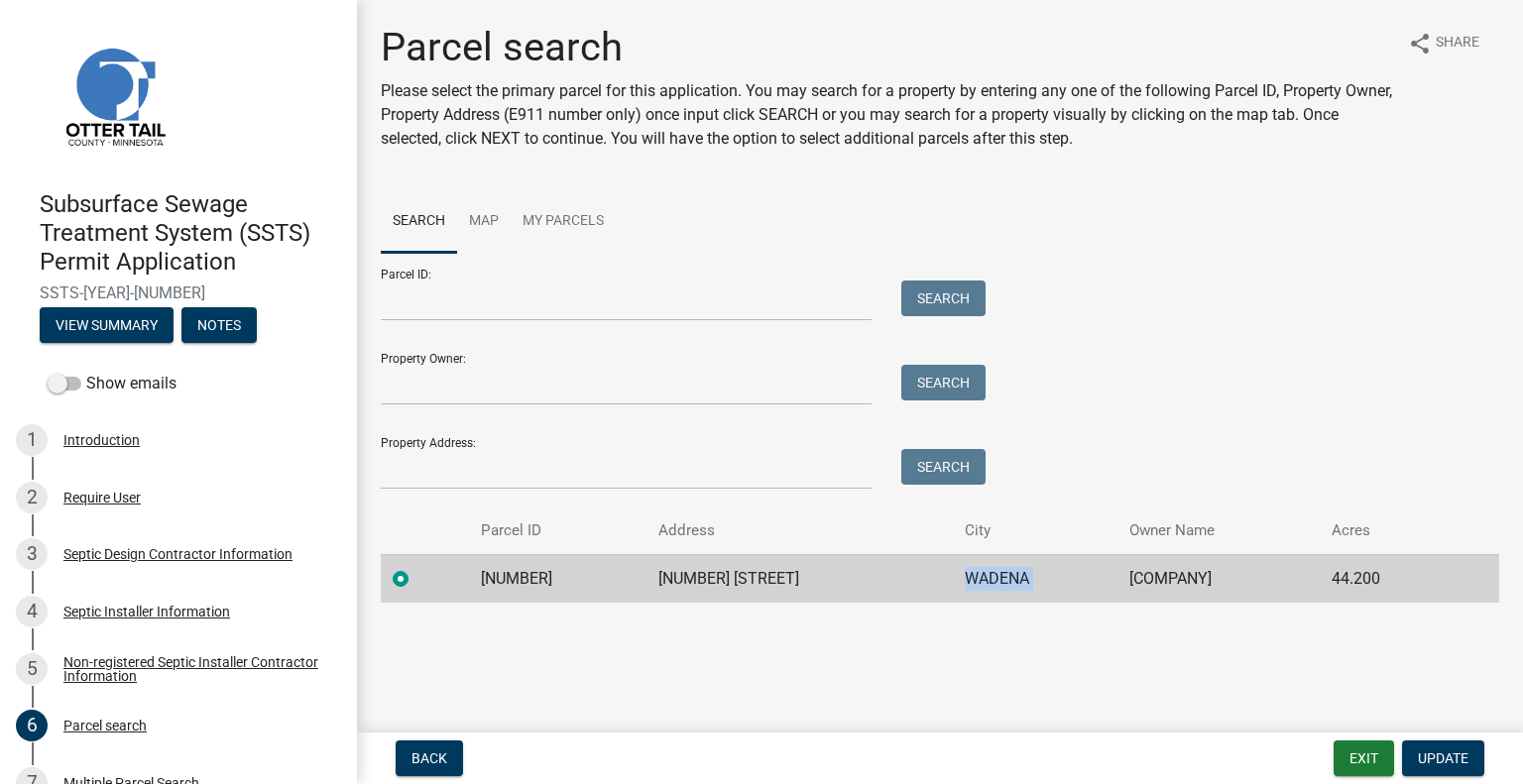 click on "WADENA" 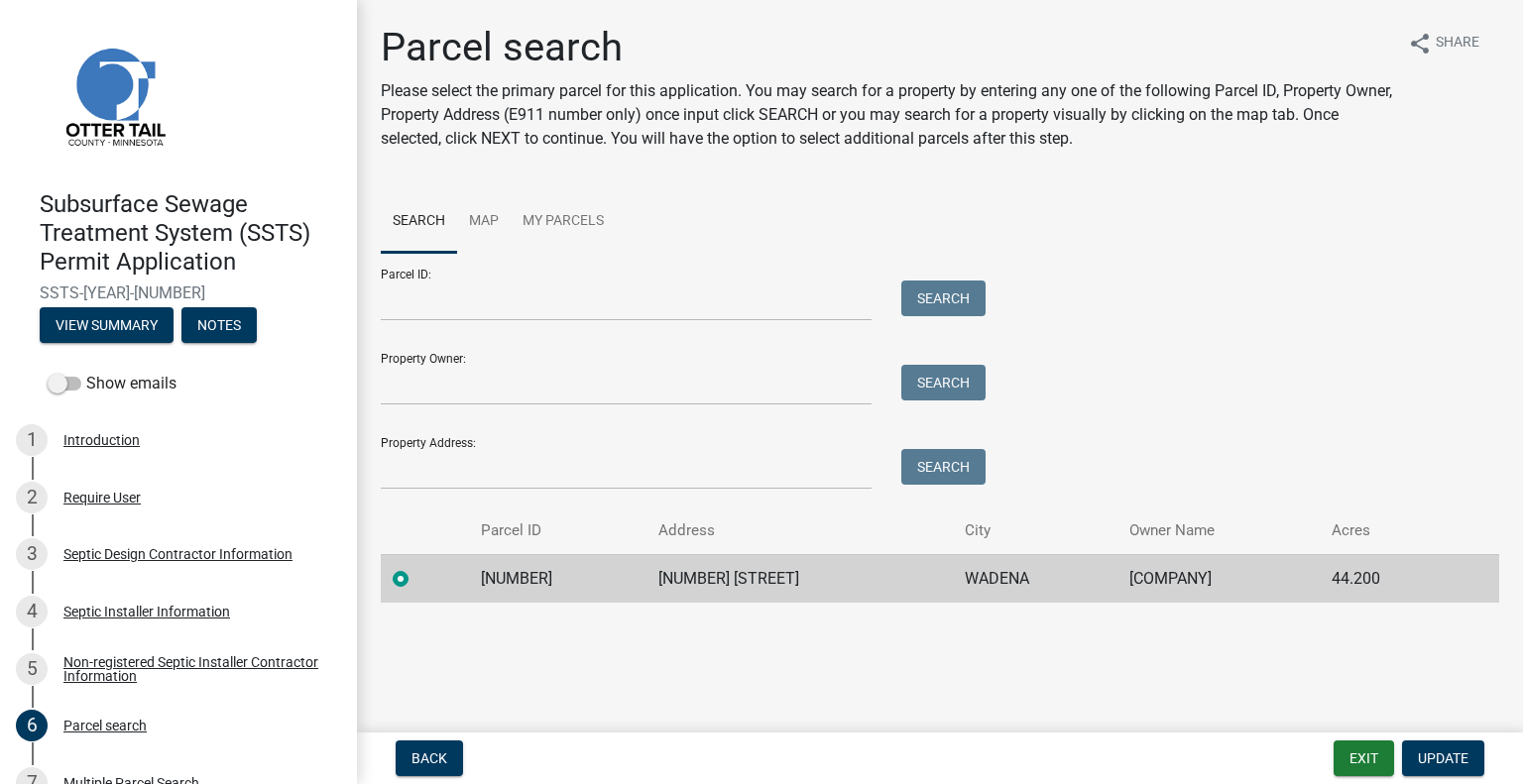 click on "ERETZ SHALOM LLC ET AL" 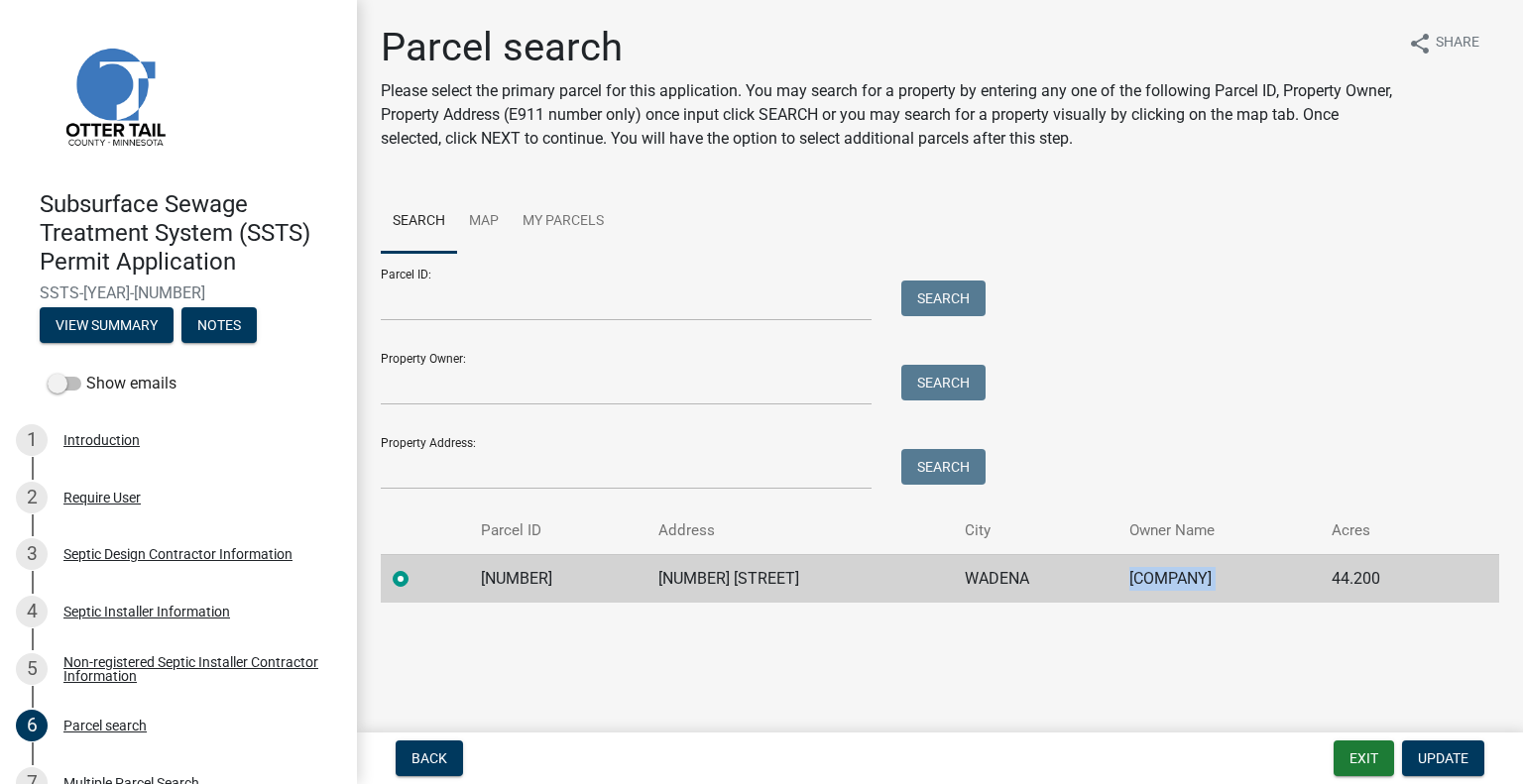 click on "ERETZ SHALOM LLC ET AL" 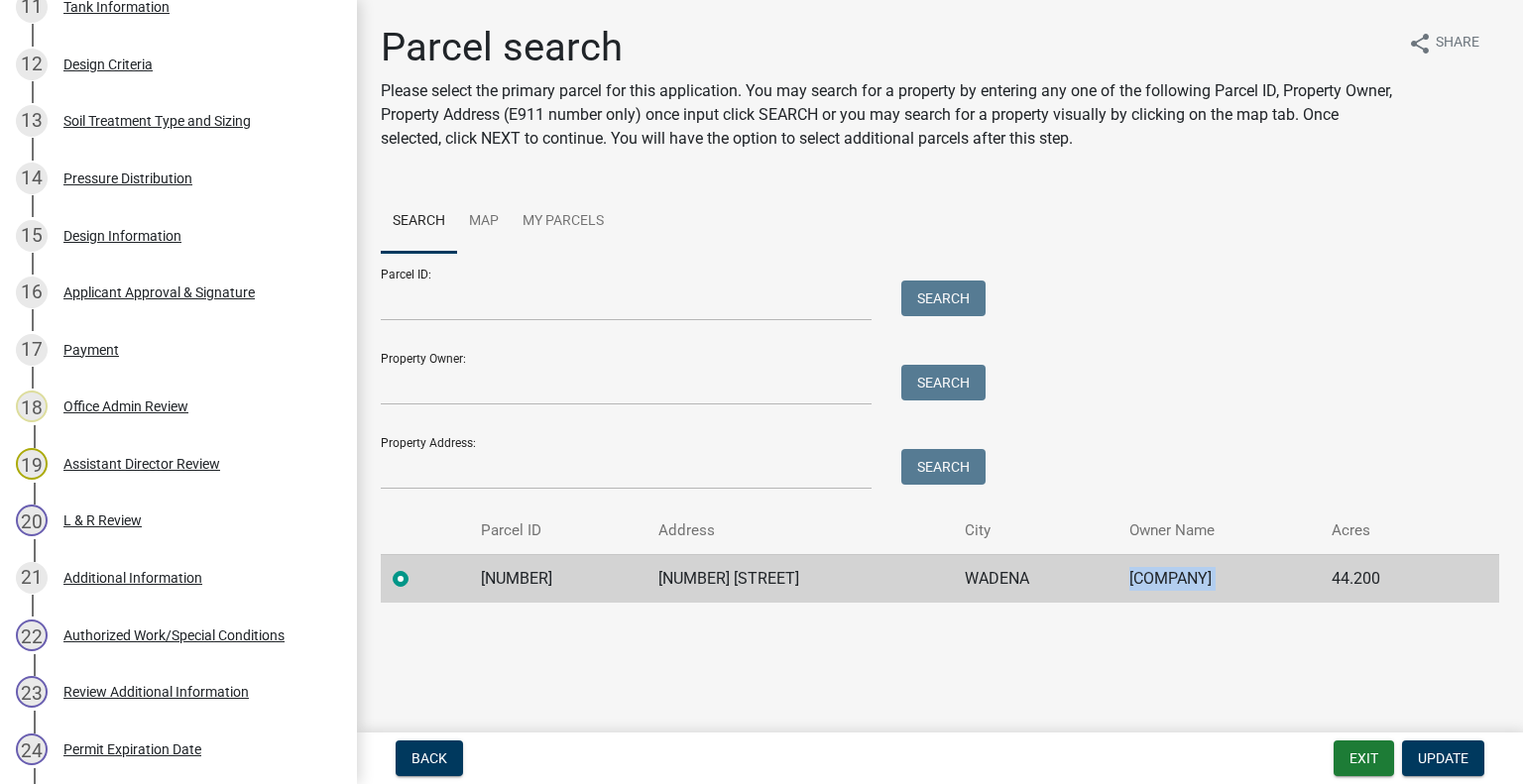 scroll, scrollTop: 1353, scrollLeft: 0, axis: vertical 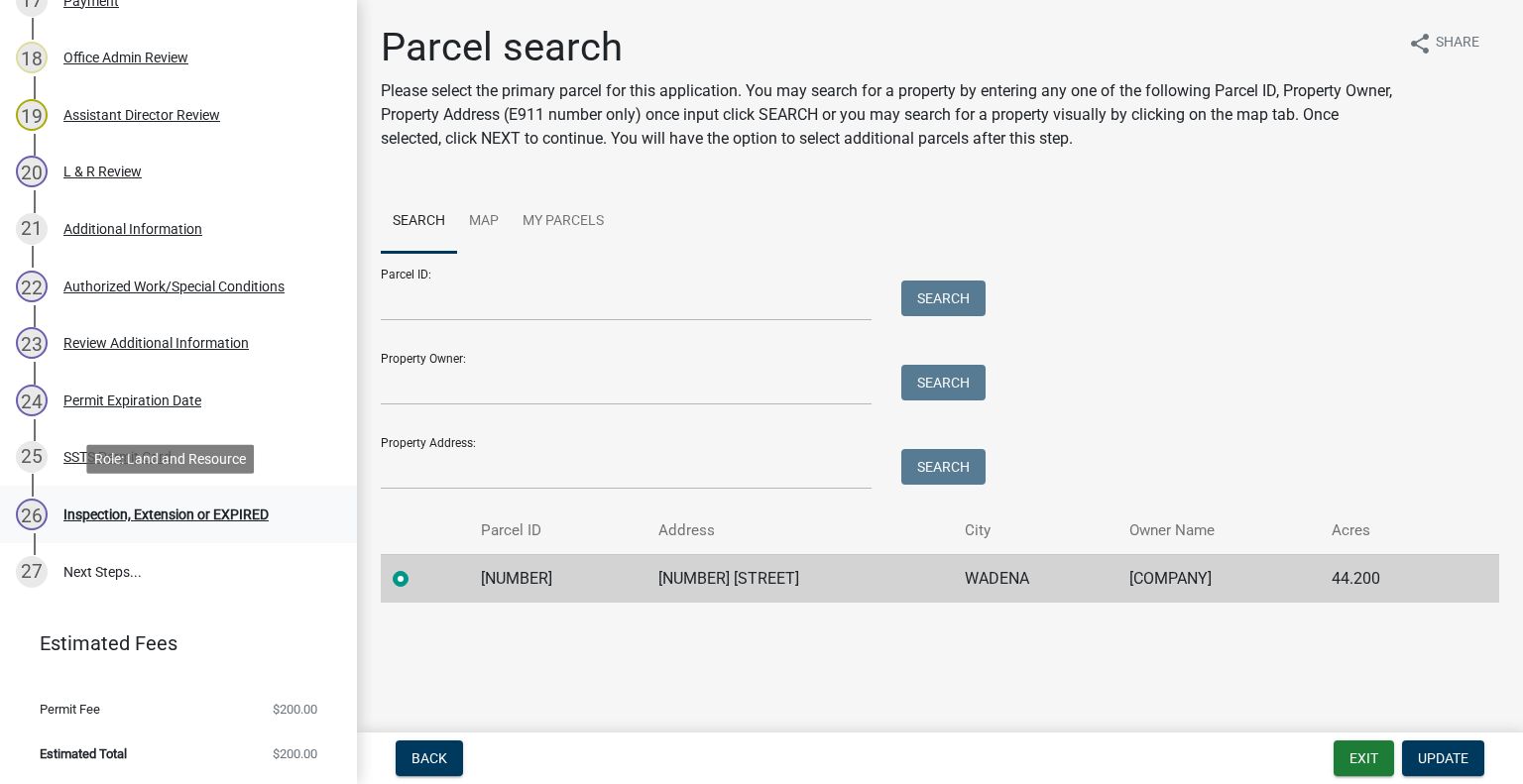 click on "26     Inspection, Extension or EXPIRED" at bounding box center [171, 514] 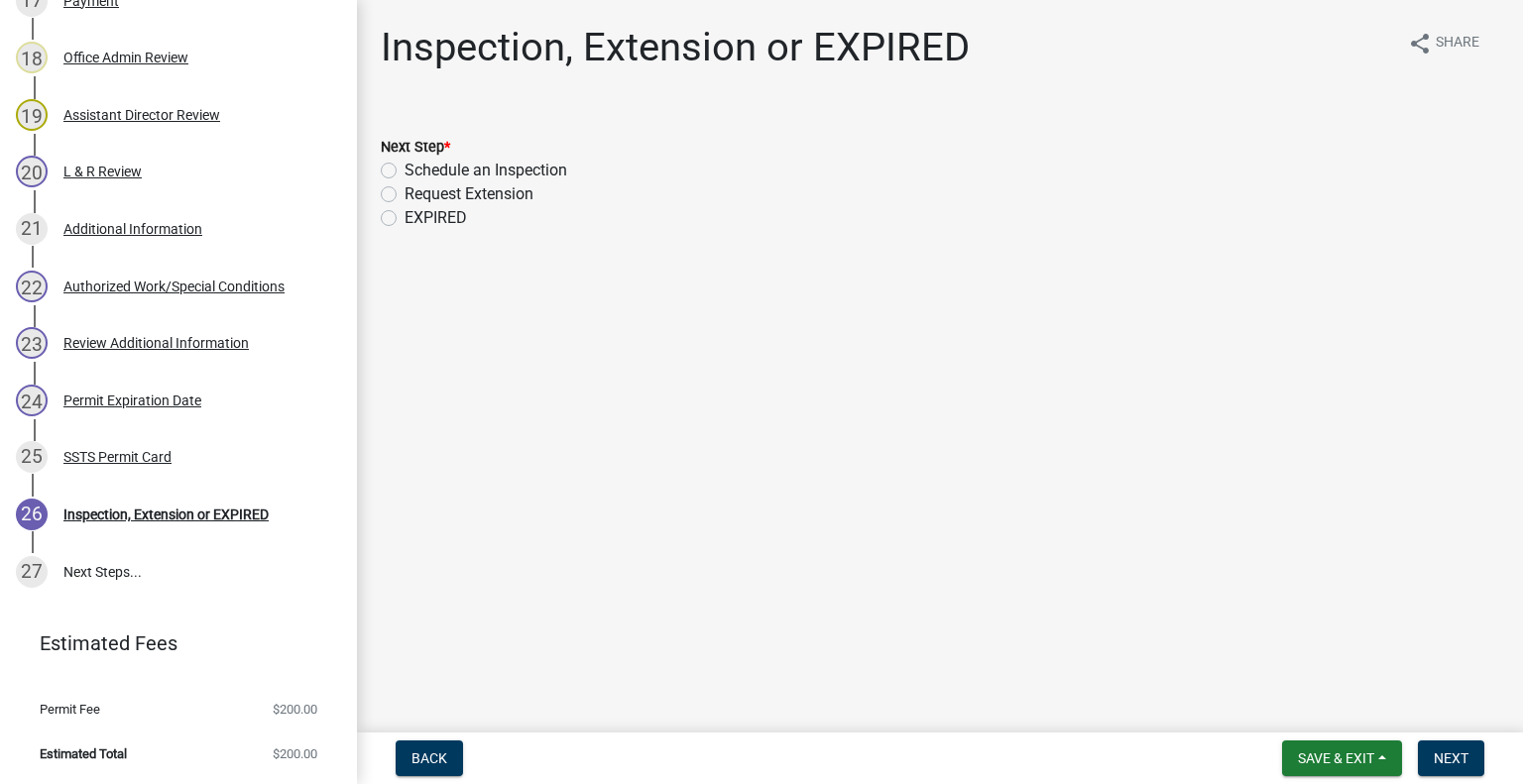 click on "Schedule an Inspection" 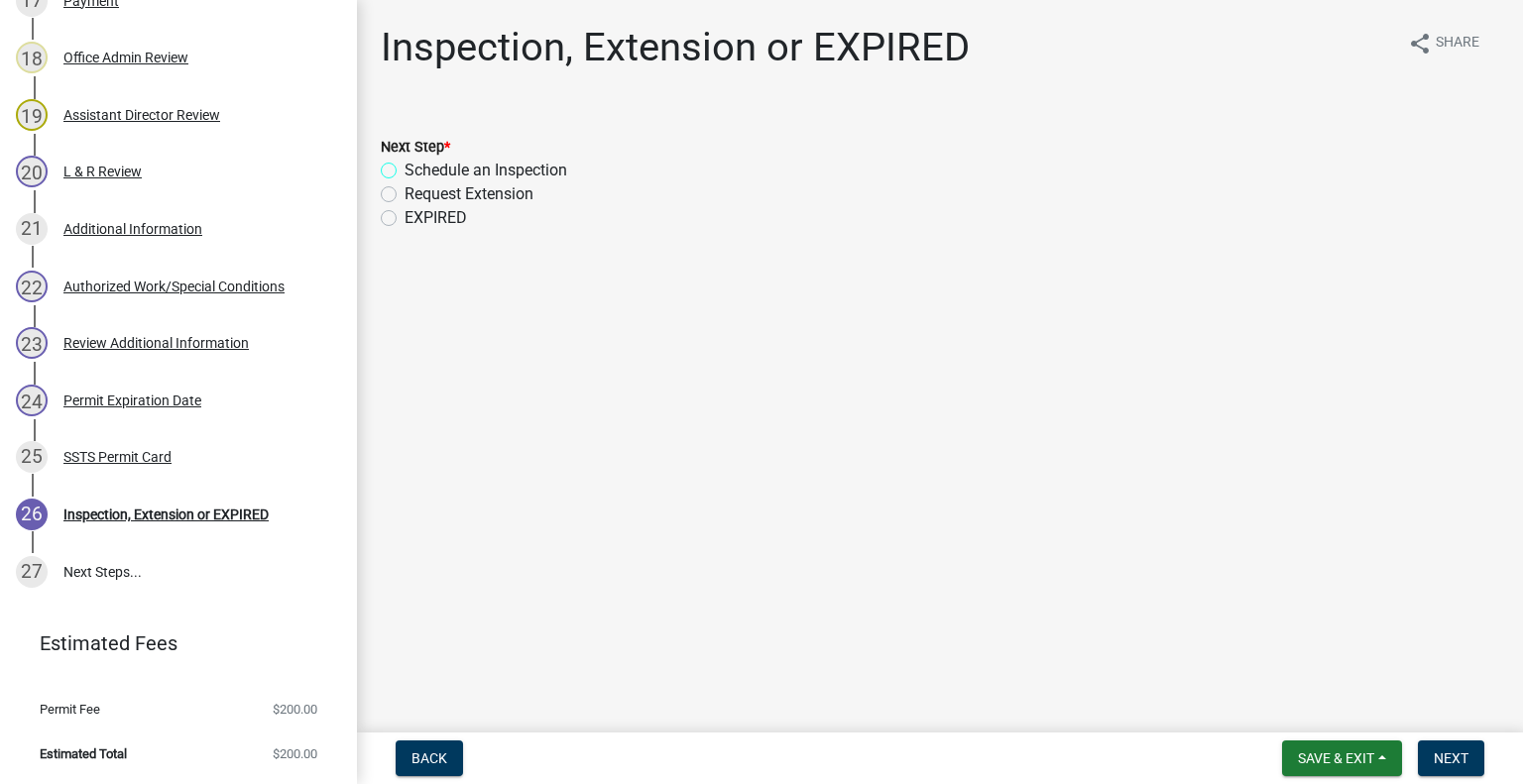 click on "Schedule an Inspection" at bounding box center [410, 165] 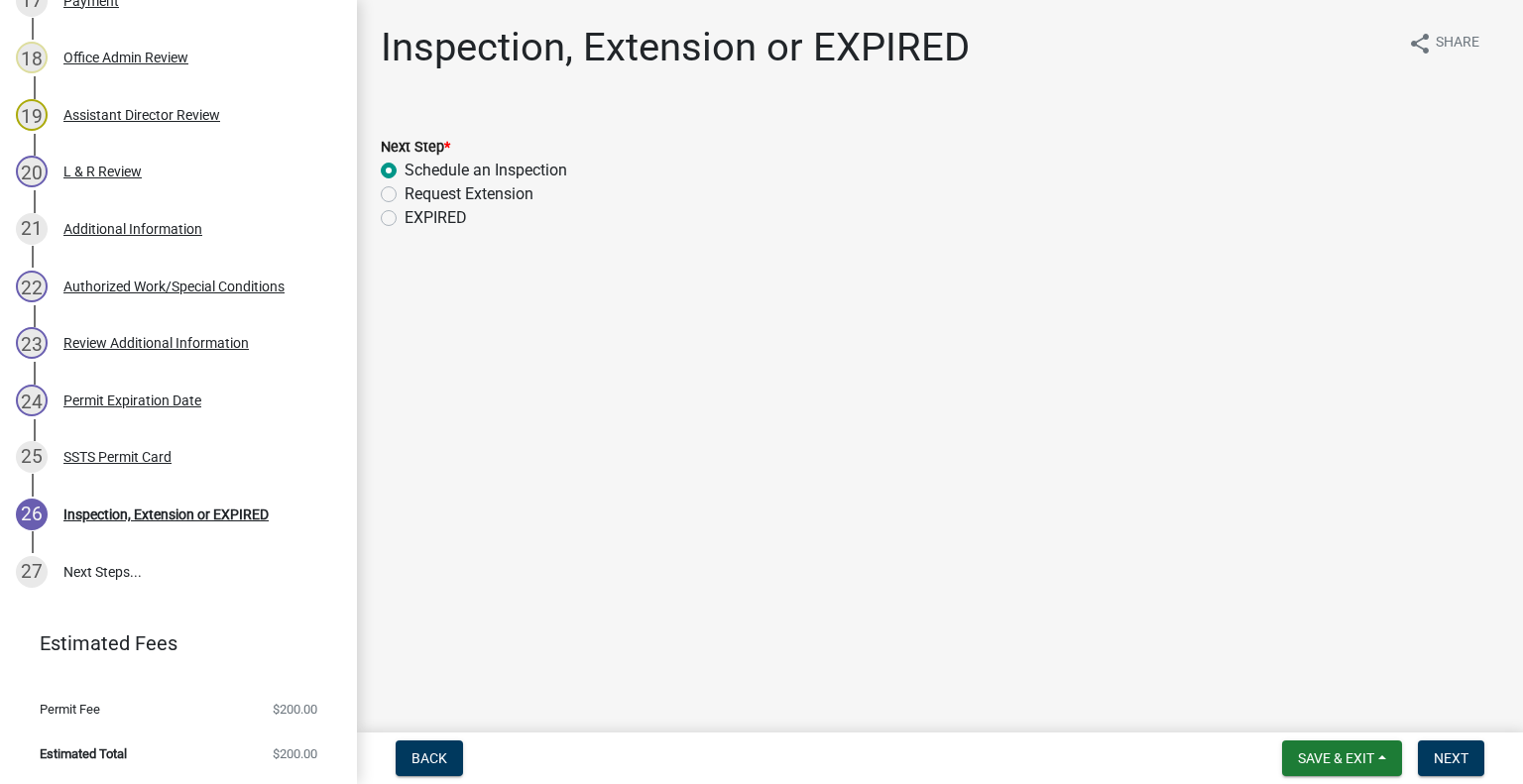 radio on "true" 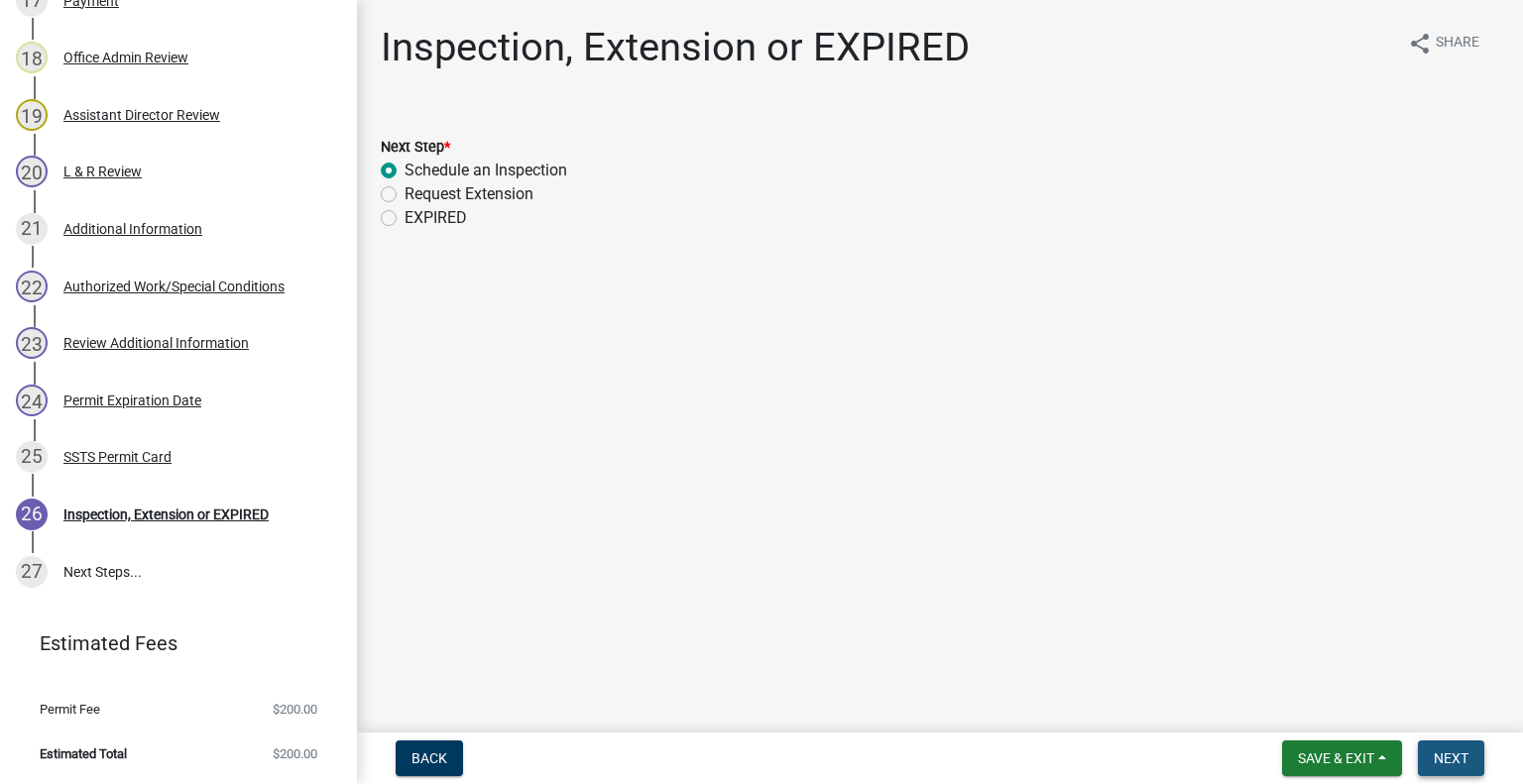 click on "Next" at bounding box center [1451, 758] 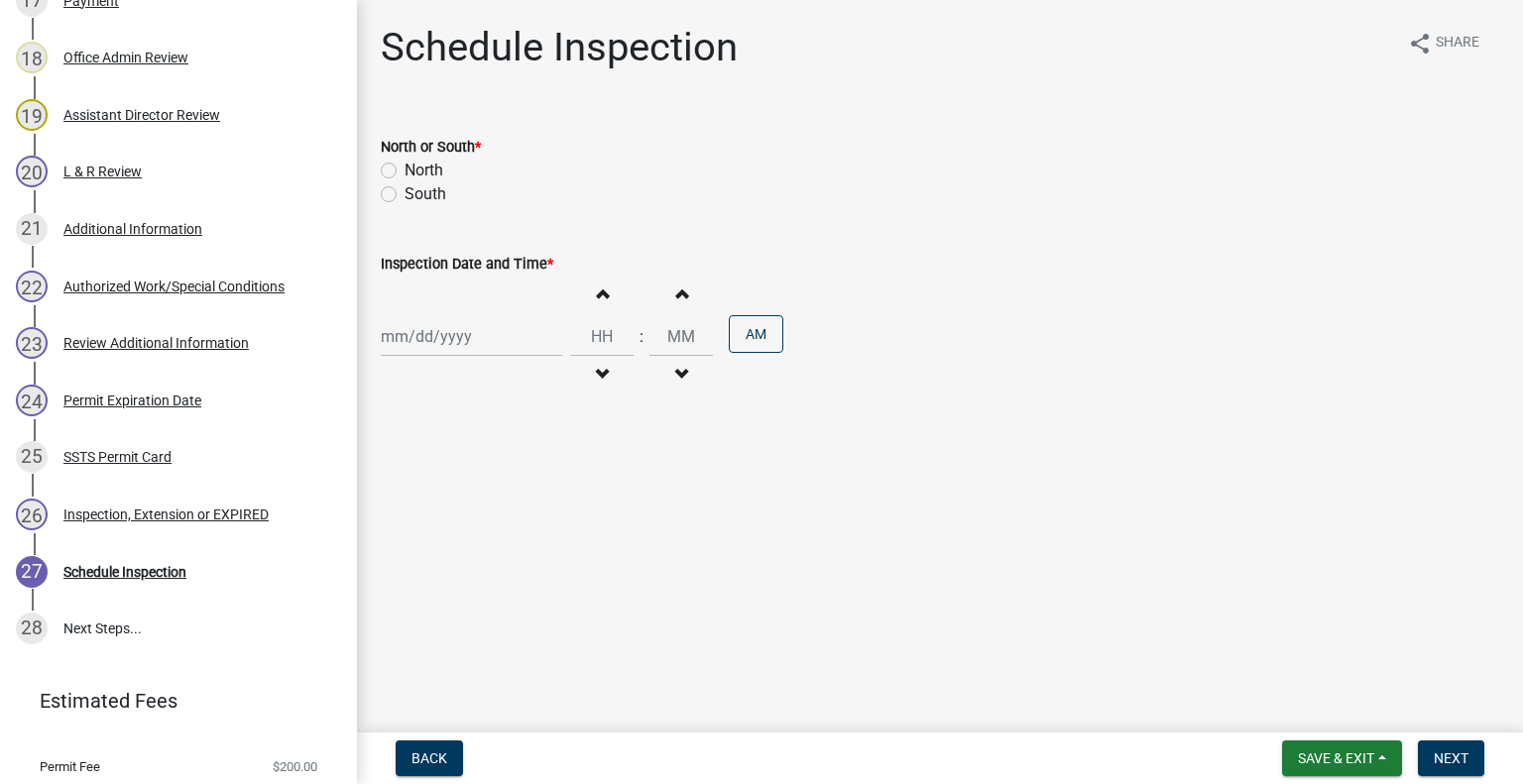 scroll, scrollTop: 1410, scrollLeft: 0, axis: vertical 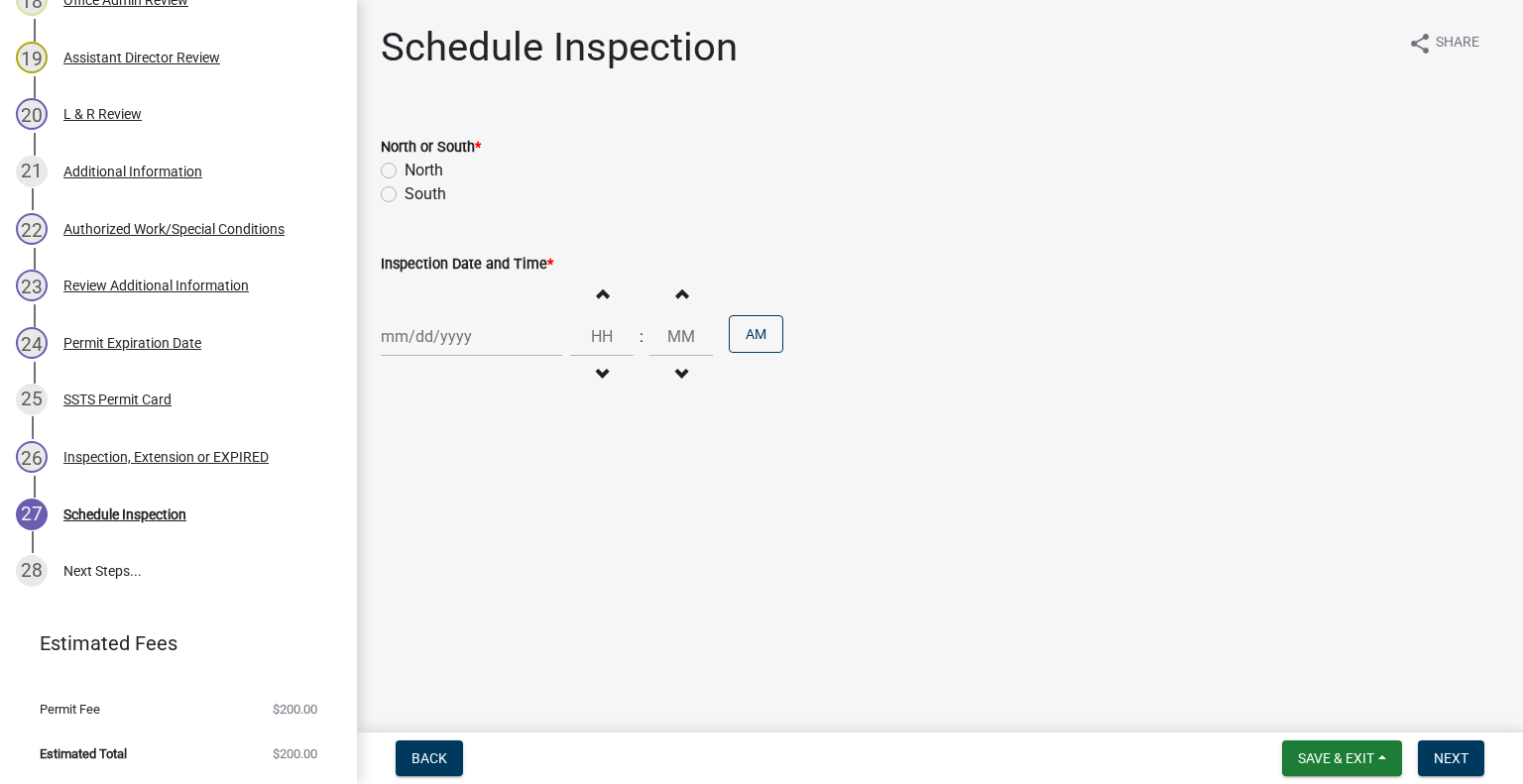 click on "North" 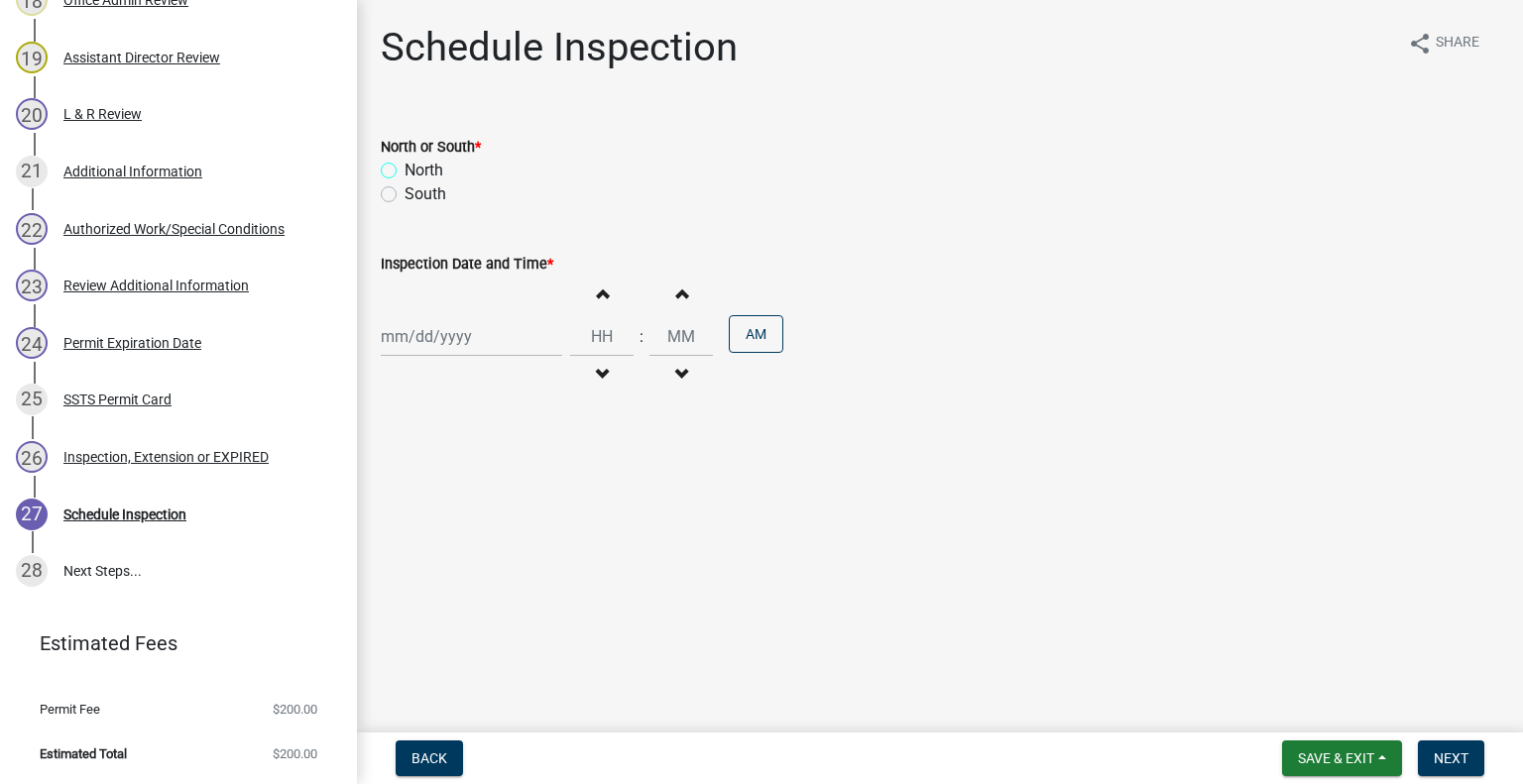 click on "North" at bounding box center (410, 165) 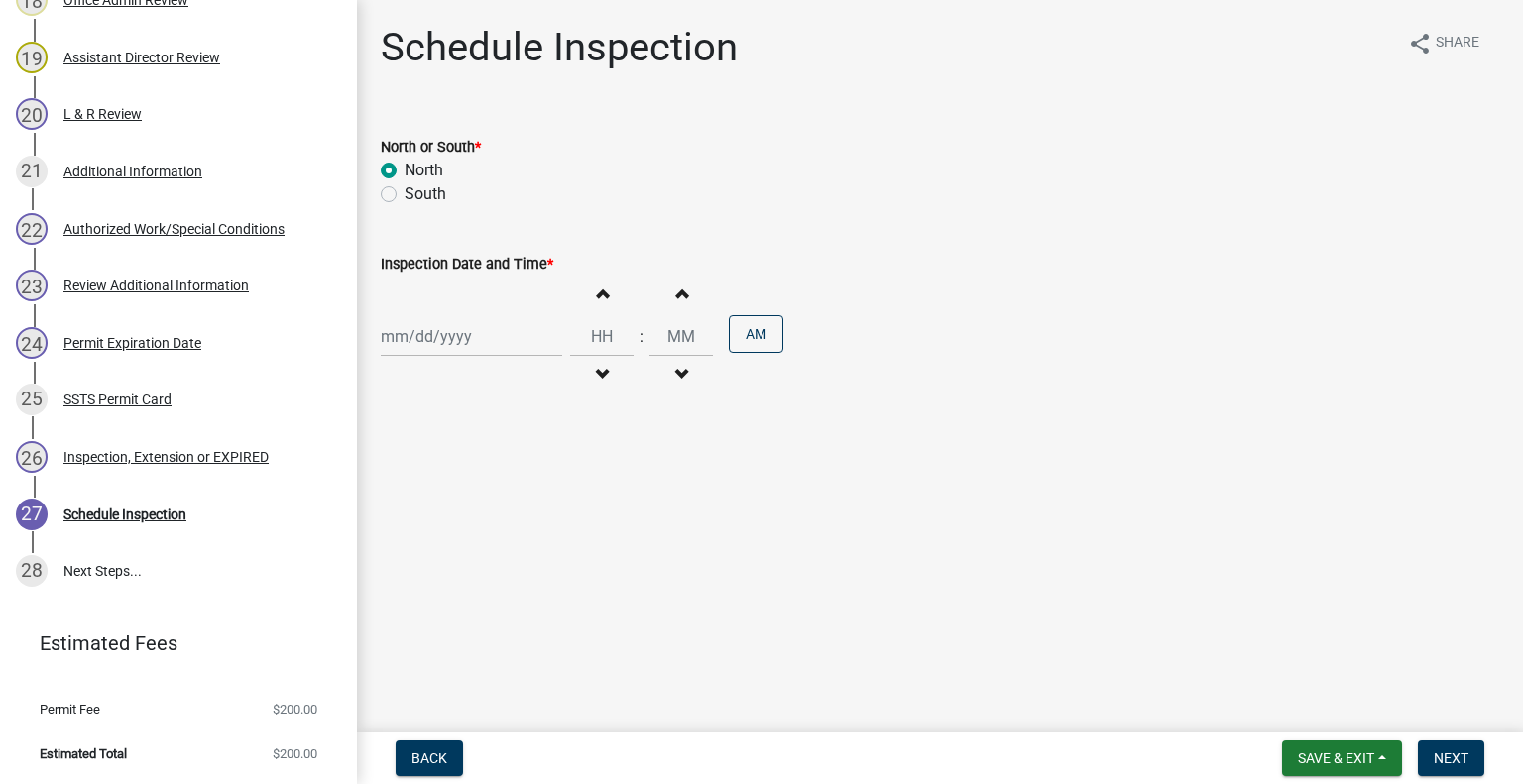 radio on "true" 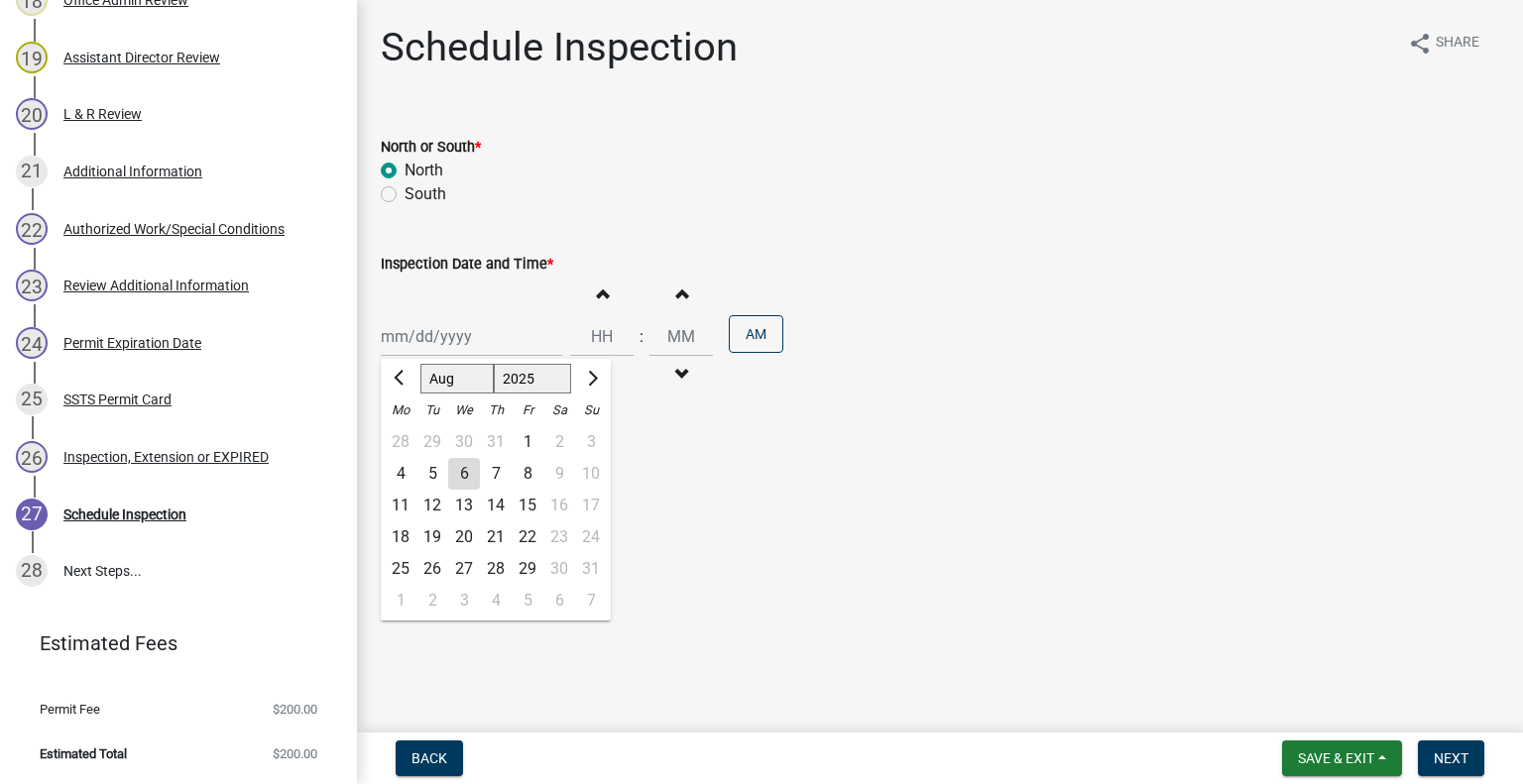 click on "Jan Feb Mar Apr May Jun Jul Aug Sep Oct Nov Dec 1525 1526 1527 1528 1529 1530 1531 1532 1533 1534 1535 1536 1537 1538 1539 1540 1541 1542 1543 1544 1545 1546 1547 1548 1549 1550 1551 1552 1553 1554 1555 1556 1557 1558 1559 1560 1561 1562 1563 1564 1565 1566 1567 1568 1569 1570 1571 1572 1573 1574 1575 1576 1577 1578 1579 1580 1581 1582 1583 1584 1585 1586 1587 1588 1589 1590 1591 1592 1593 1594 1595 1596 1597 1598 1599 1600 1601 1602 1603 1604 1605 1606 1607 1608 1609 1610 1611 1612 1613 1614 1615 1616 1617 1618 1619 1620 1621 1622 1623 1624 1625 1626 1627 1628 1629 1630 1631 1632 1633 1634 1635 1636 1637 1638 1639 1640 1641 1642 1643 1644 1645 1646 1647 1648 1649 1650 1651 1652 1653 1654 1655 1656 1657 1658 1659 1660 1661 1662 1663 1664 1665 1666 1667 1668 1669 1670 1671 1672 1673 1674 1675 1676 1677 1678 1679 1680 1681 1682 1683 1684 1685 1686 1687 1688 1689 1690 1691 1692 1693 1694 1695 1696 1697 1698 1699 1700 1701 1702 1703 1704 1705 1706 1707 1708 1709 1710 1711 1712 1713 1714 1715 1716 1717 1718 1719 1" 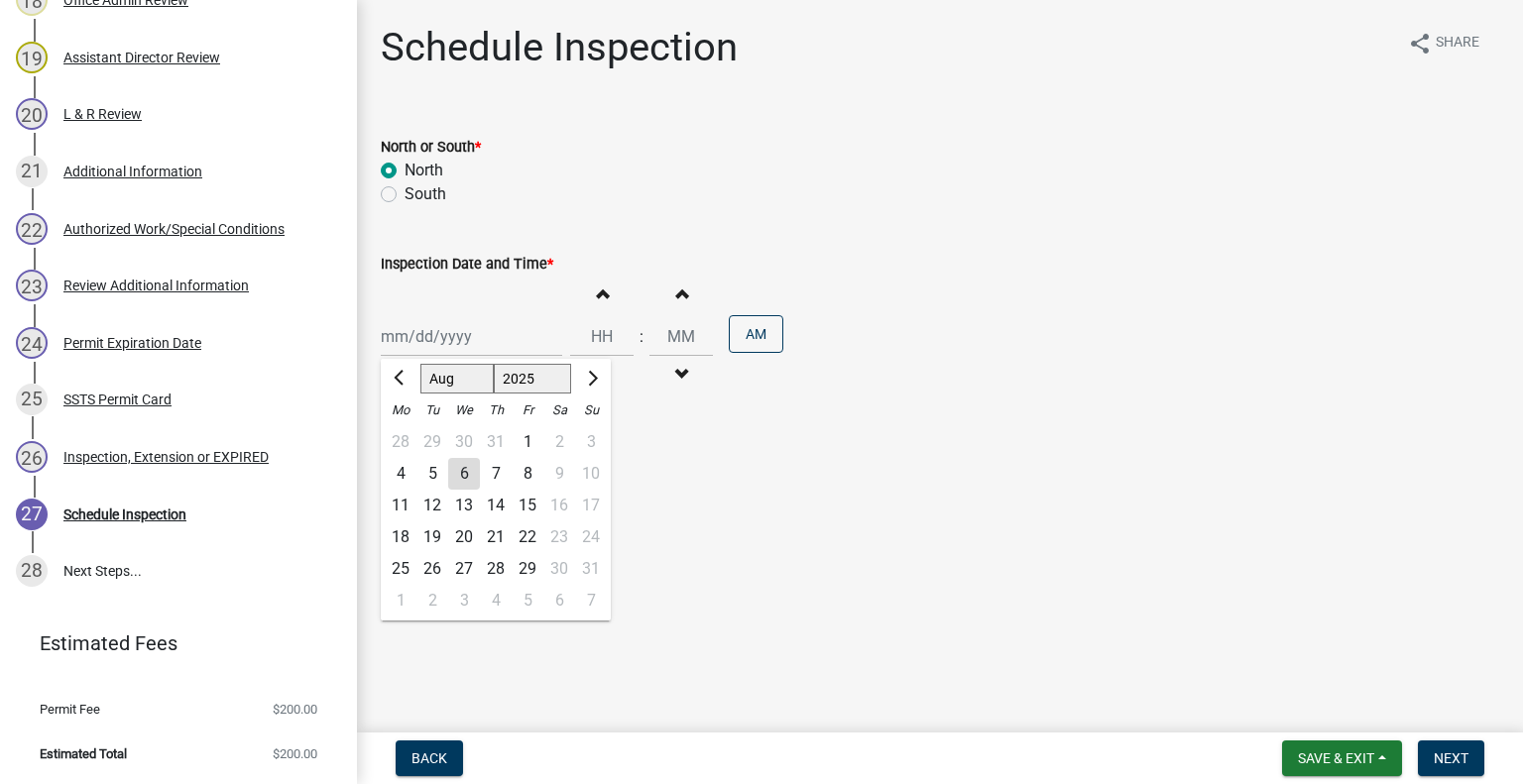 click on "7" 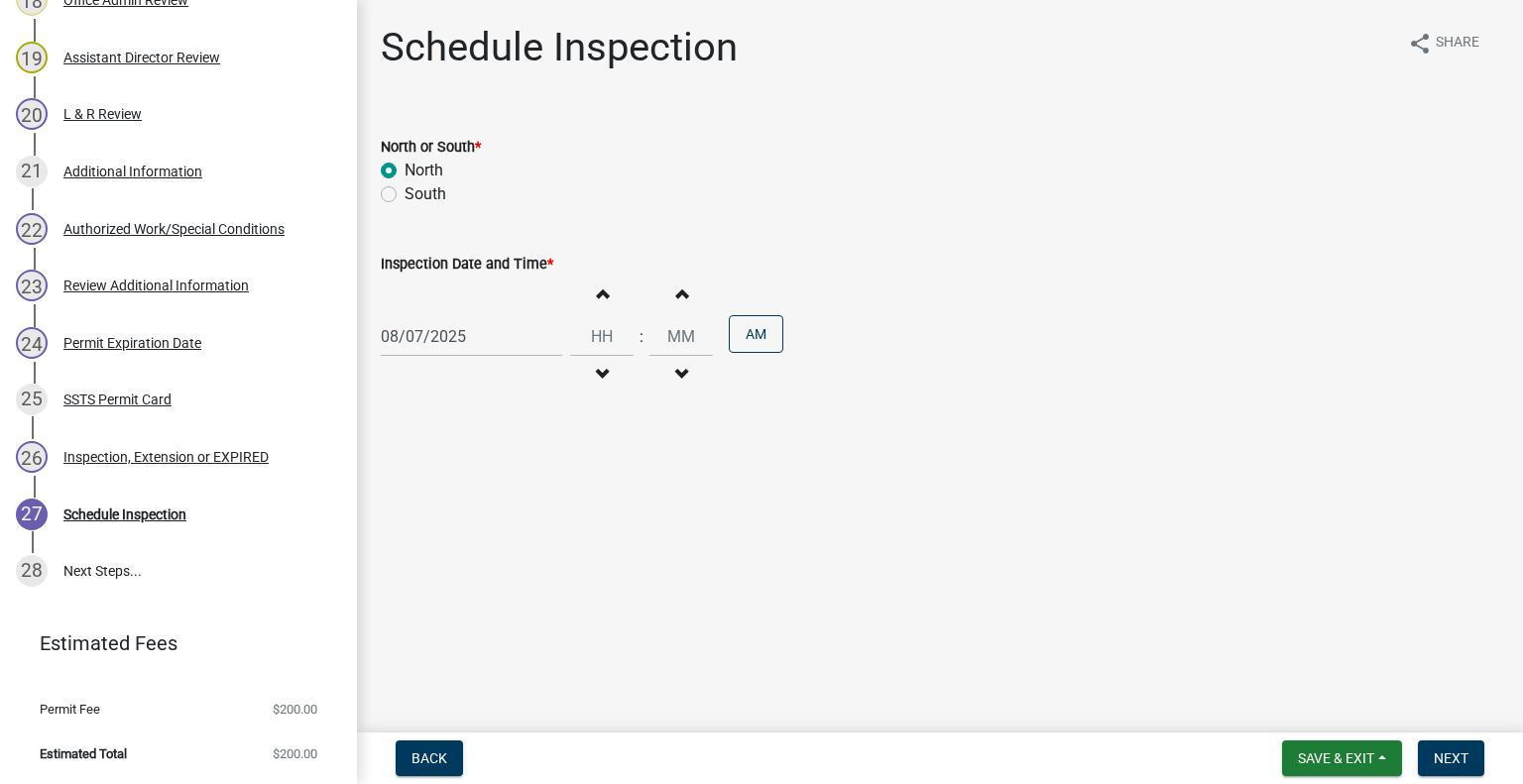 click on "Decrement hours" at bounding box center (602, 375) 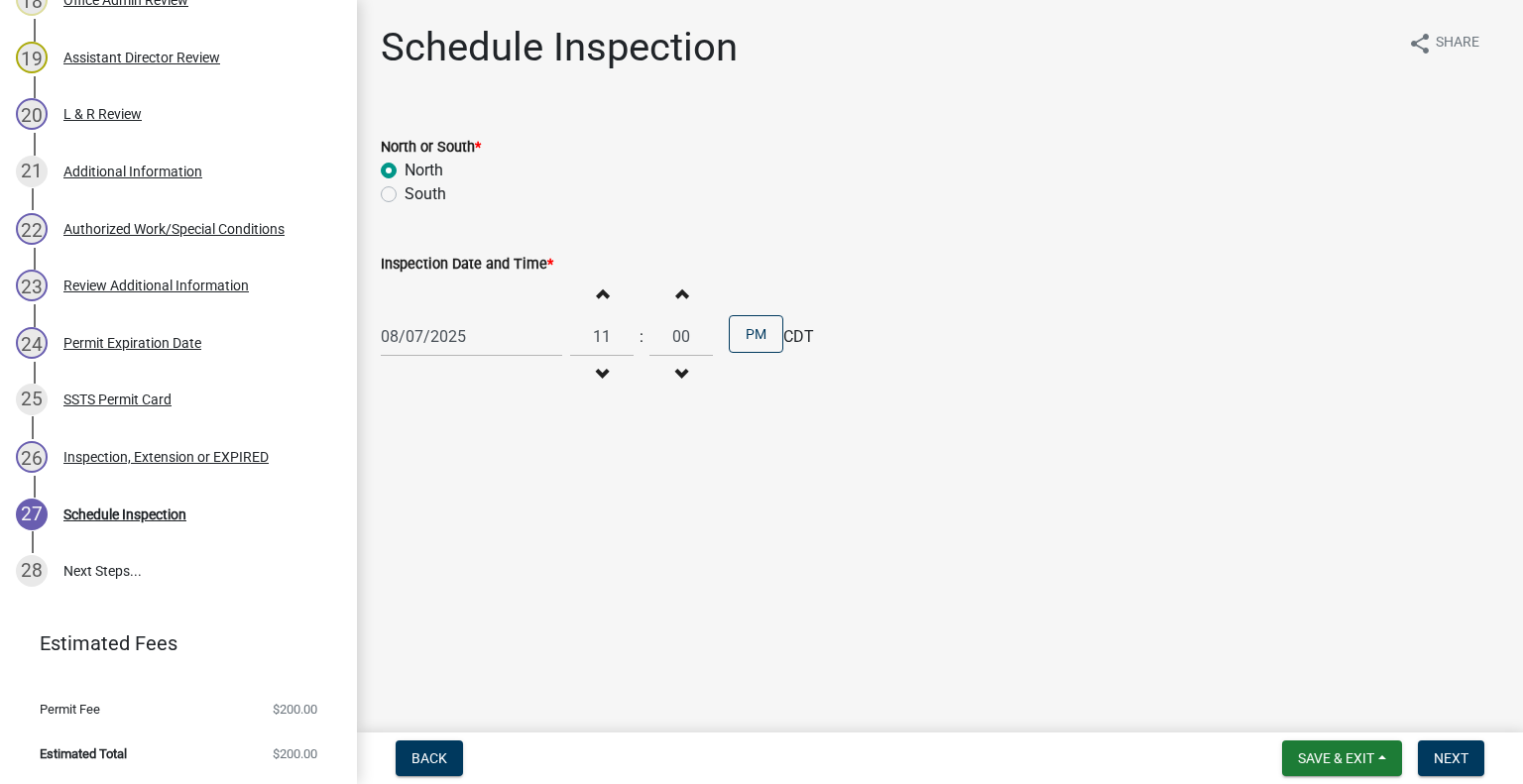 click at bounding box center (602, 293) 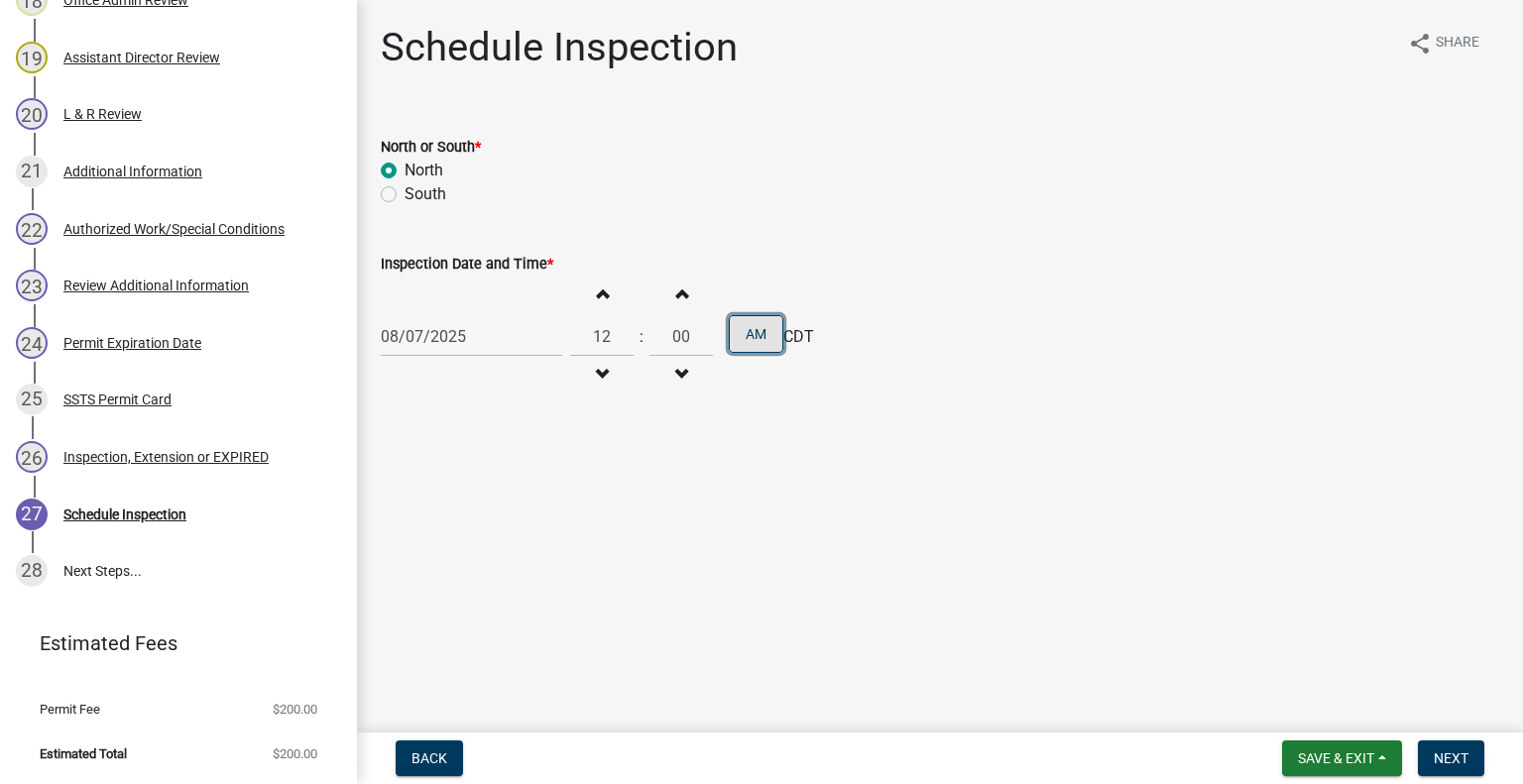 click on "AM" at bounding box center (756, 334) 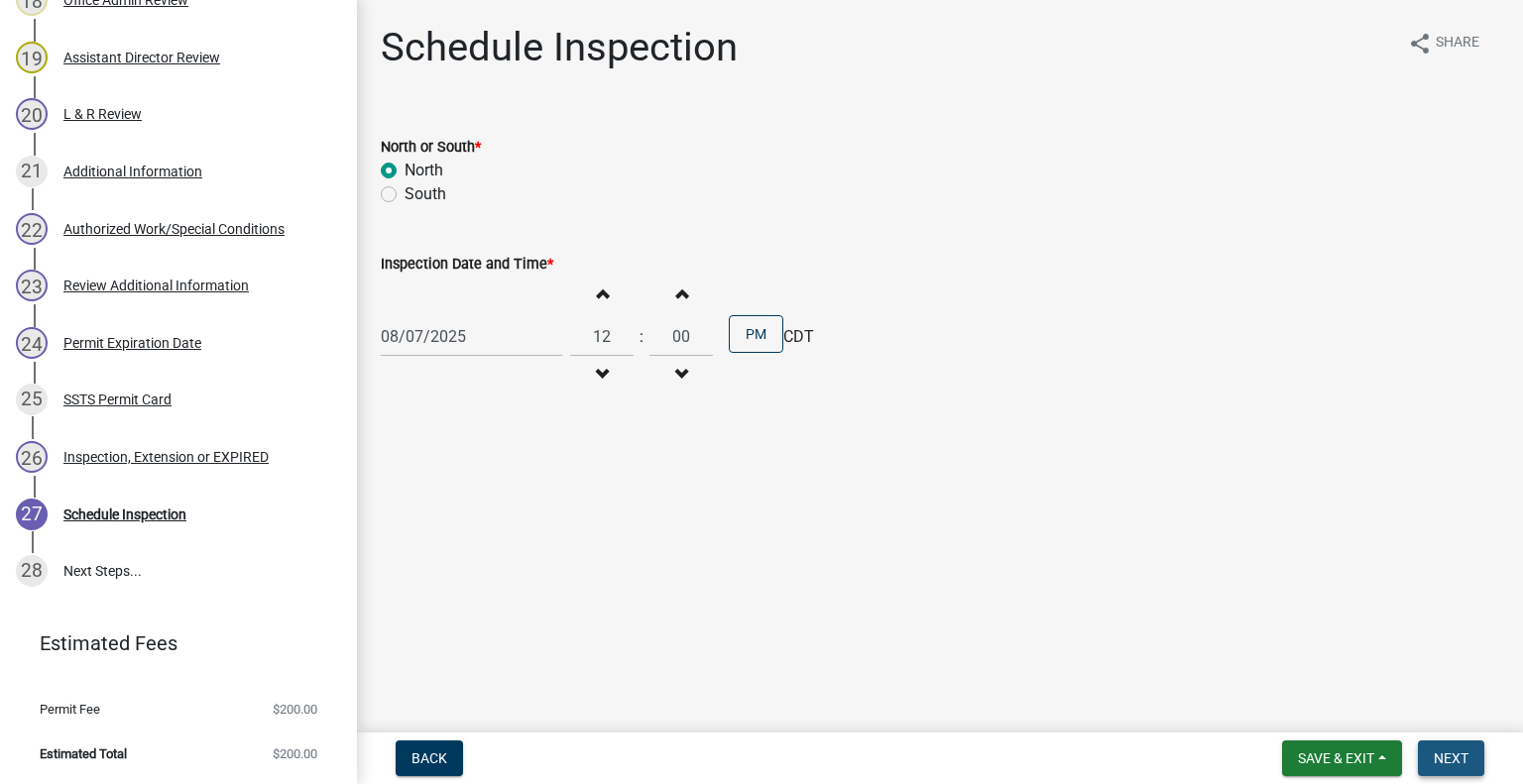 drag, startPoint x: 1467, startPoint y: 764, endPoint x: 1461, endPoint y: 752, distance: 13.416408 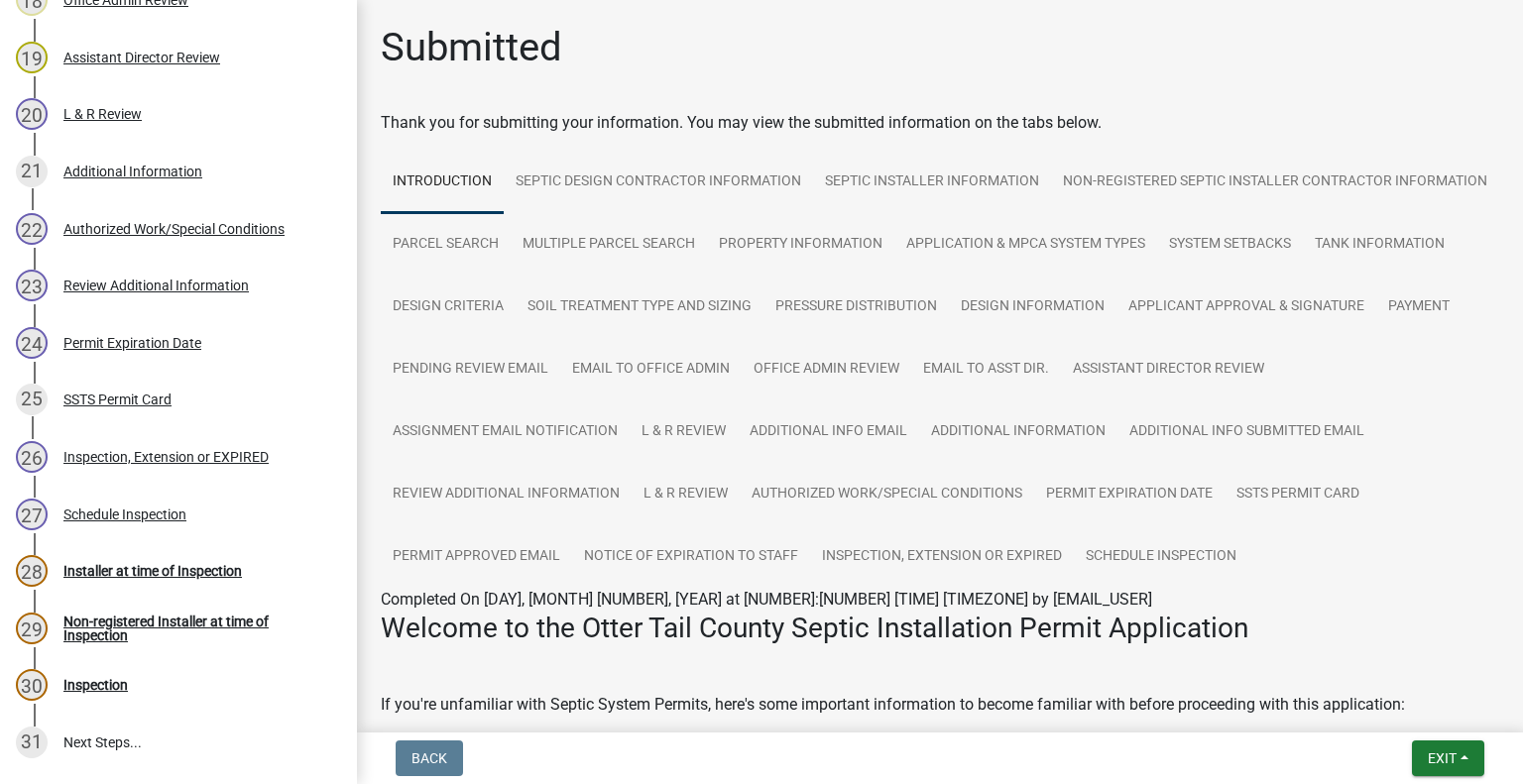 scroll, scrollTop: 1582, scrollLeft: 0, axis: vertical 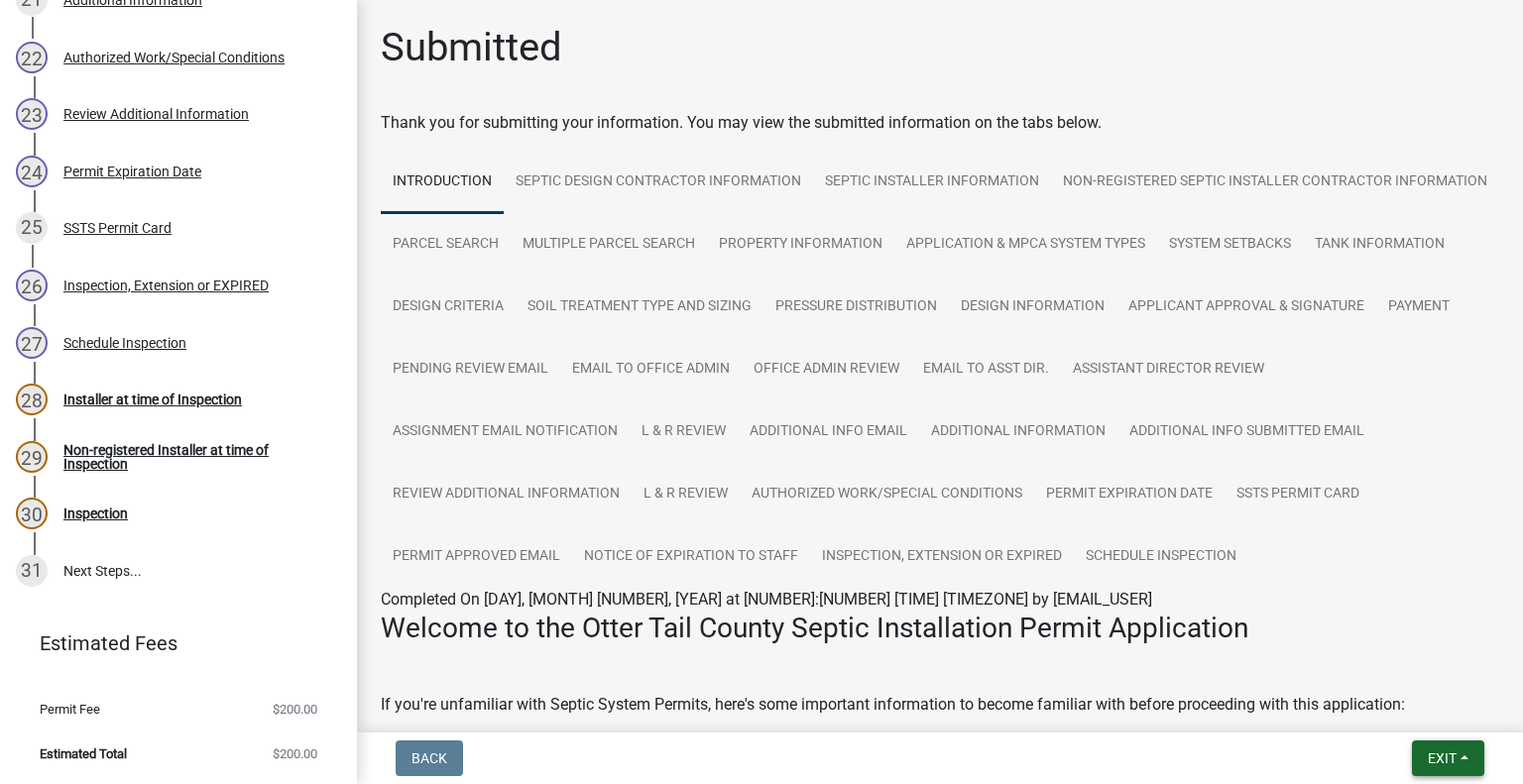 drag, startPoint x: 1427, startPoint y: 760, endPoint x: 1424, endPoint y: 744, distance: 16.27882 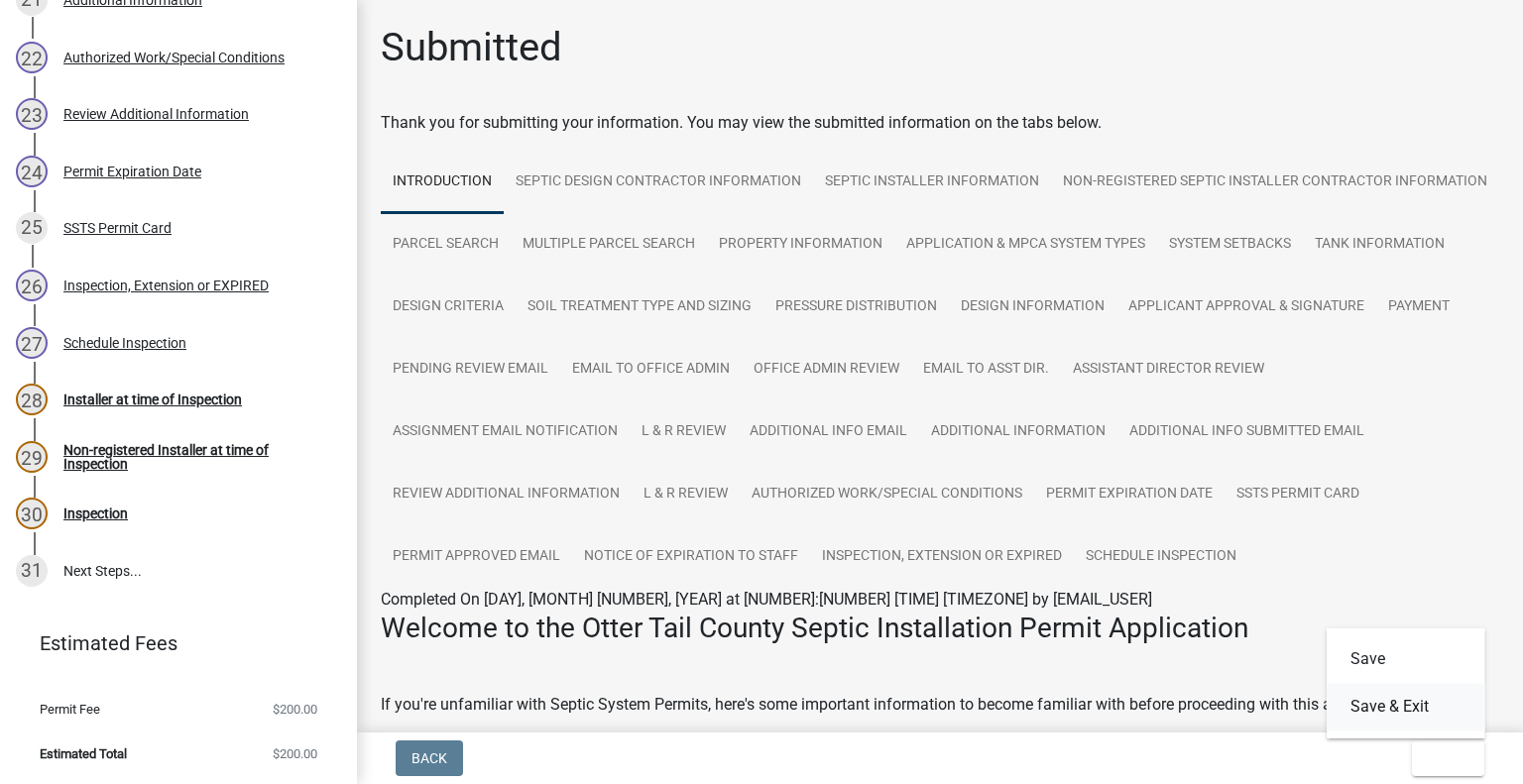 click on "Save & Exit" at bounding box center (1406, 707) 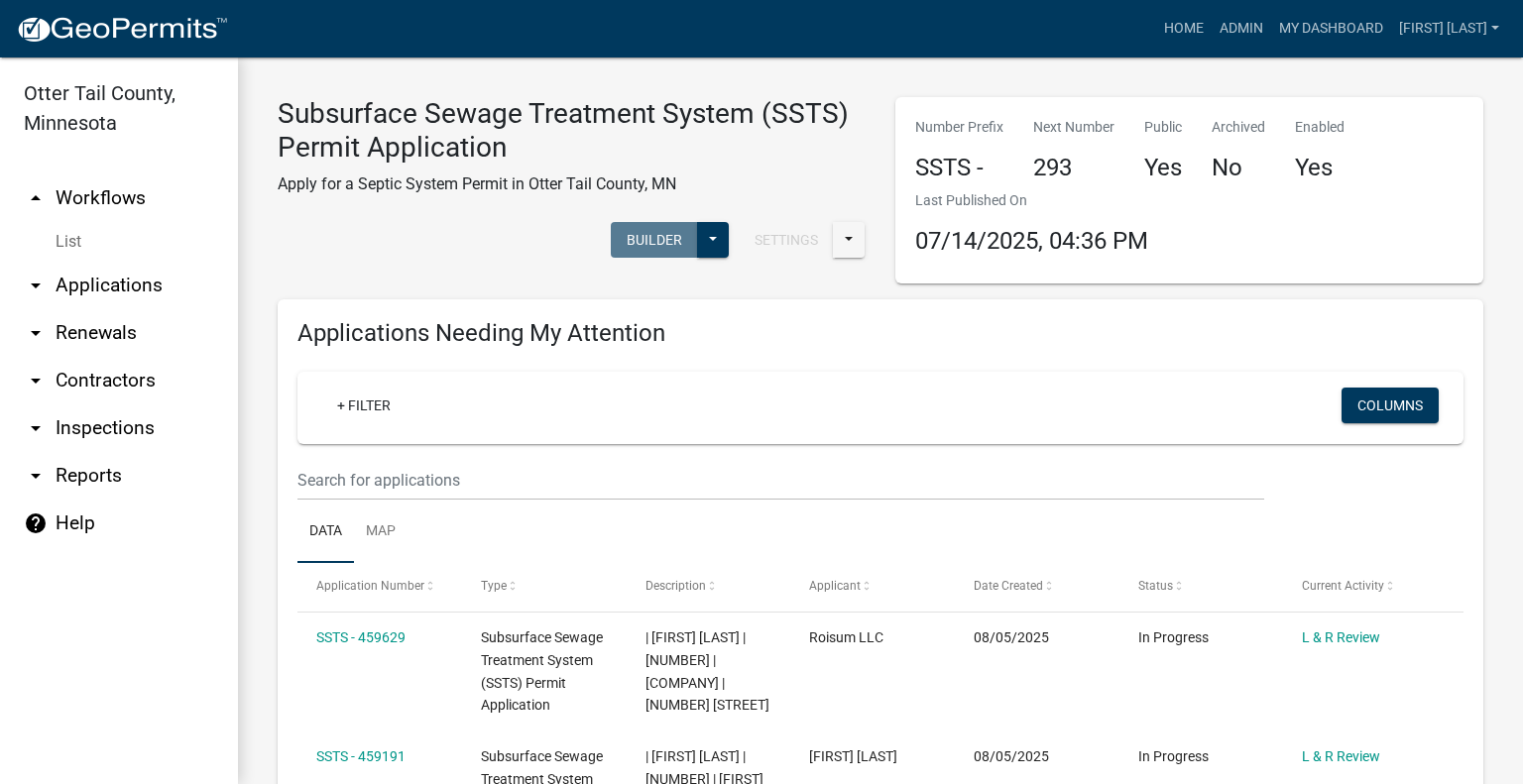 click on "arrow_drop_down   Applications" at bounding box center [119, 285] 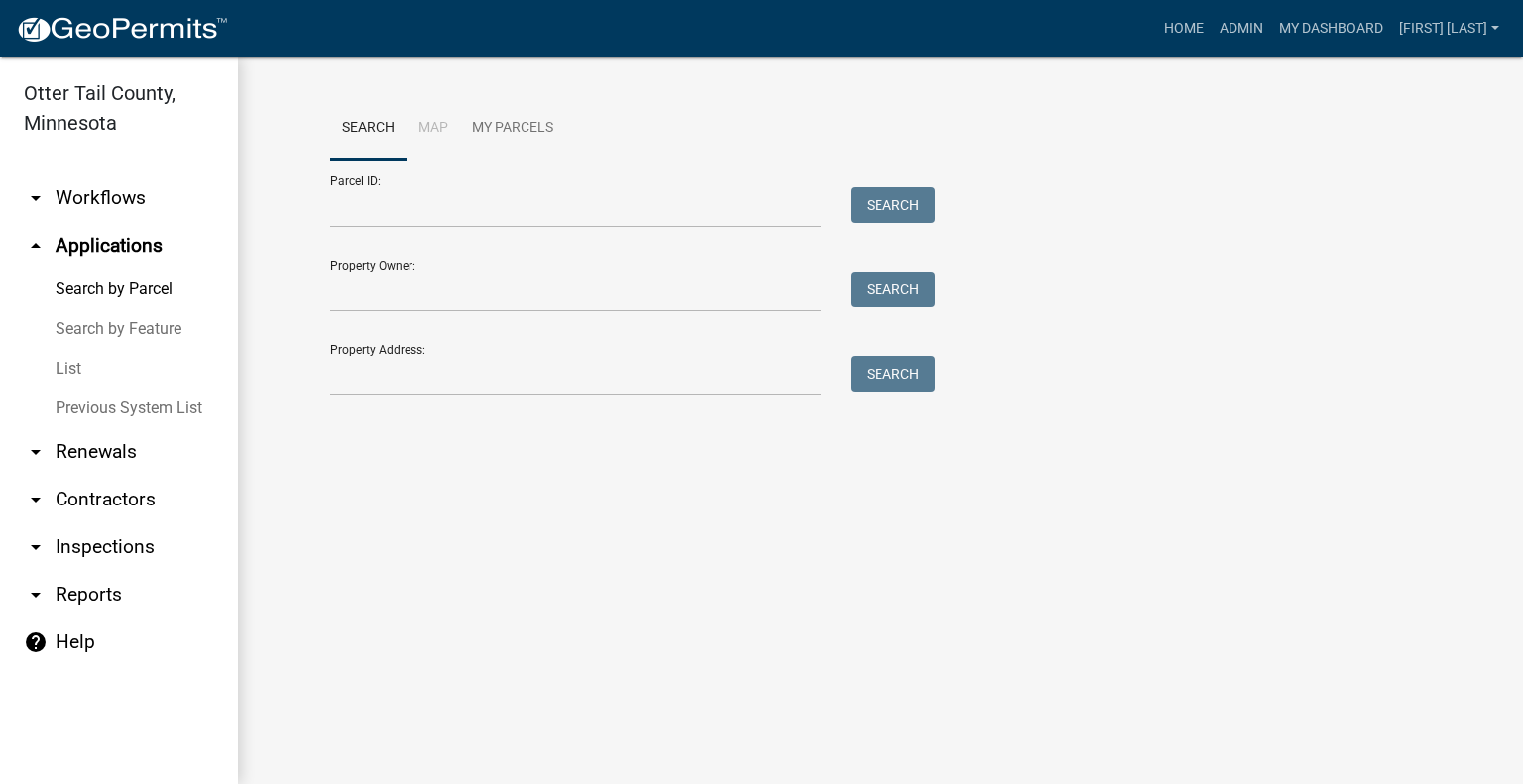 click on "arrow_drop_down   Workflows" at bounding box center [119, 198] 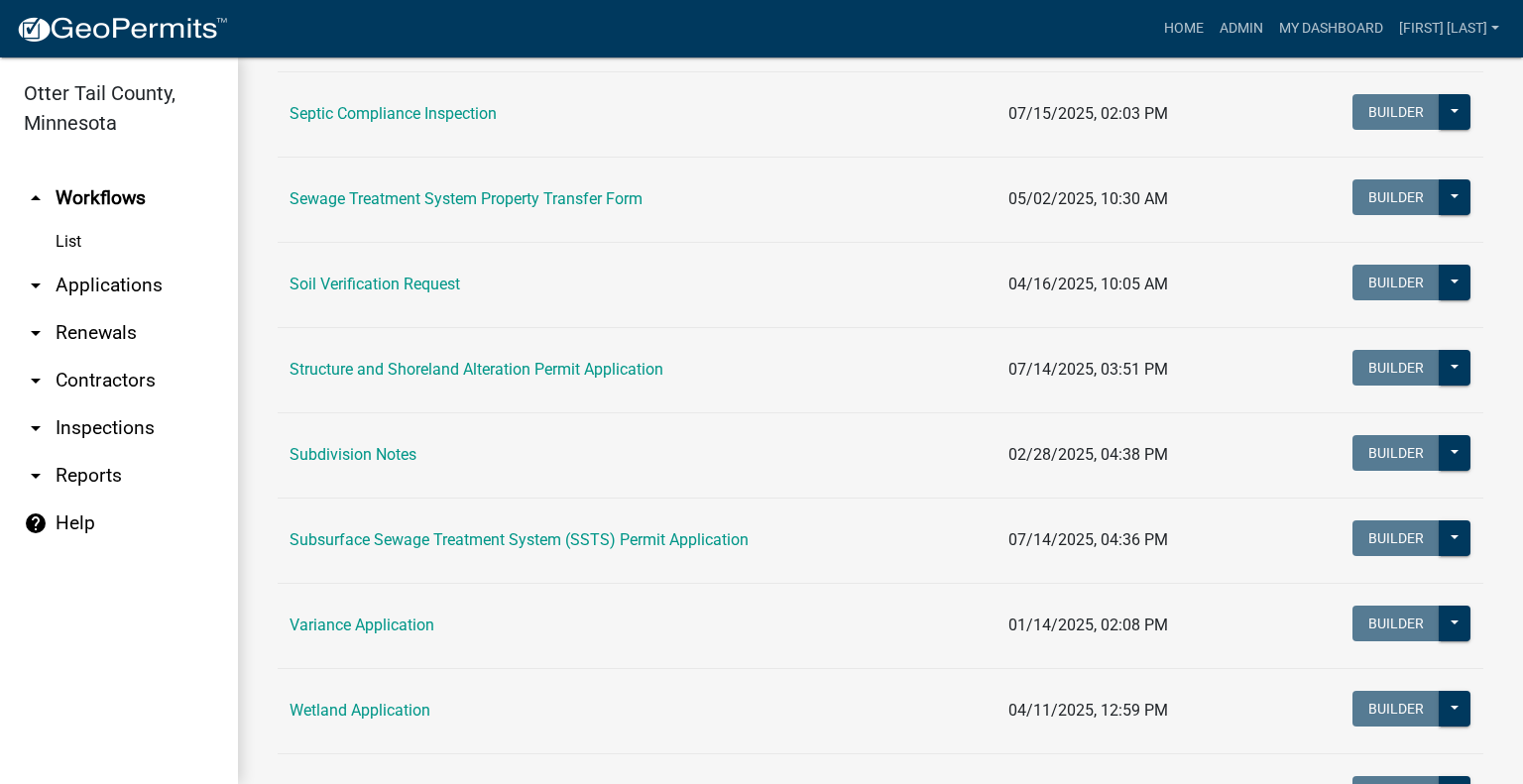 scroll, scrollTop: 1166, scrollLeft: 0, axis: vertical 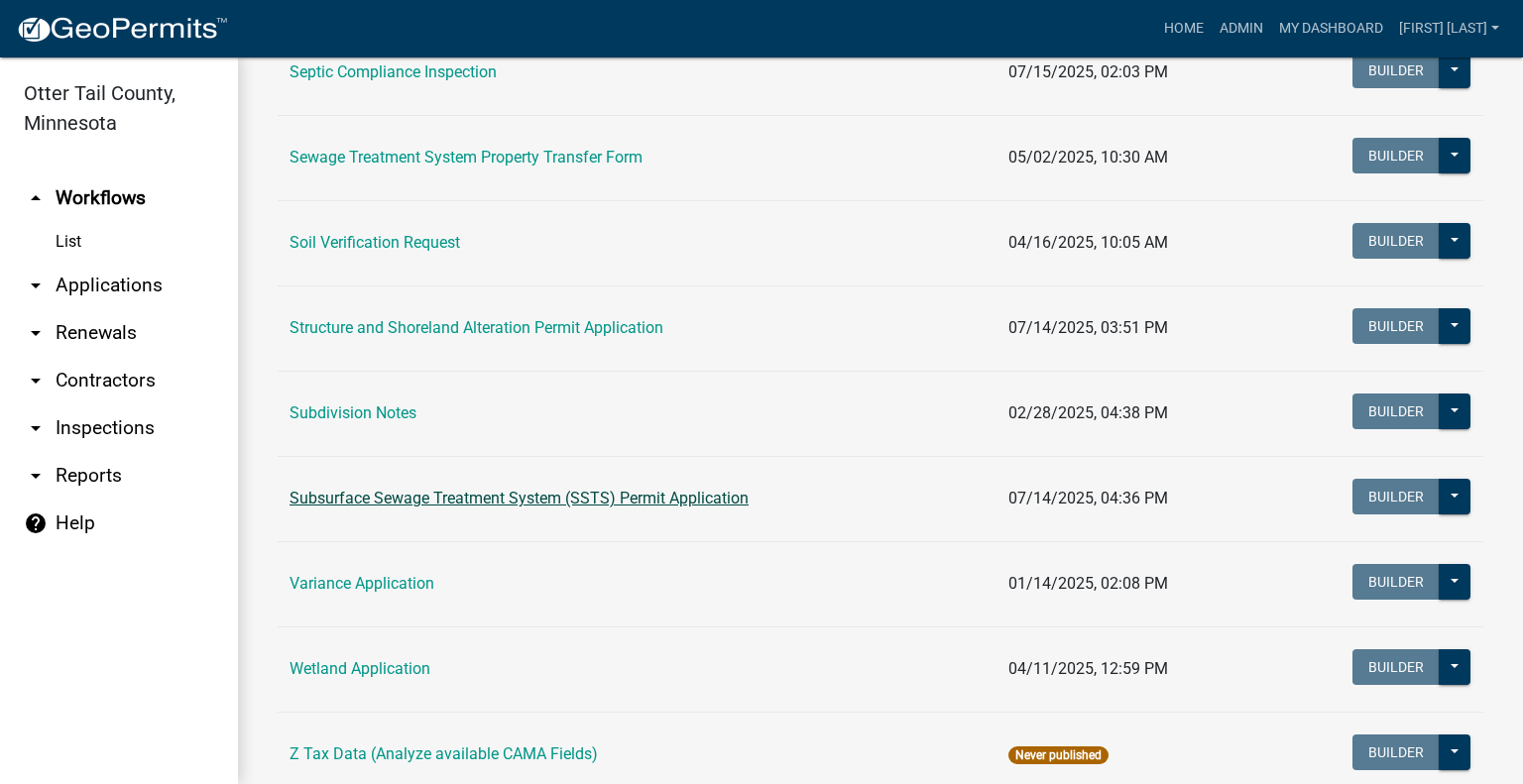 click on "Subsurface Sewage Treatment System (SSTS) Permit Application" at bounding box center (519, 498) 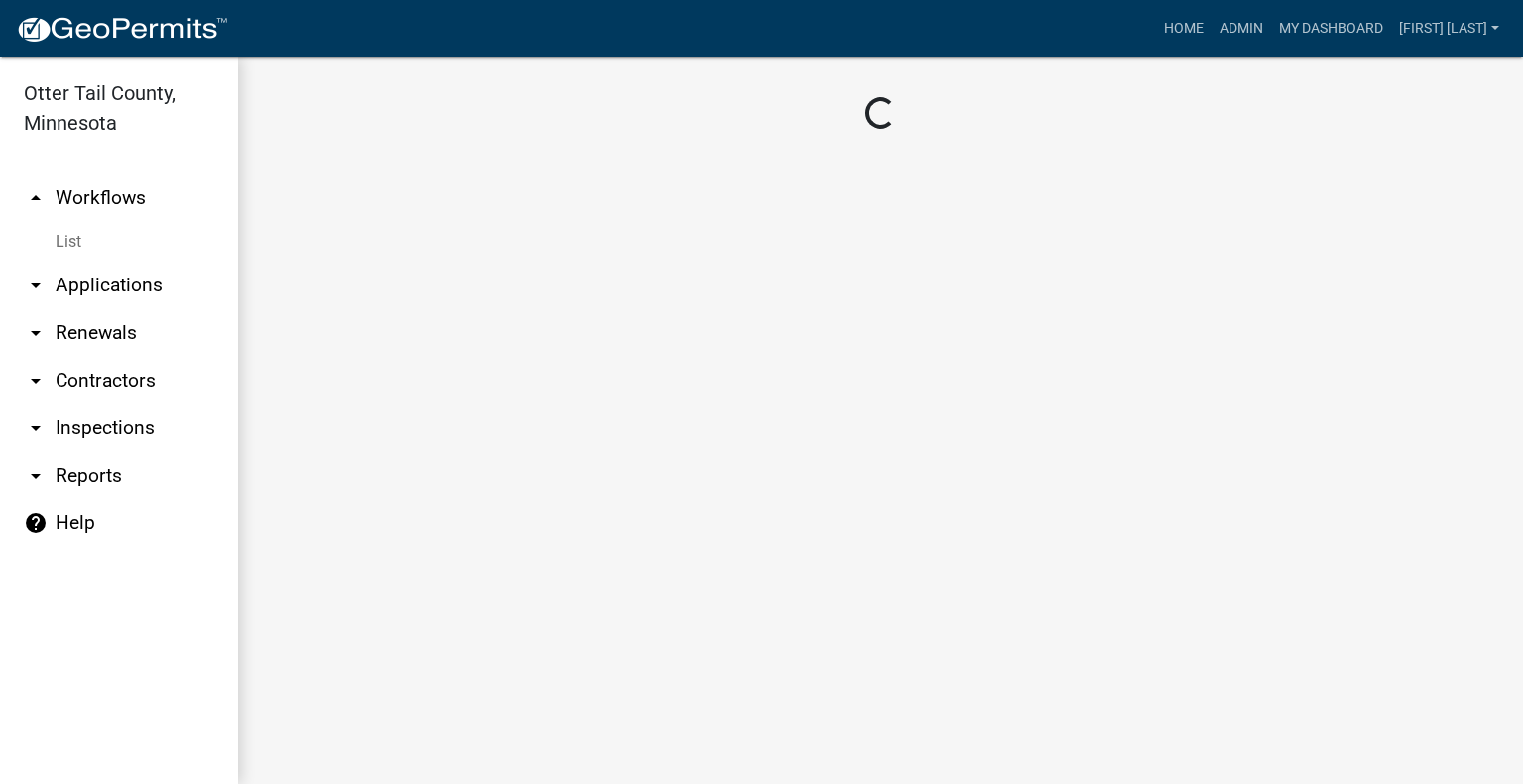 scroll, scrollTop: 0, scrollLeft: 0, axis: both 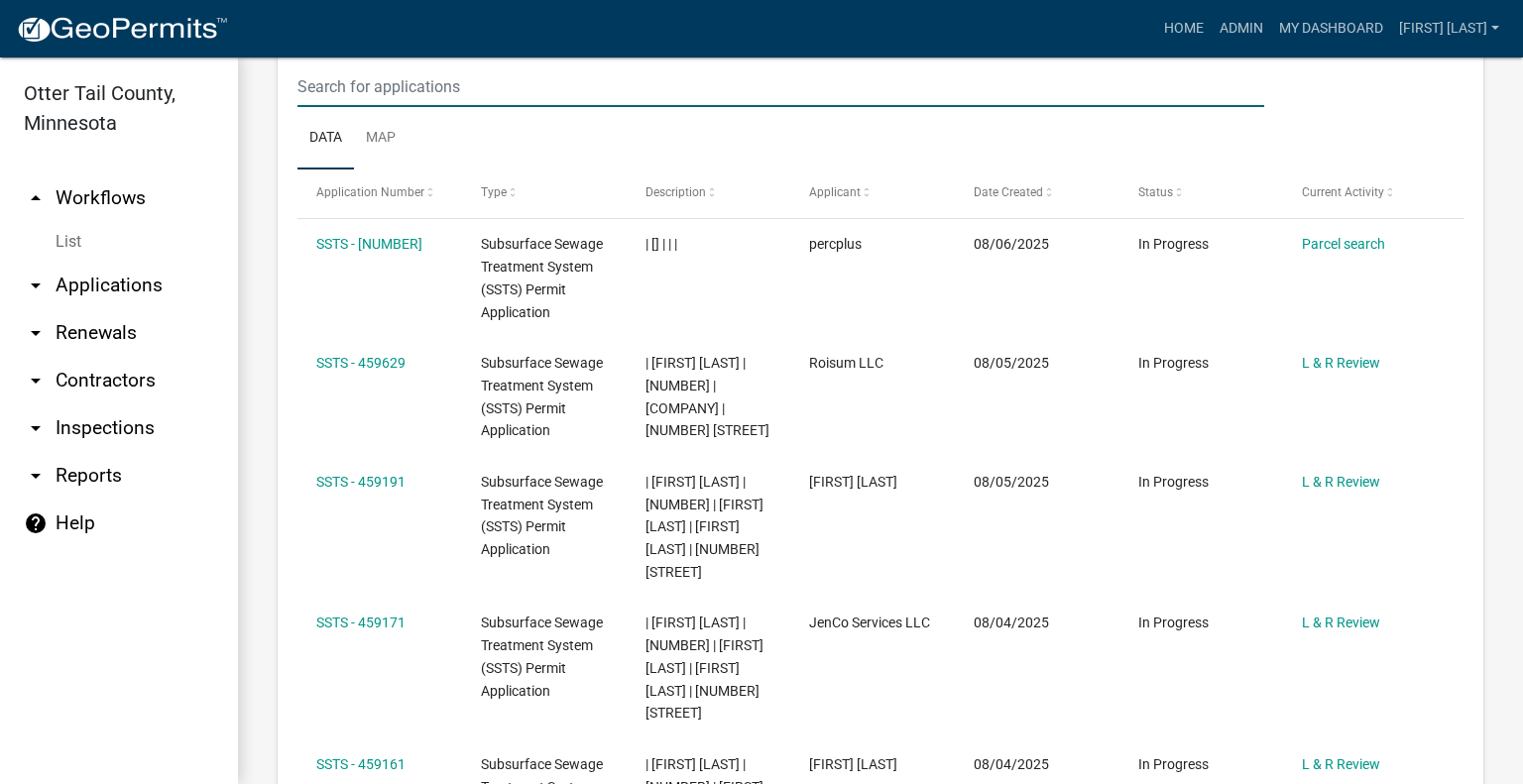 click at bounding box center [780, -1726] 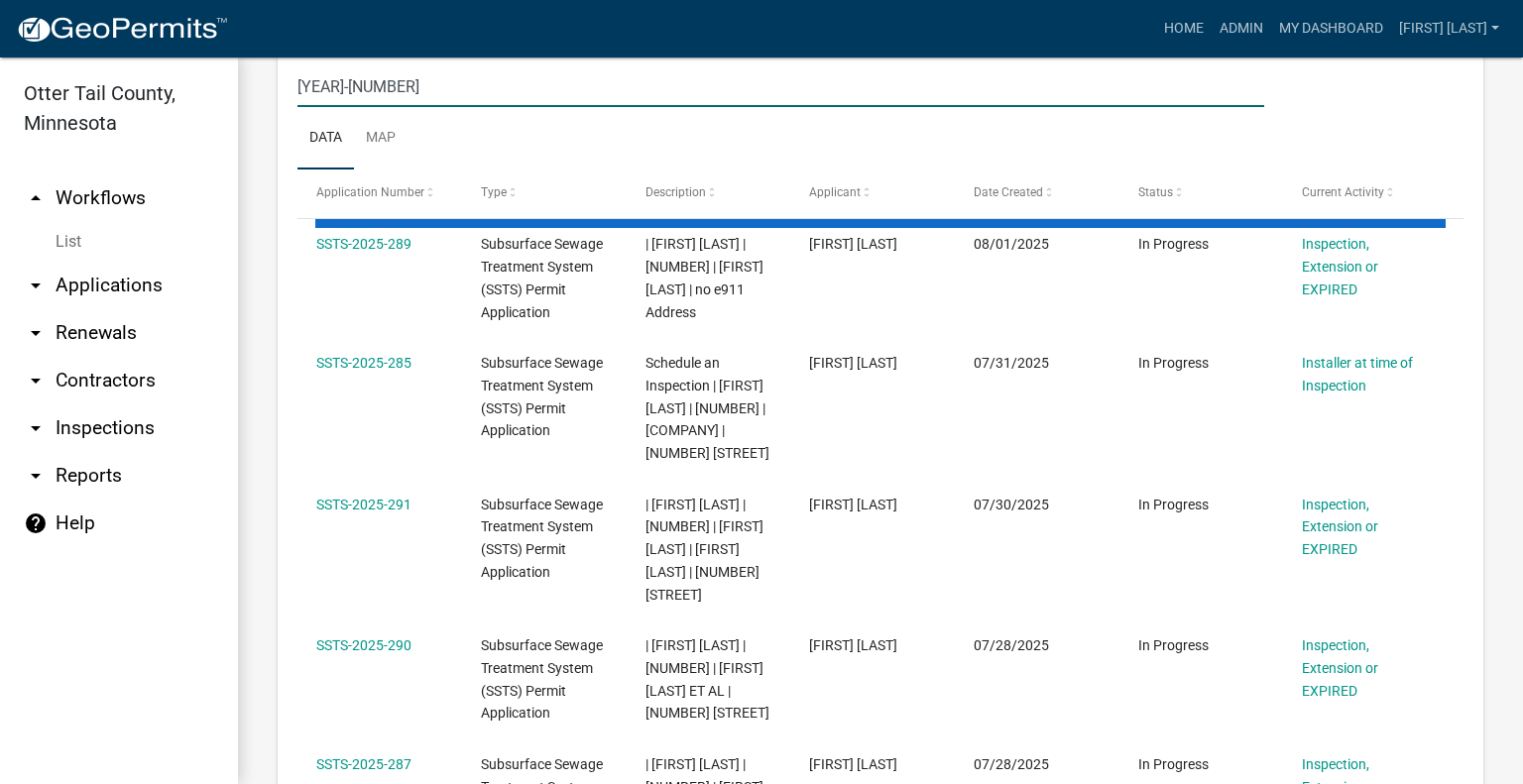 scroll, scrollTop: 2100, scrollLeft: 0, axis: vertical 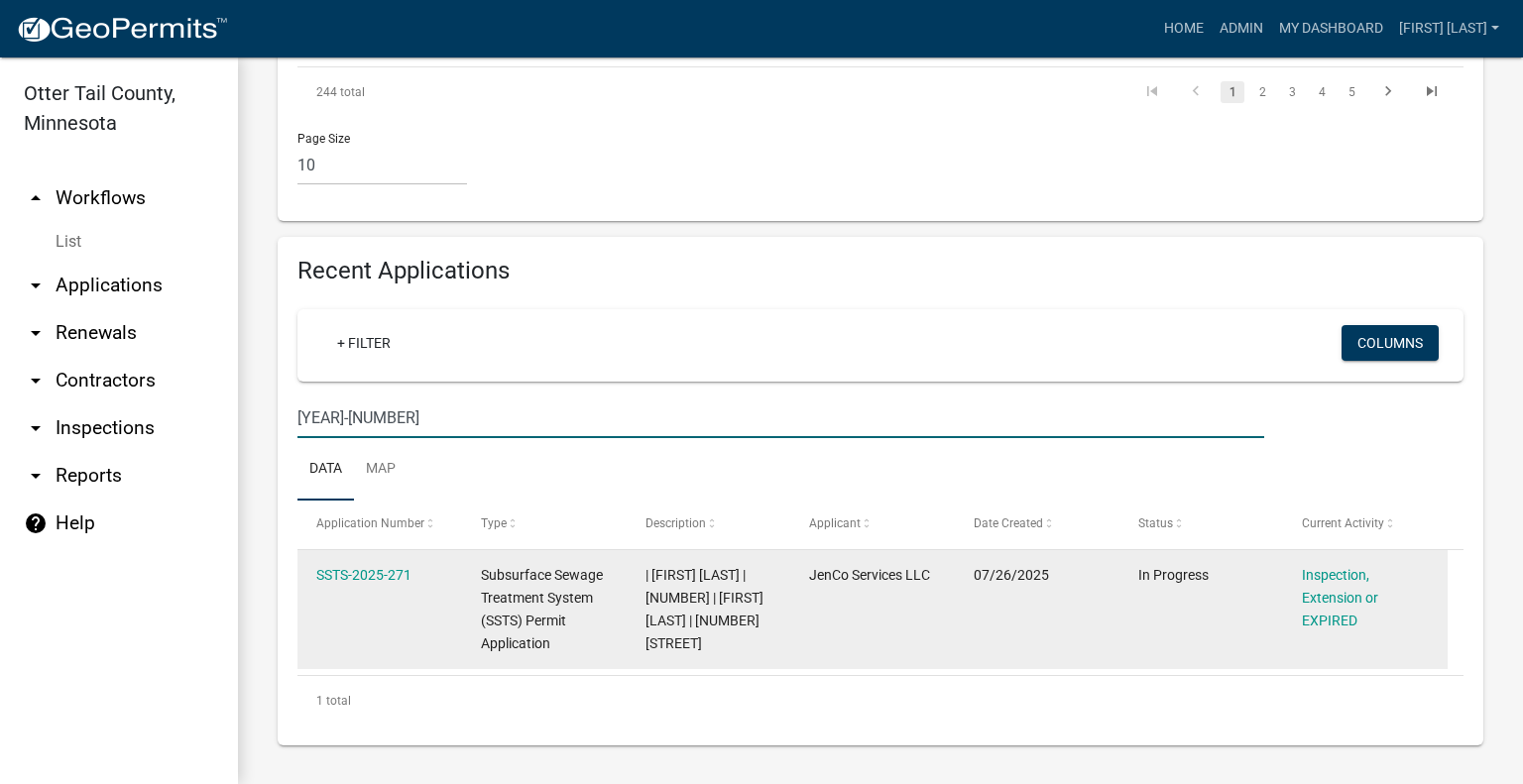 type on "2025-271" 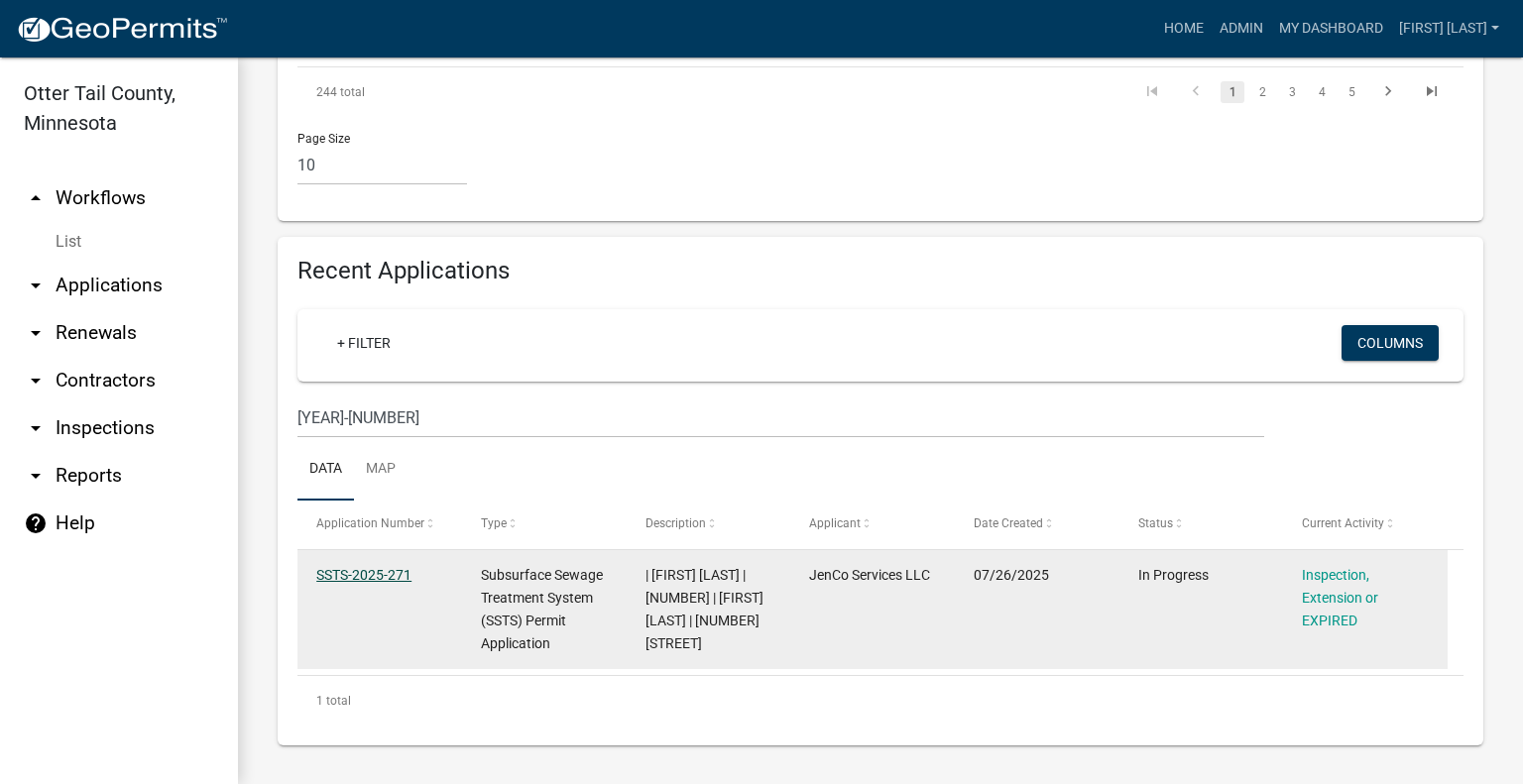 click on "SSTS-2025-271" 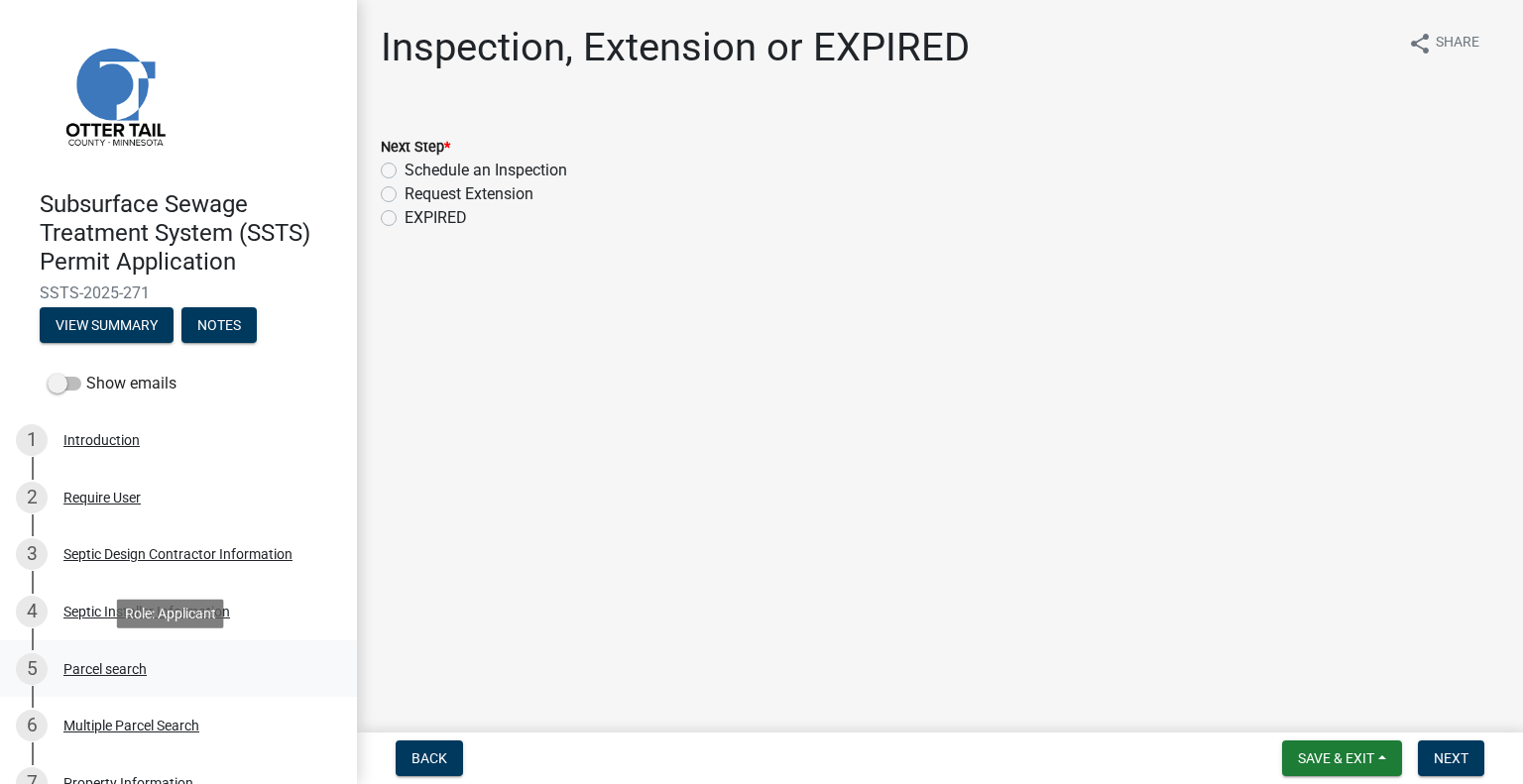 click on "5     Parcel search" at bounding box center [171, 669] 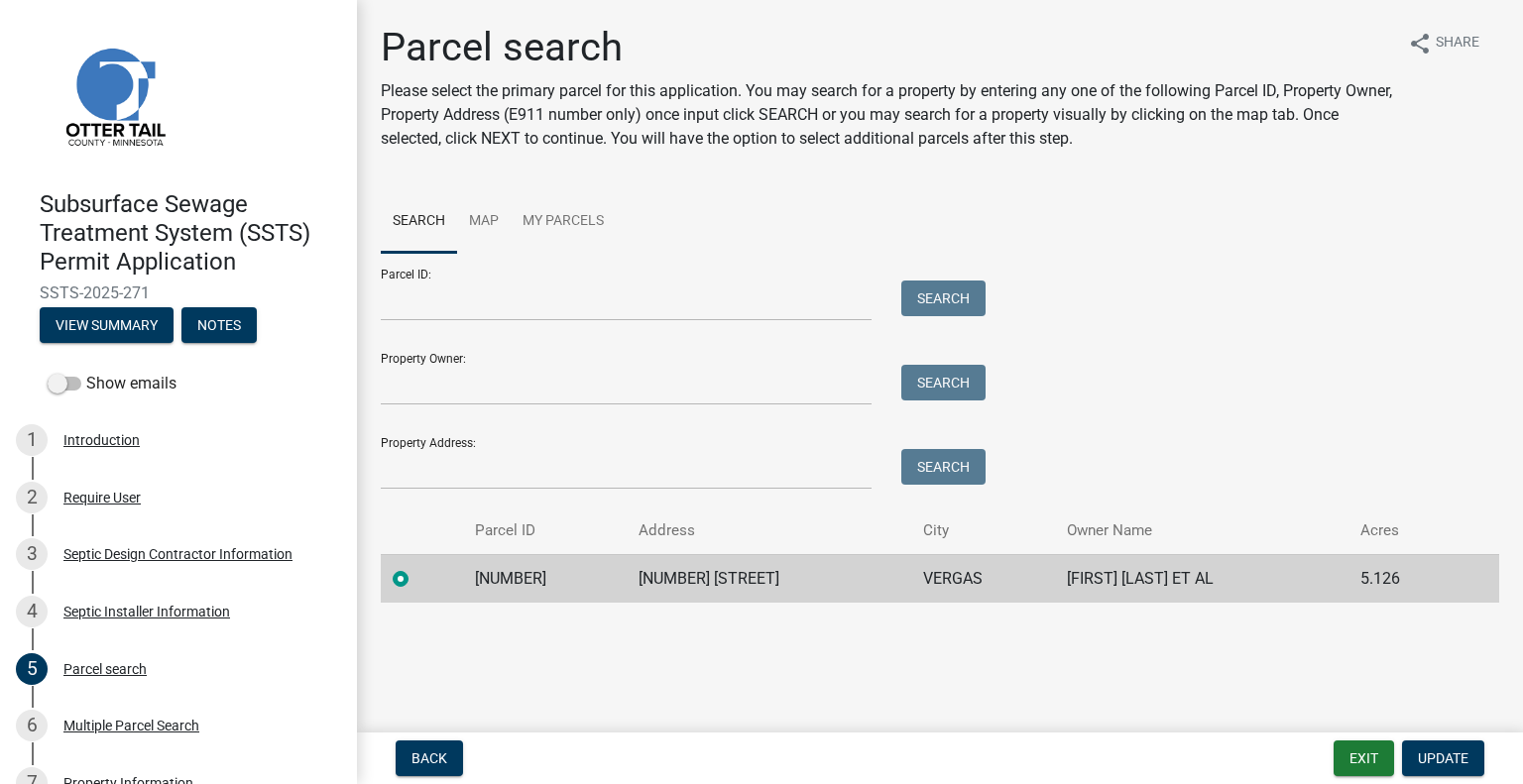 click on "32000280192010" 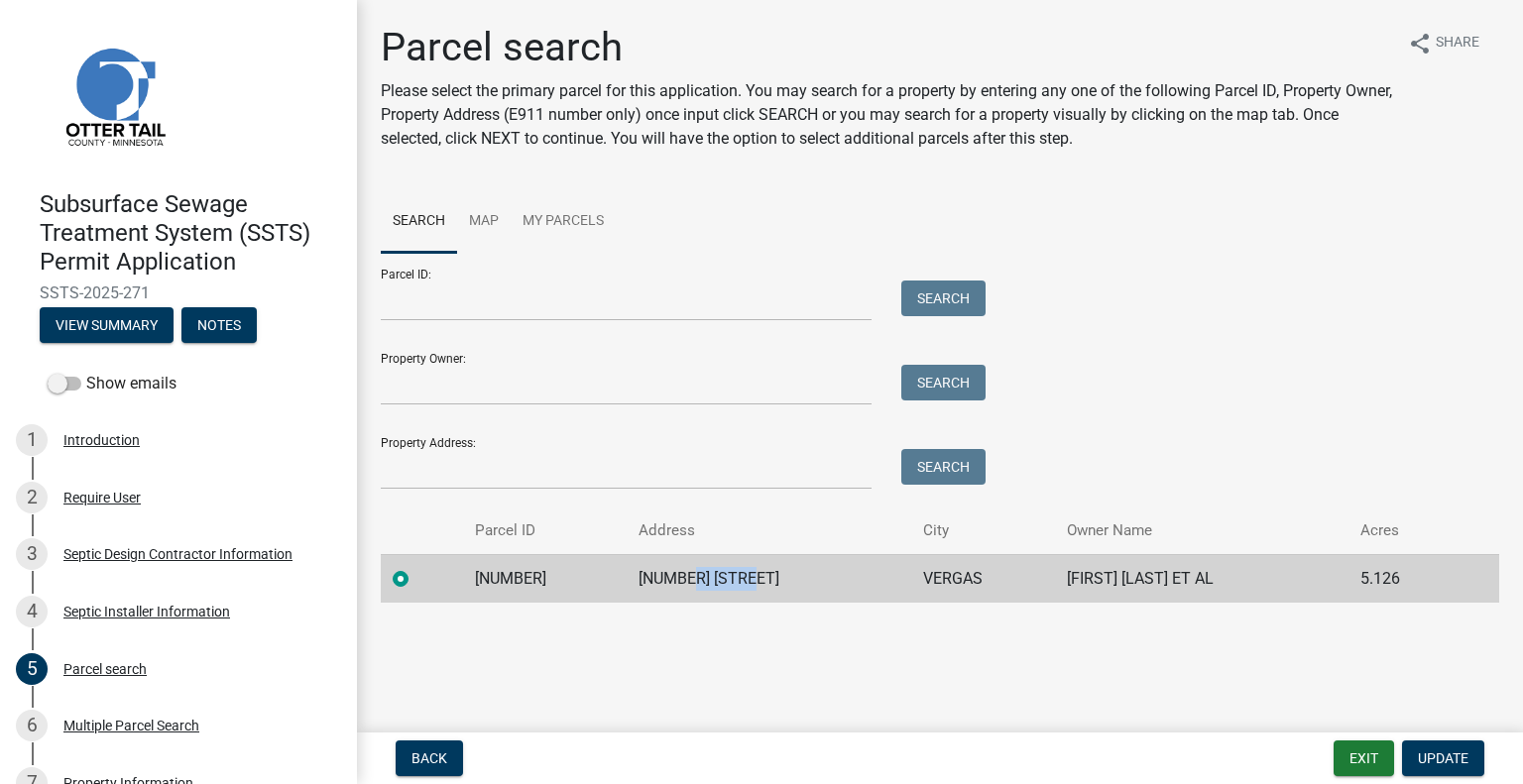 click on "35789 FREEDOM FLYER TRL" 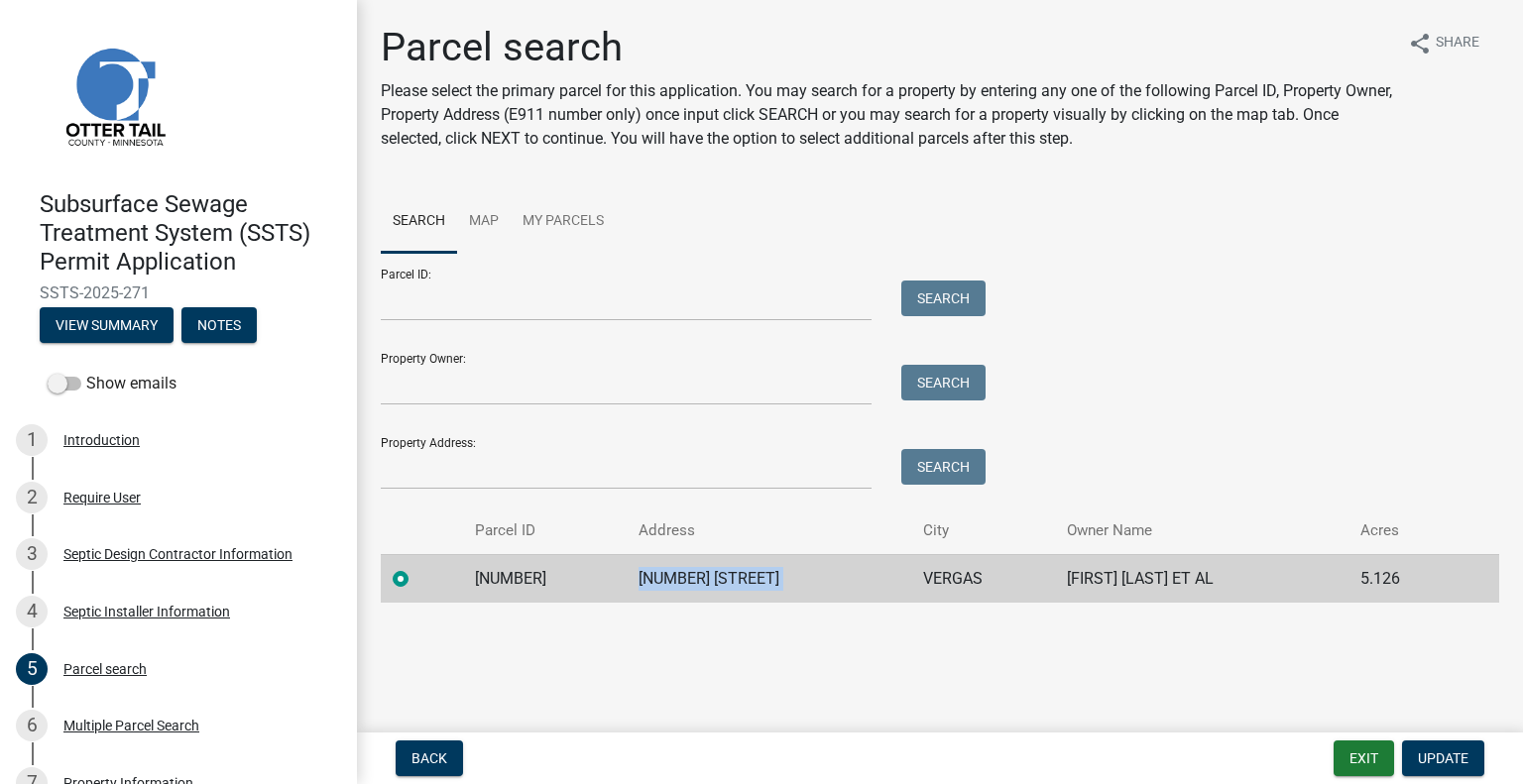 click on "35789 FREEDOM FLYER TRL" 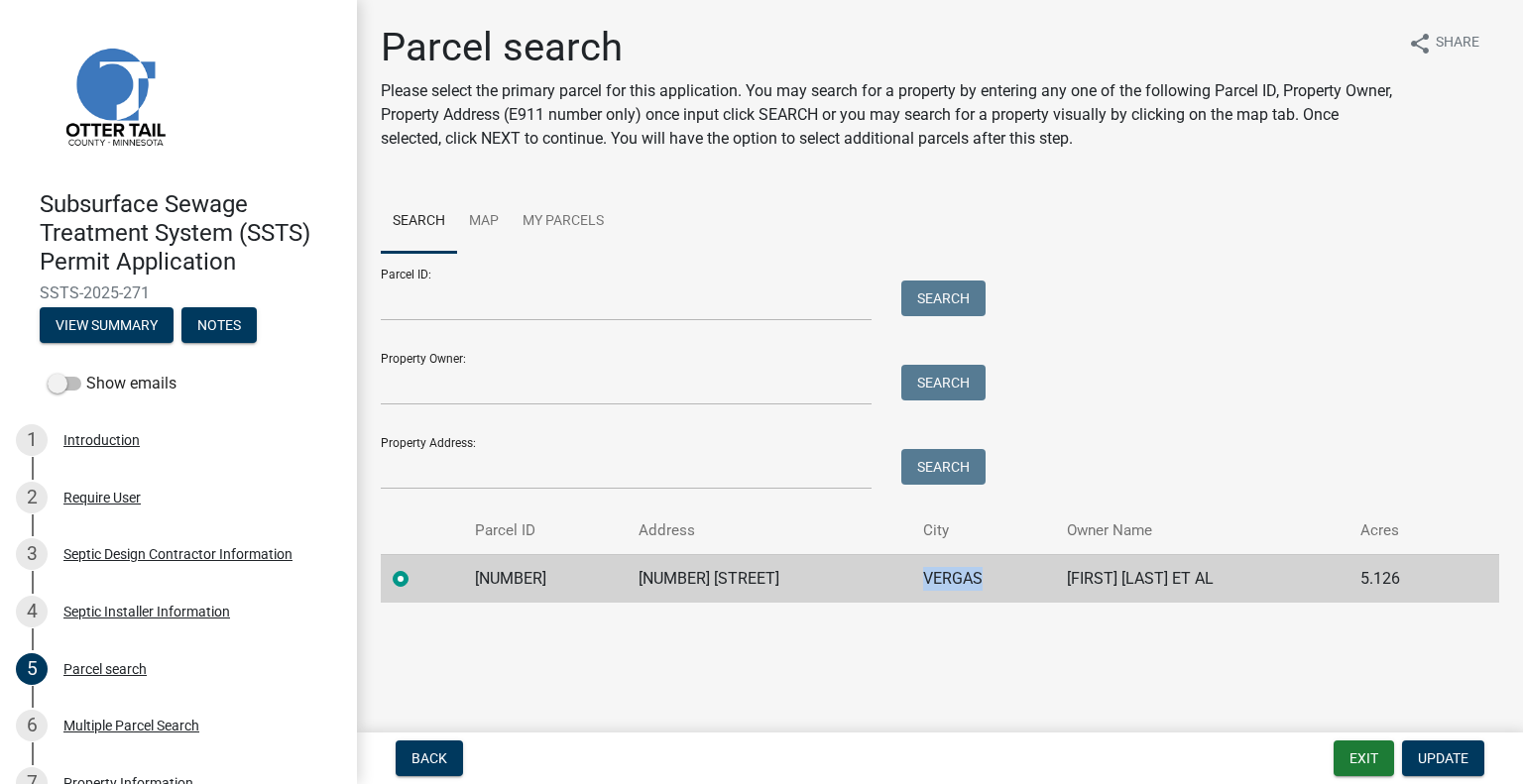 click on "VERGAS" 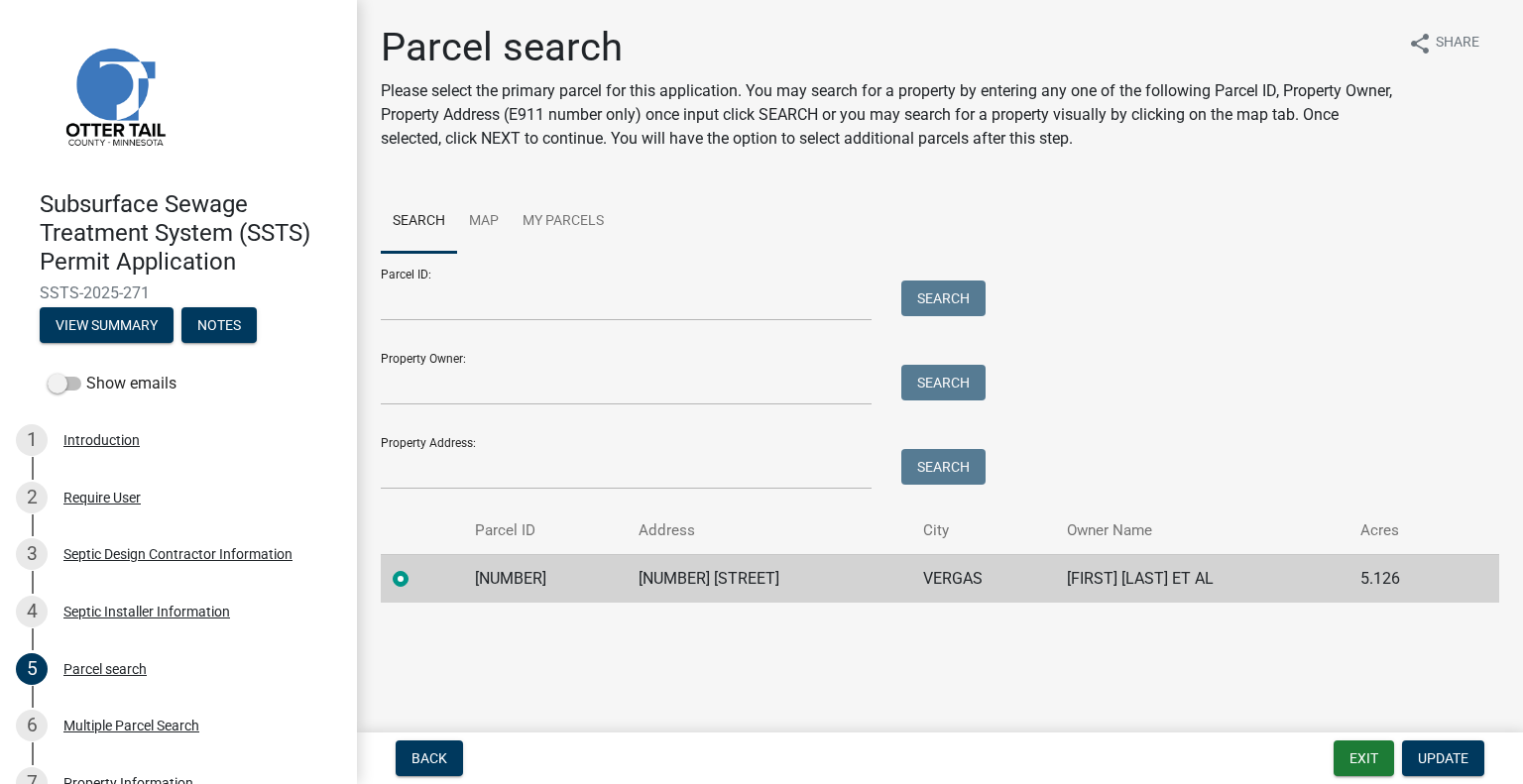 click on "PATRICK T KIRSCH ET AL" 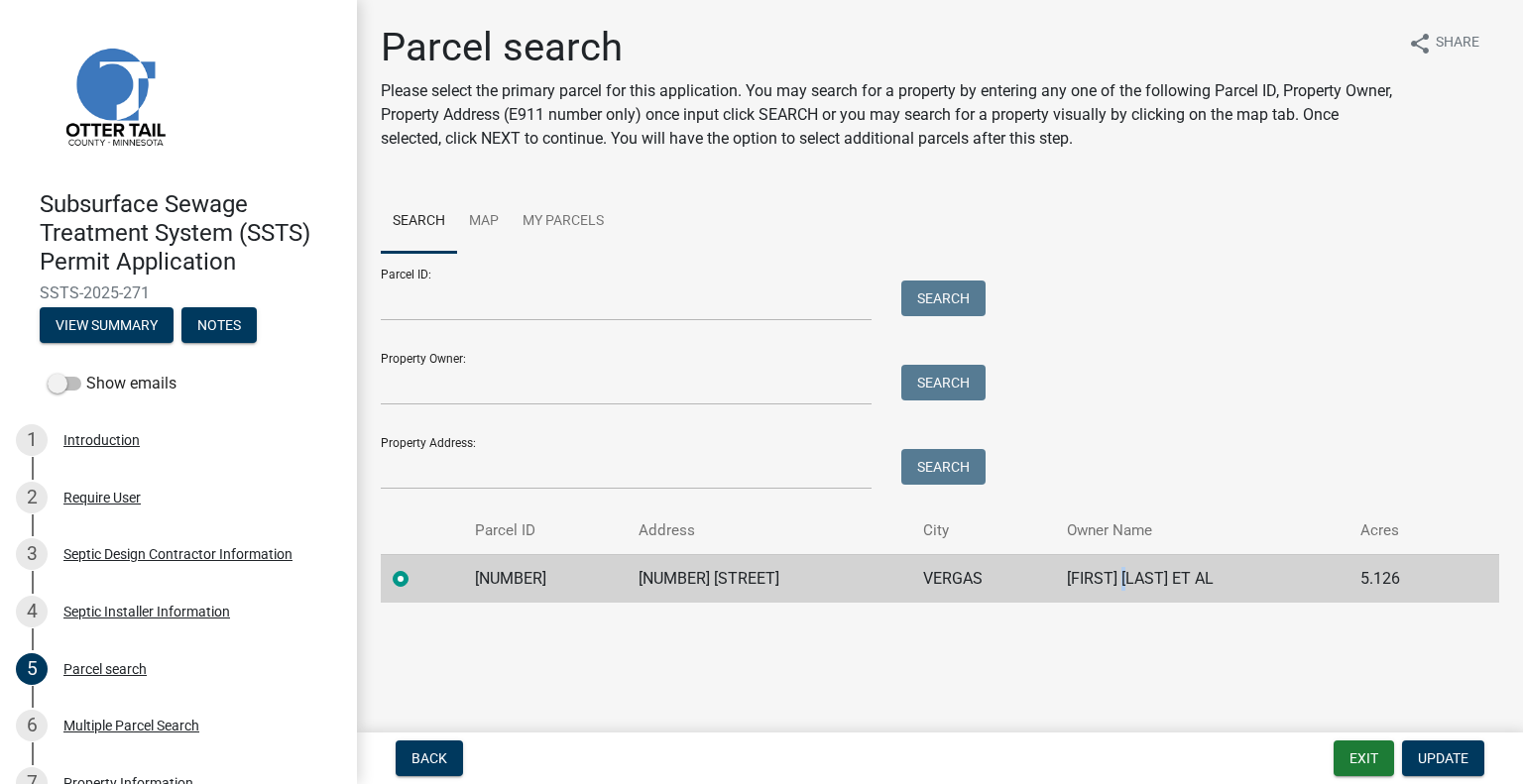 click on "PATRICK T KIRSCH ET AL" 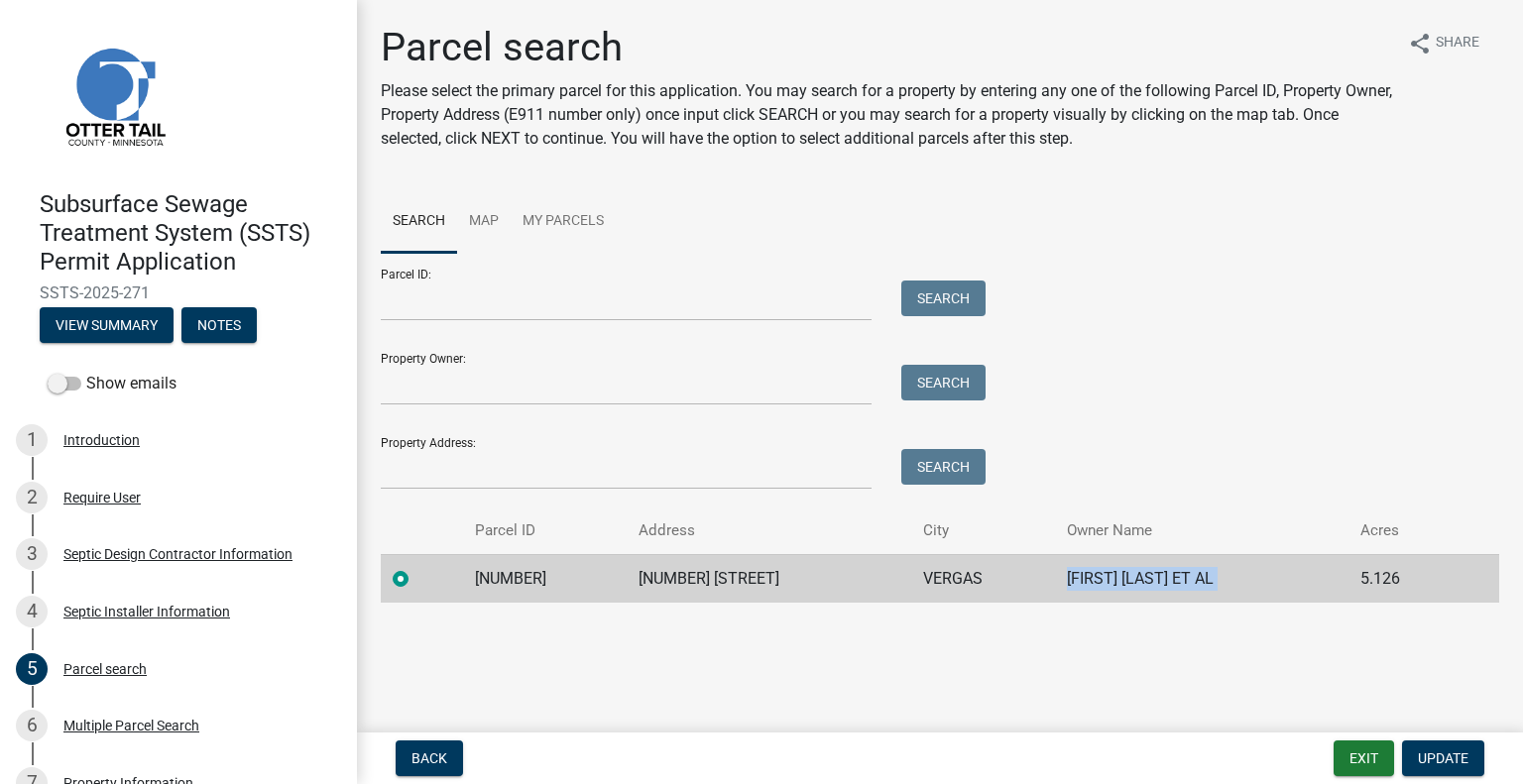 click on "PATRICK T KIRSCH ET AL" 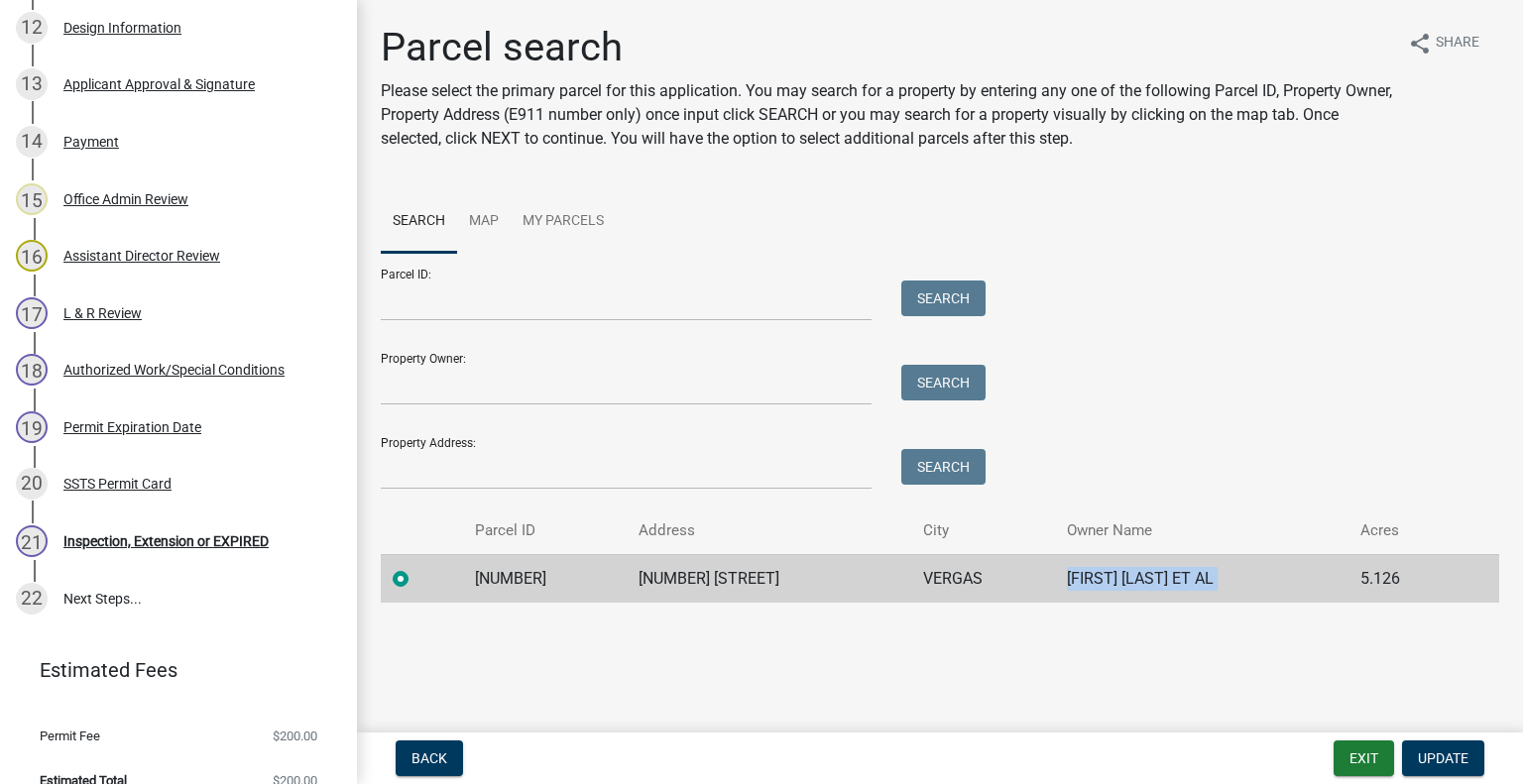 scroll, scrollTop: 1067, scrollLeft: 0, axis: vertical 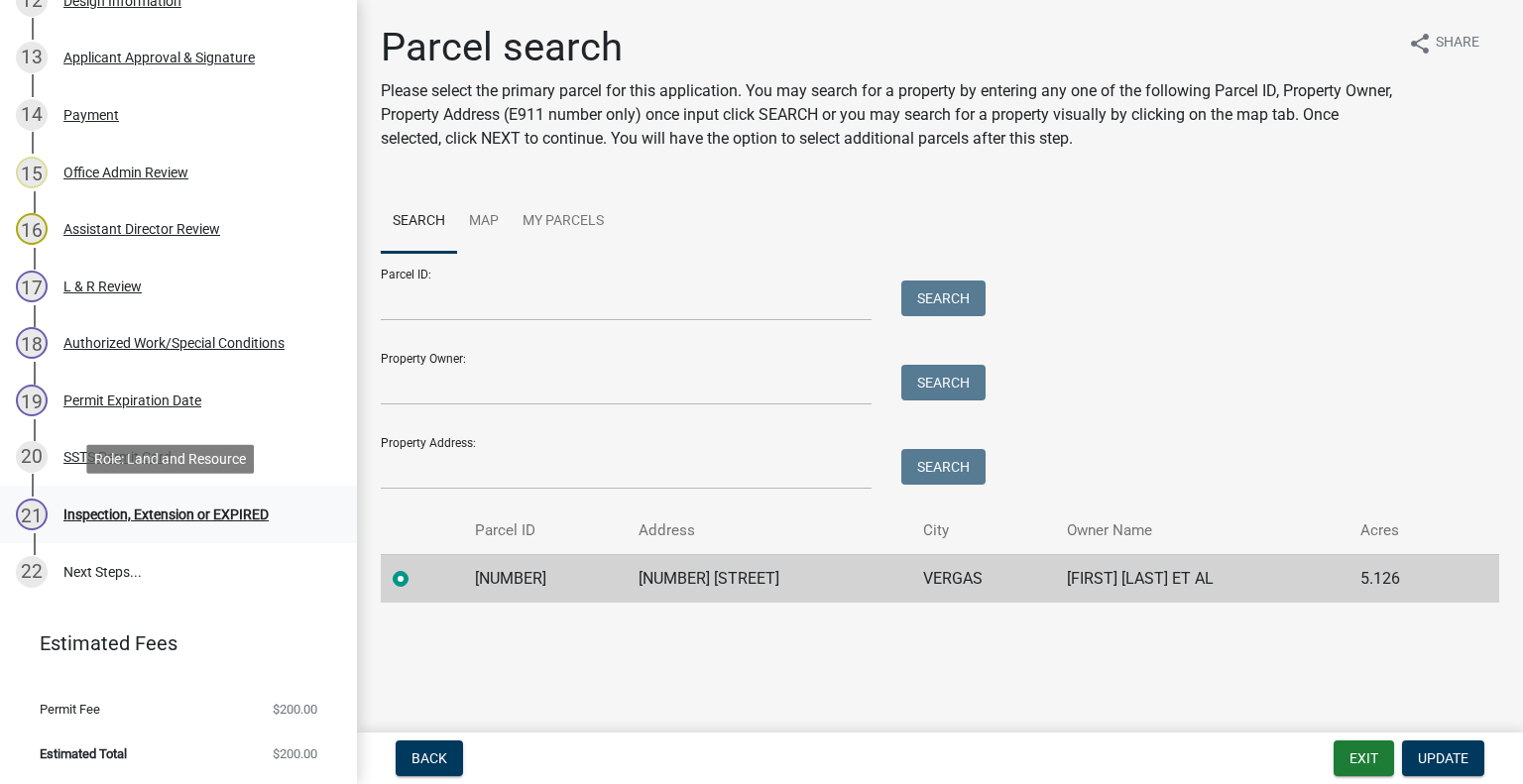 click on "21     Inspection, Extension or EXPIRED" at bounding box center [171, 514] 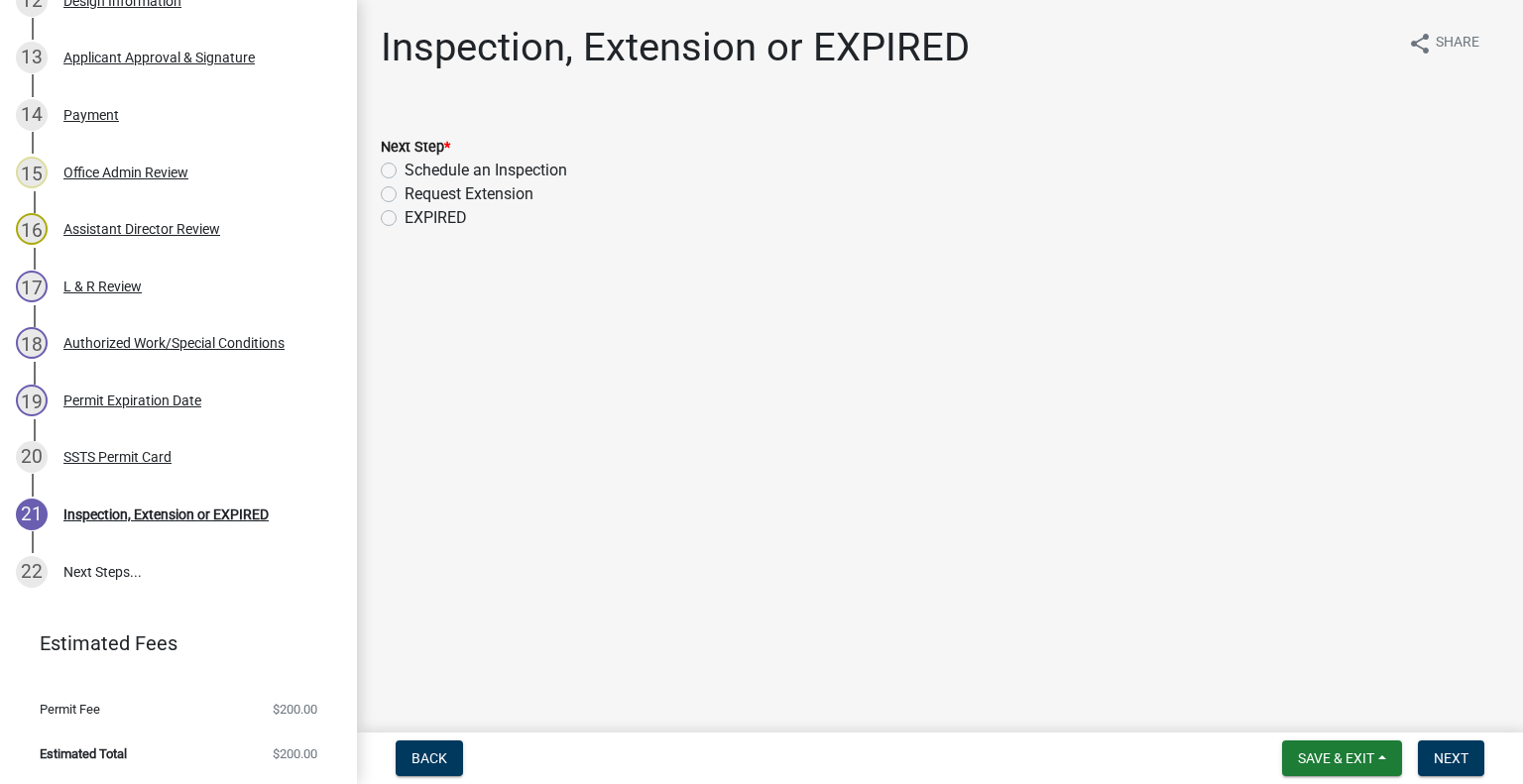 click on "Schedule an Inspection" 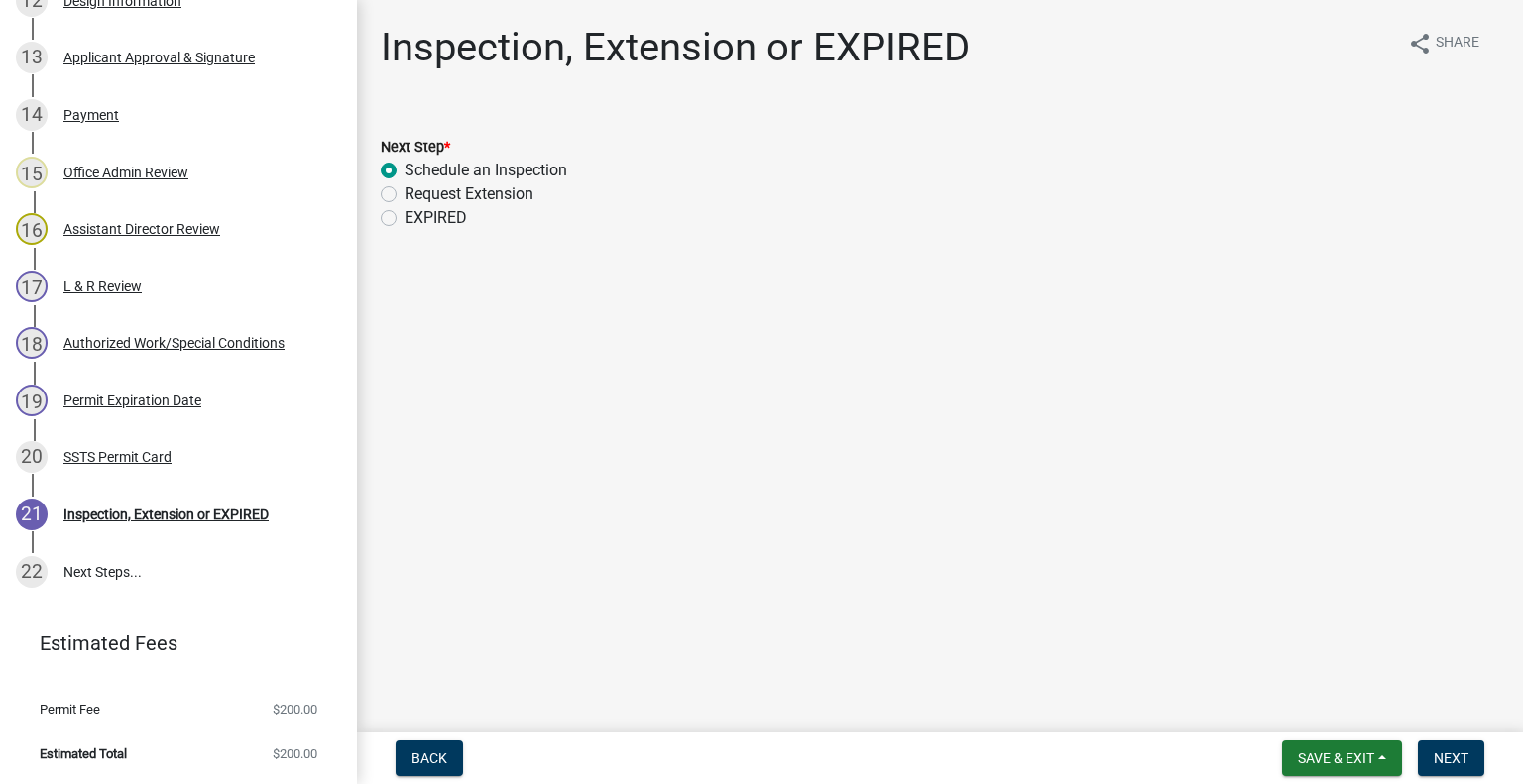 radio on "true" 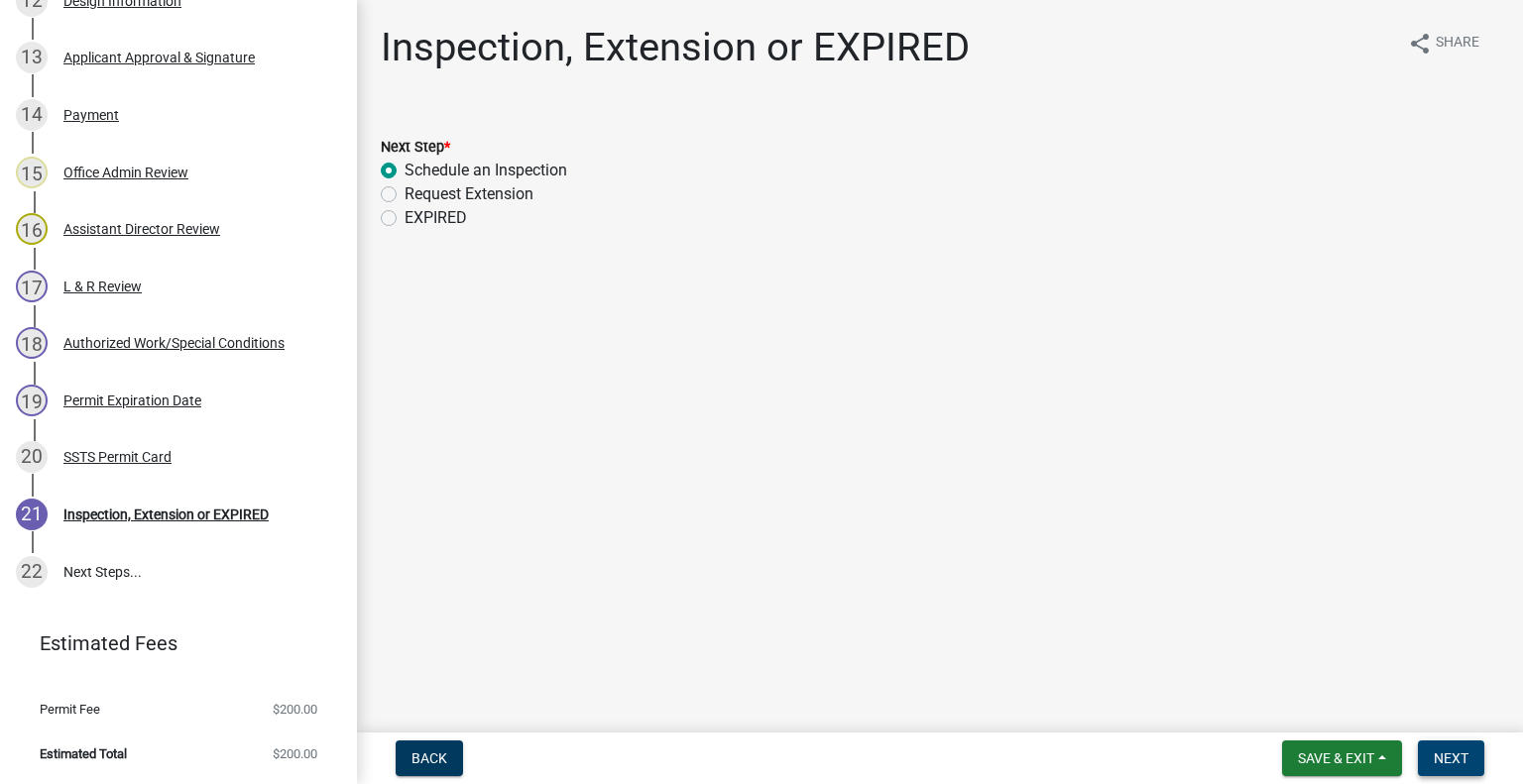 click on "Next" at bounding box center [1451, 758] 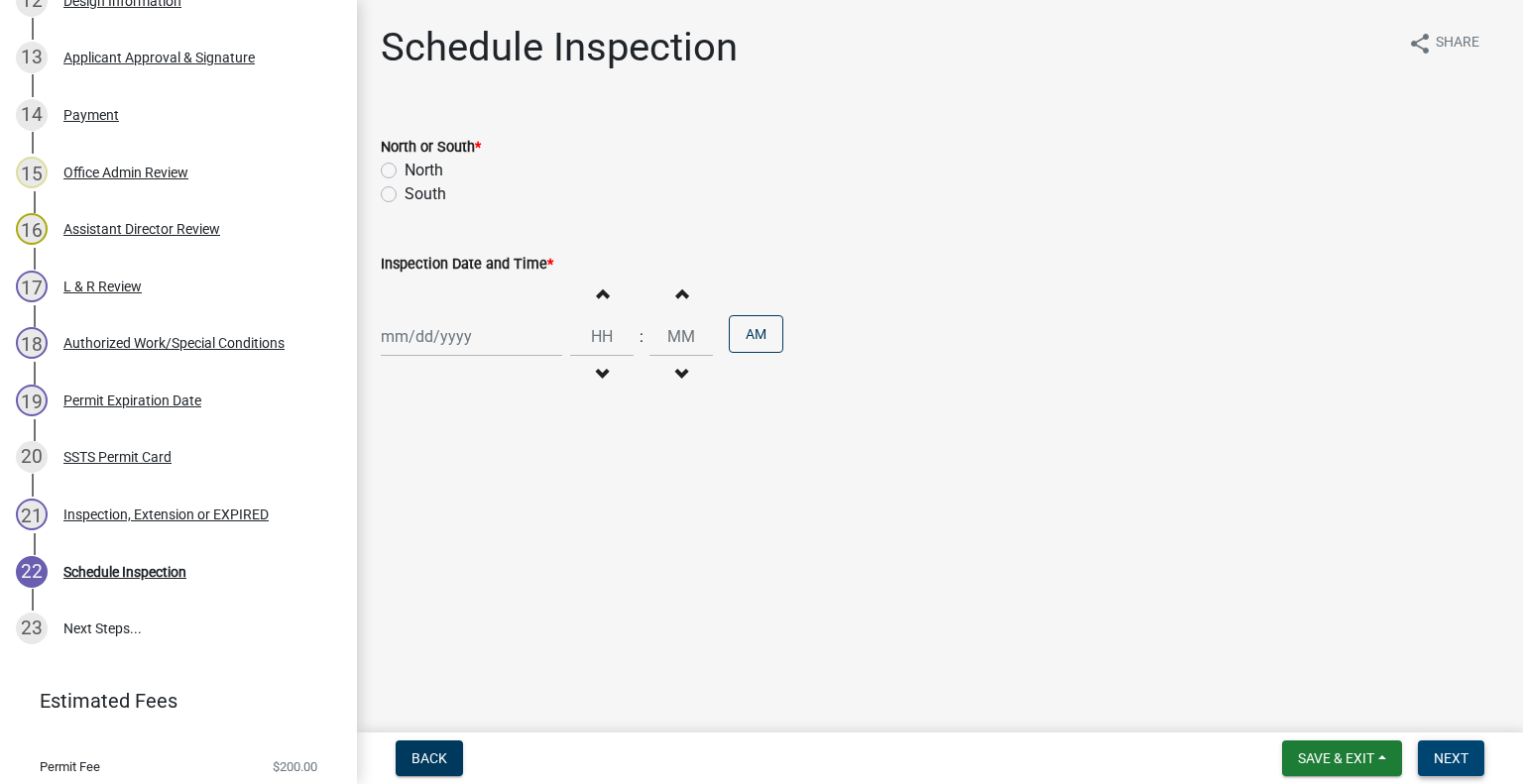 scroll, scrollTop: 1125, scrollLeft: 0, axis: vertical 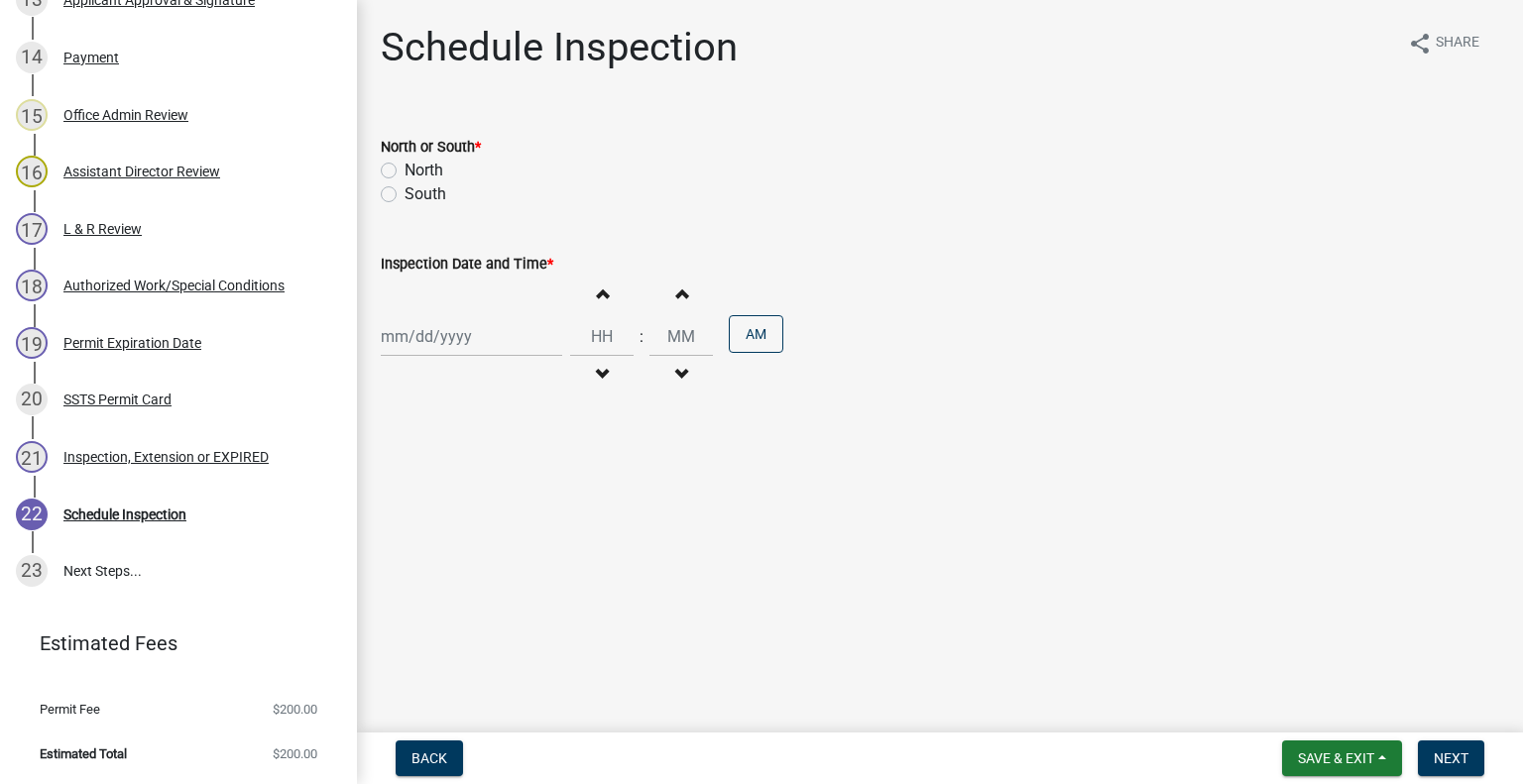 click on "North" 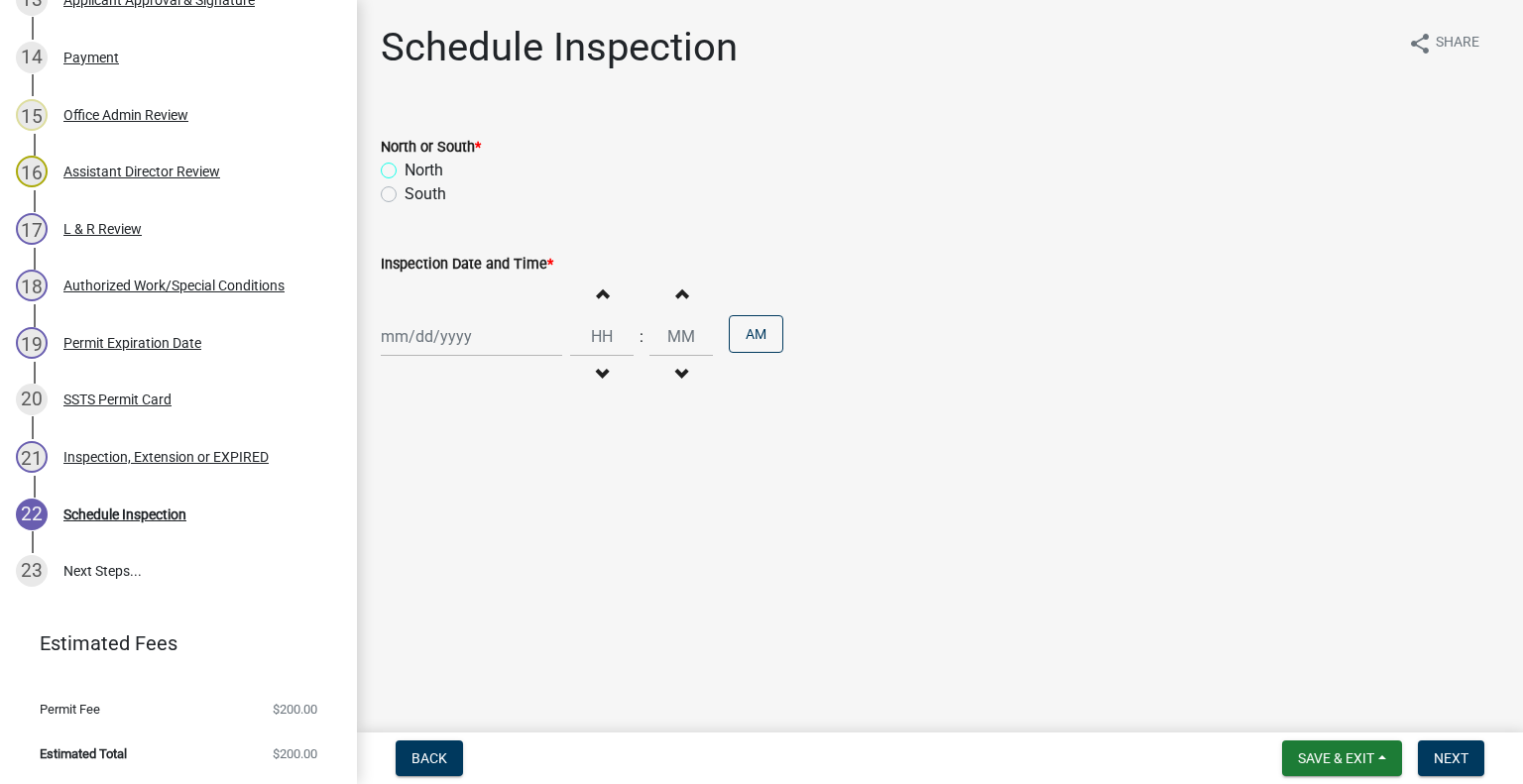 click on "North" at bounding box center [410, 165] 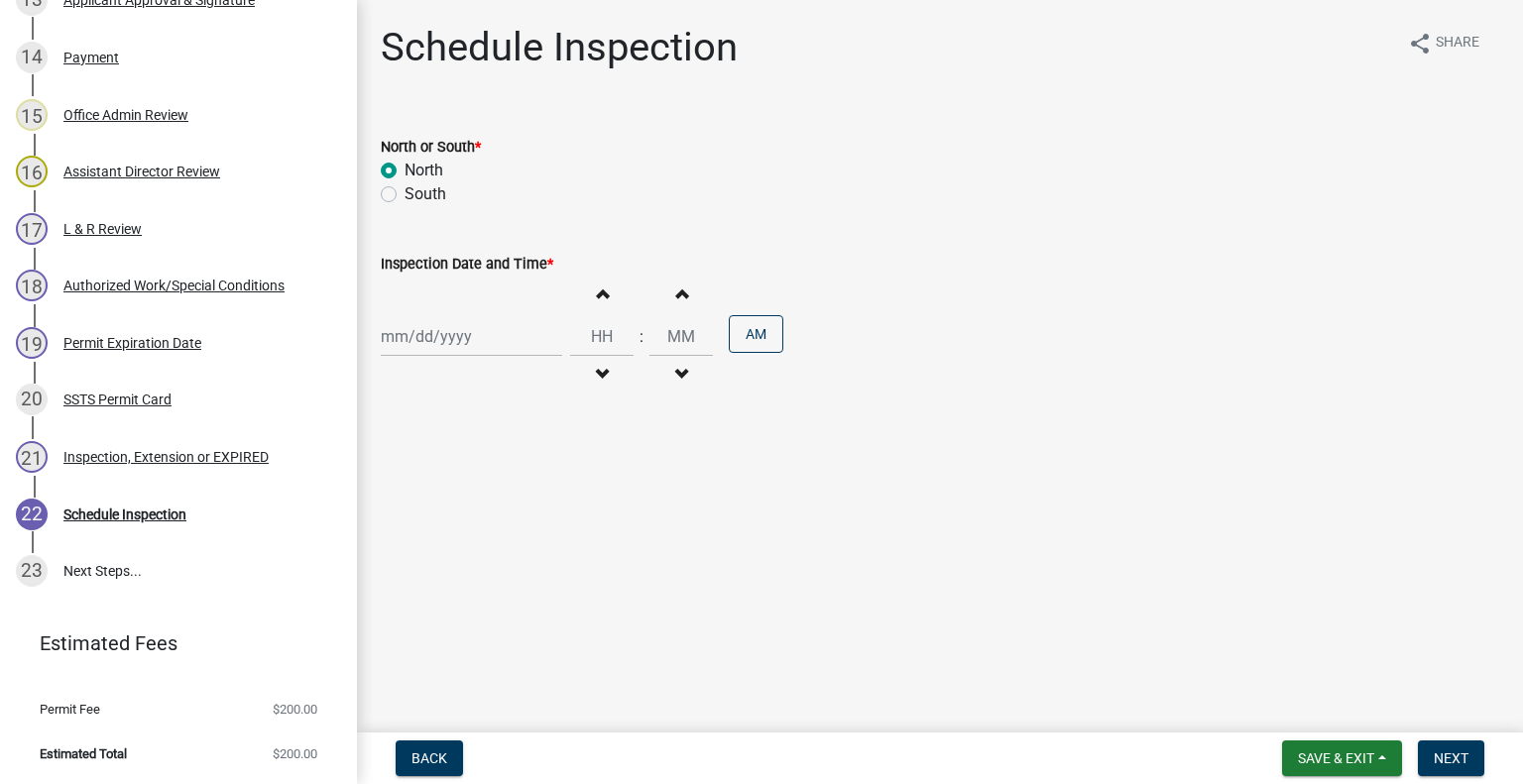 radio on "true" 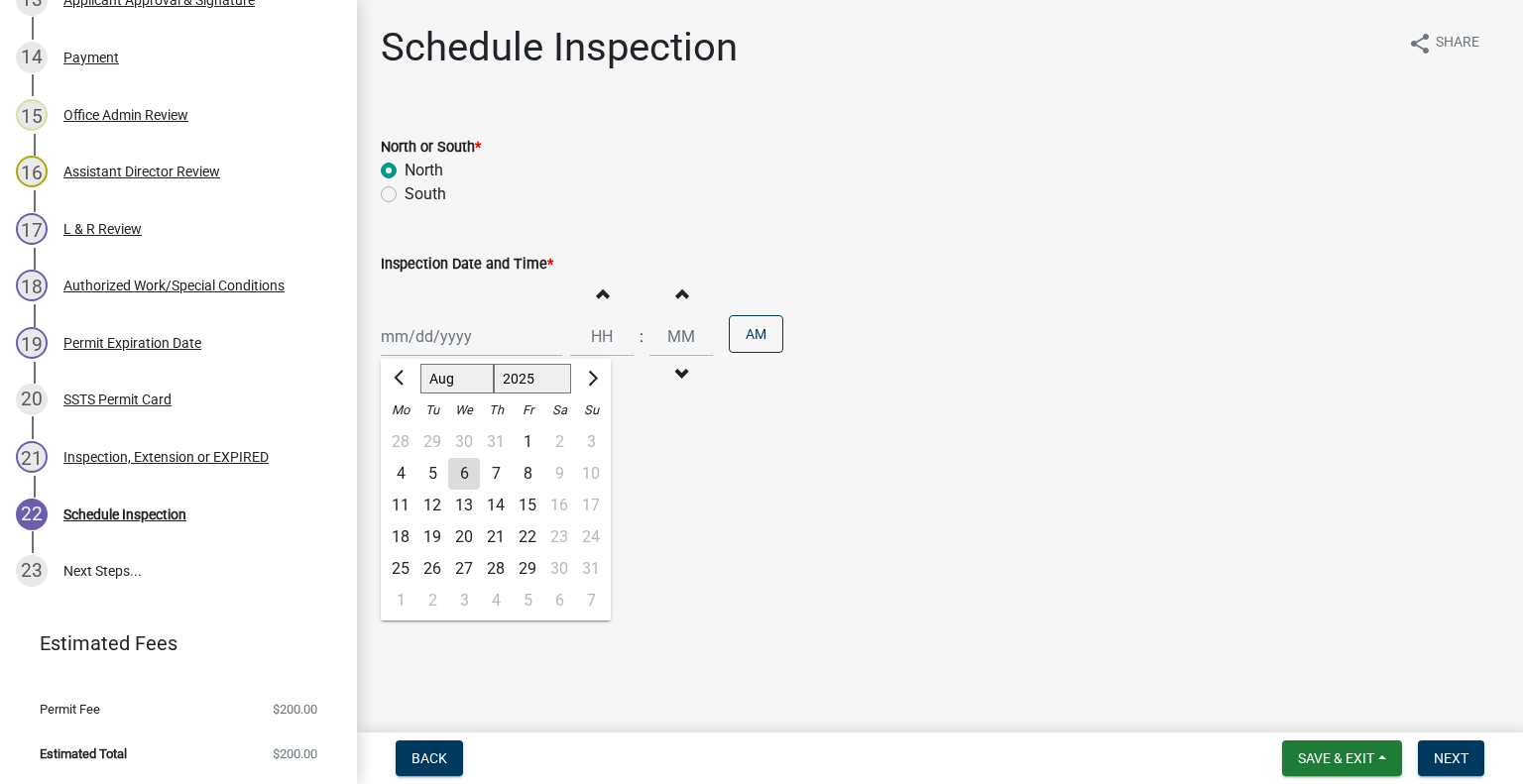 click on "7" 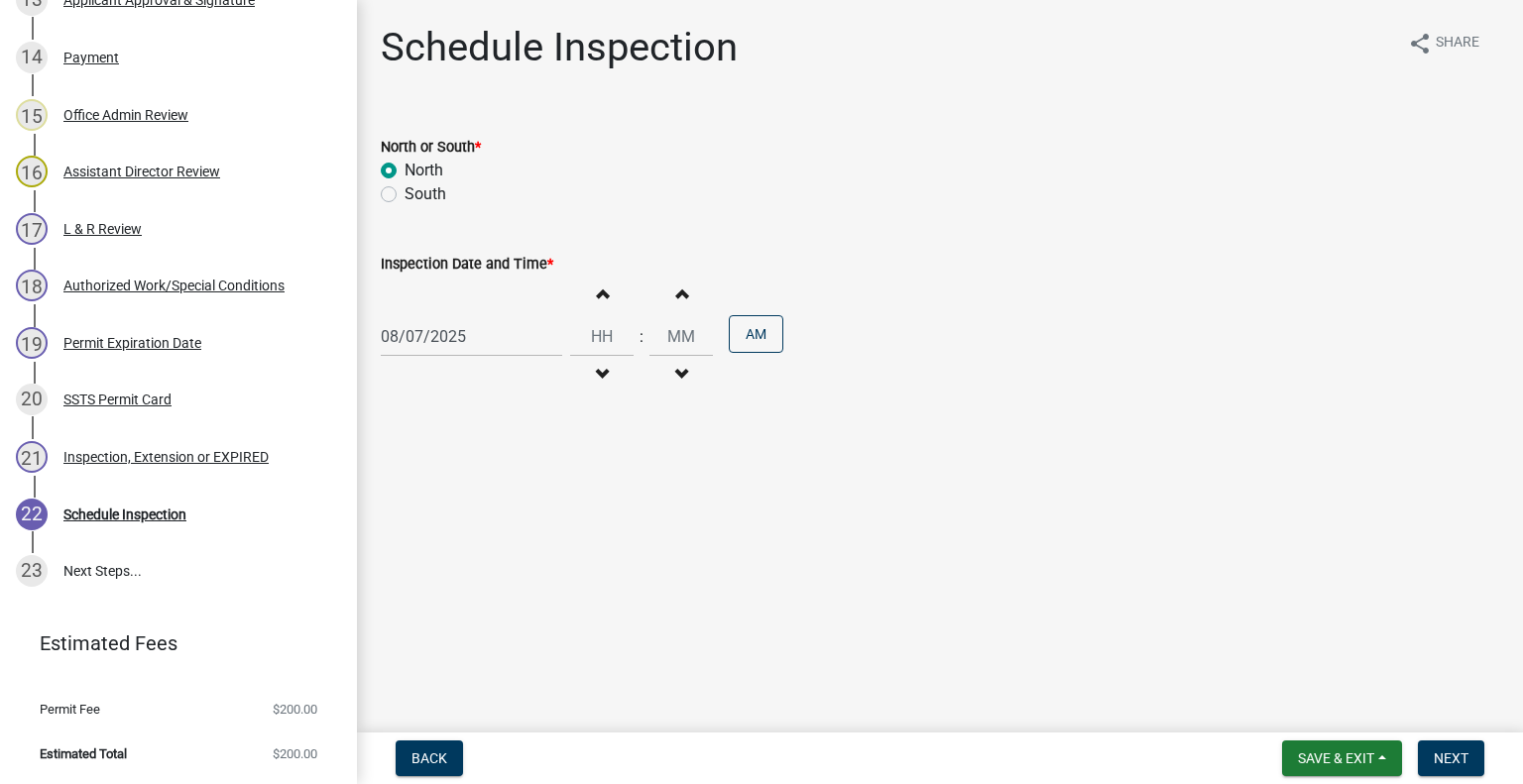 click at bounding box center (602, 375) 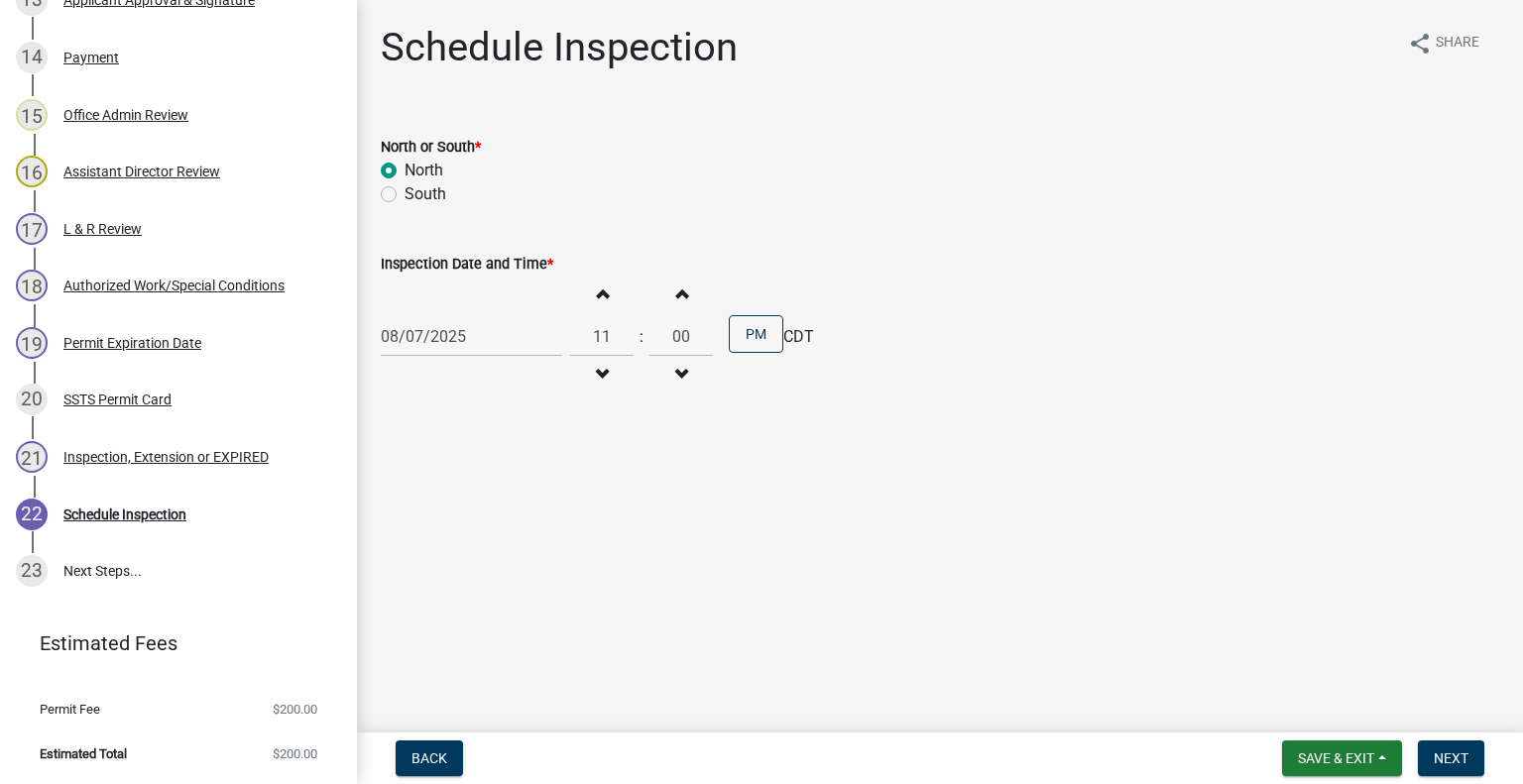 click at bounding box center [602, 375] 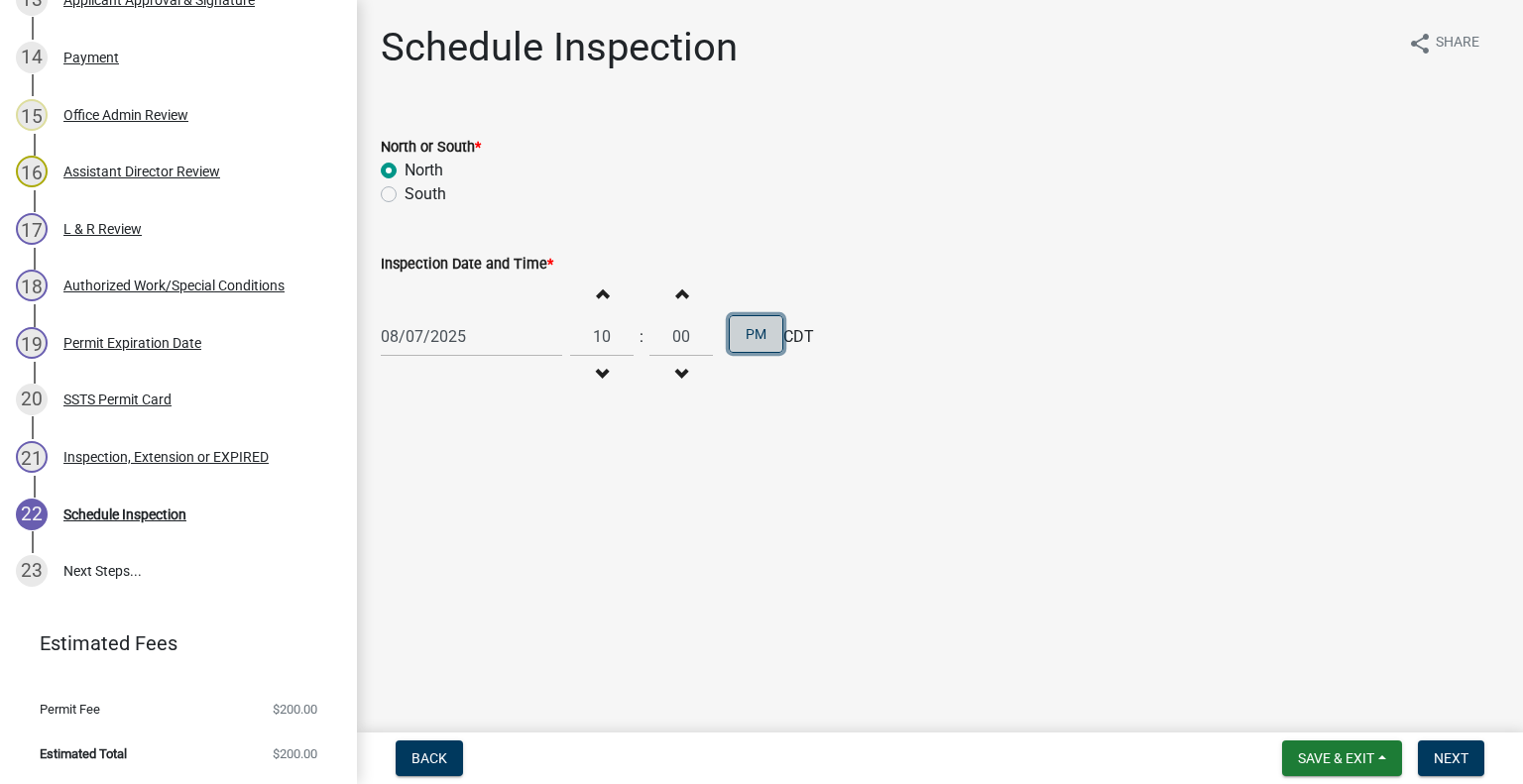 click on "PM" at bounding box center (756, 334) 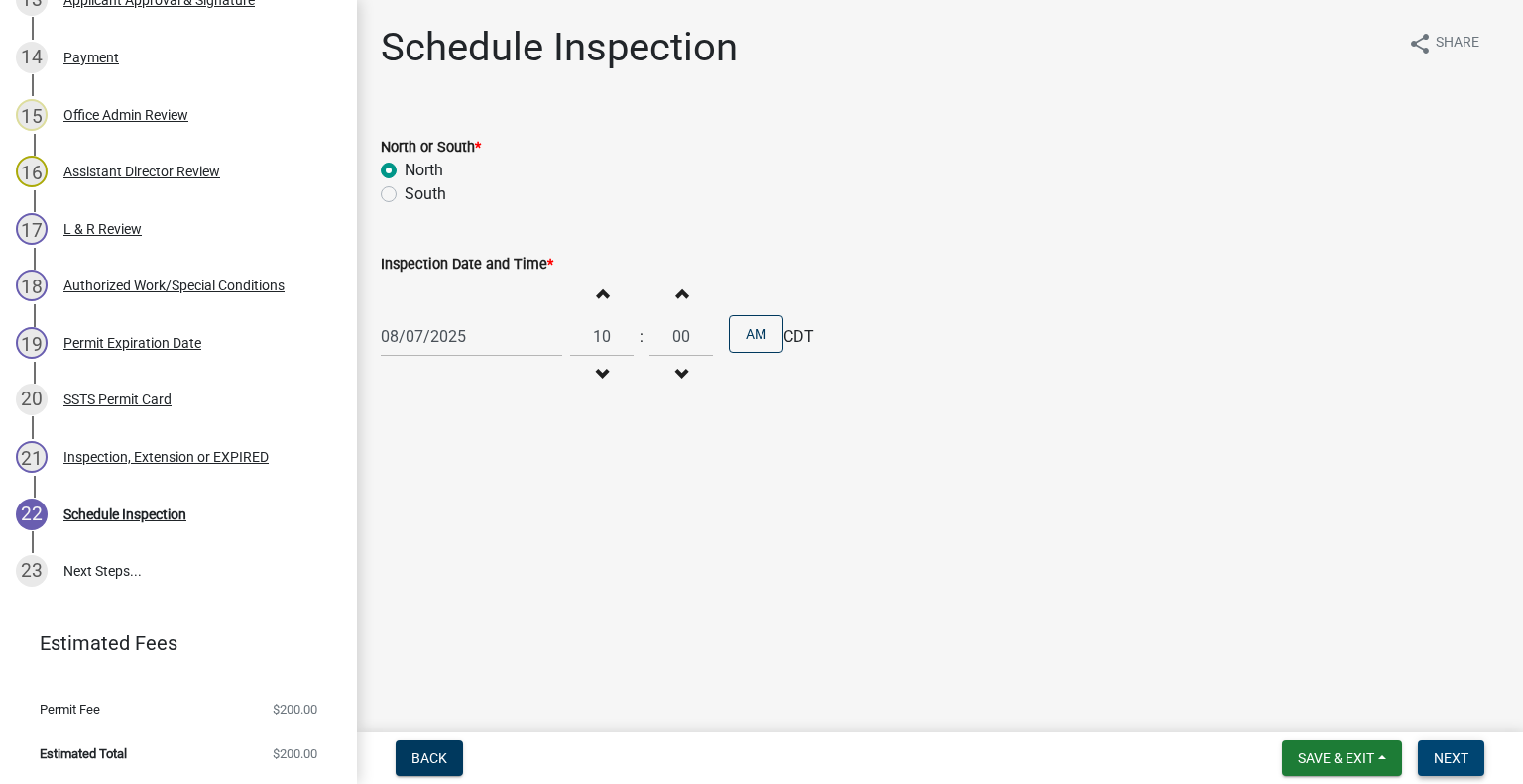 click on "Next" at bounding box center (1451, 758) 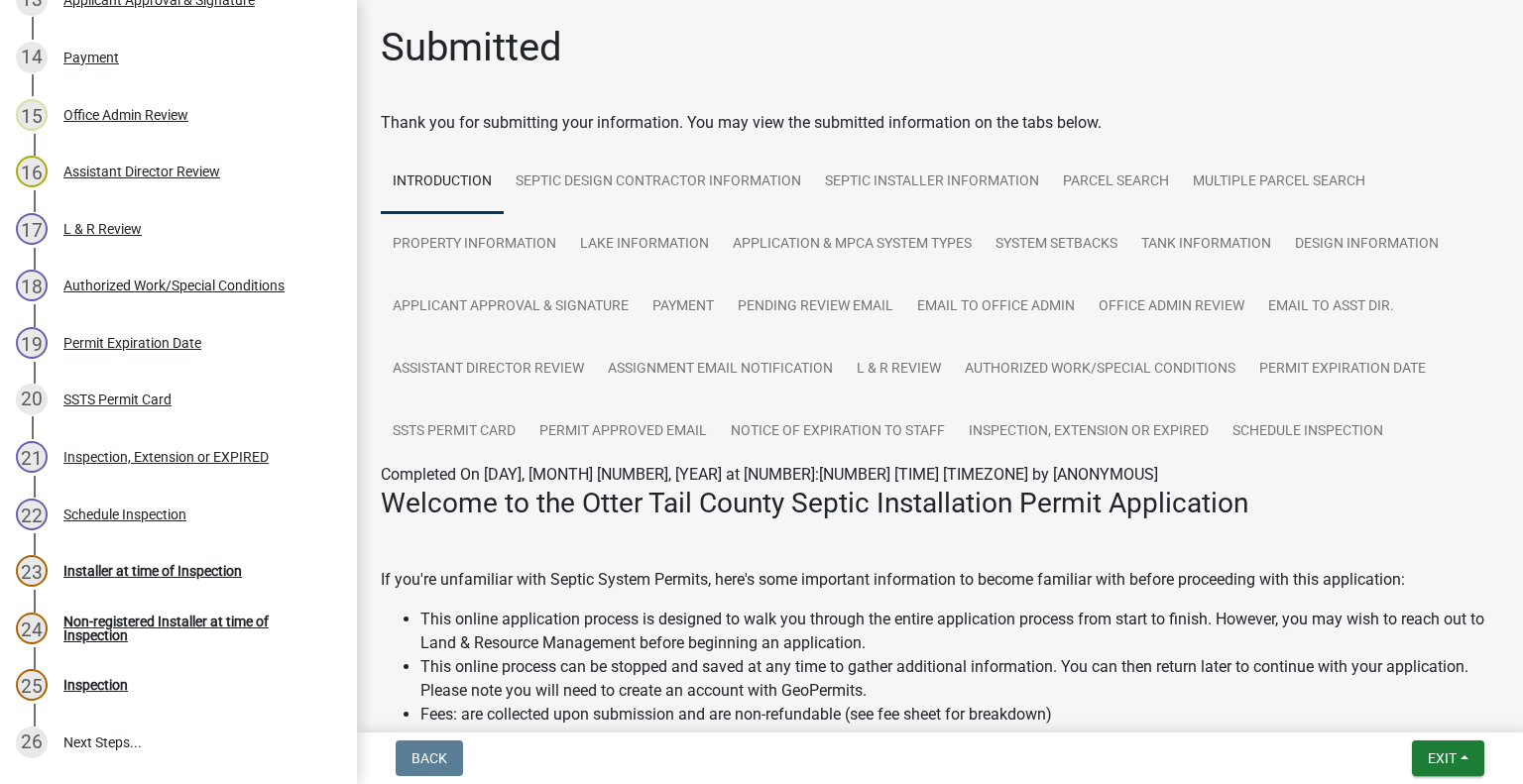 scroll, scrollTop: 1296, scrollLeft: 0, axis: vertical 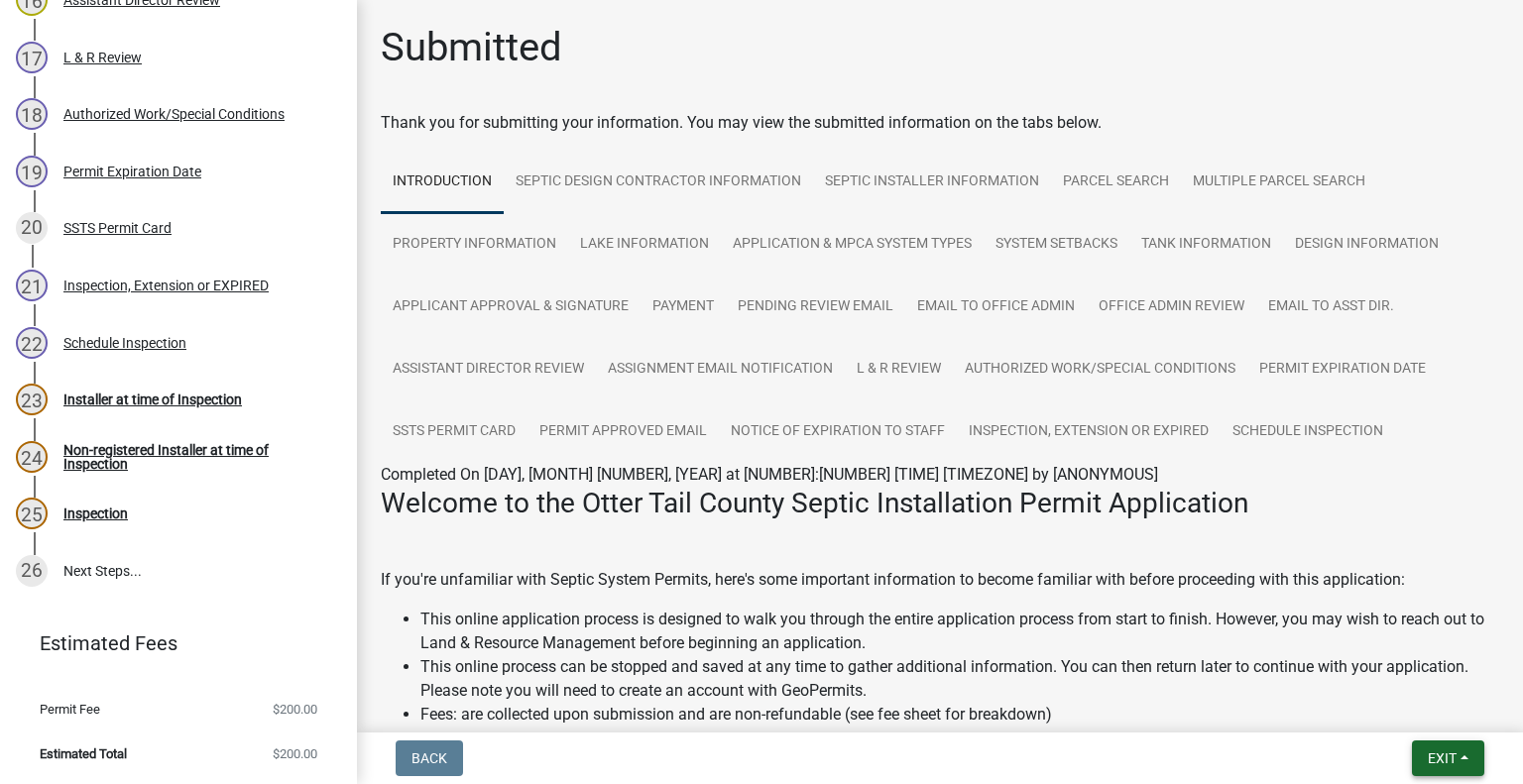 click on "Exit" at bounding box center (1448, 758) 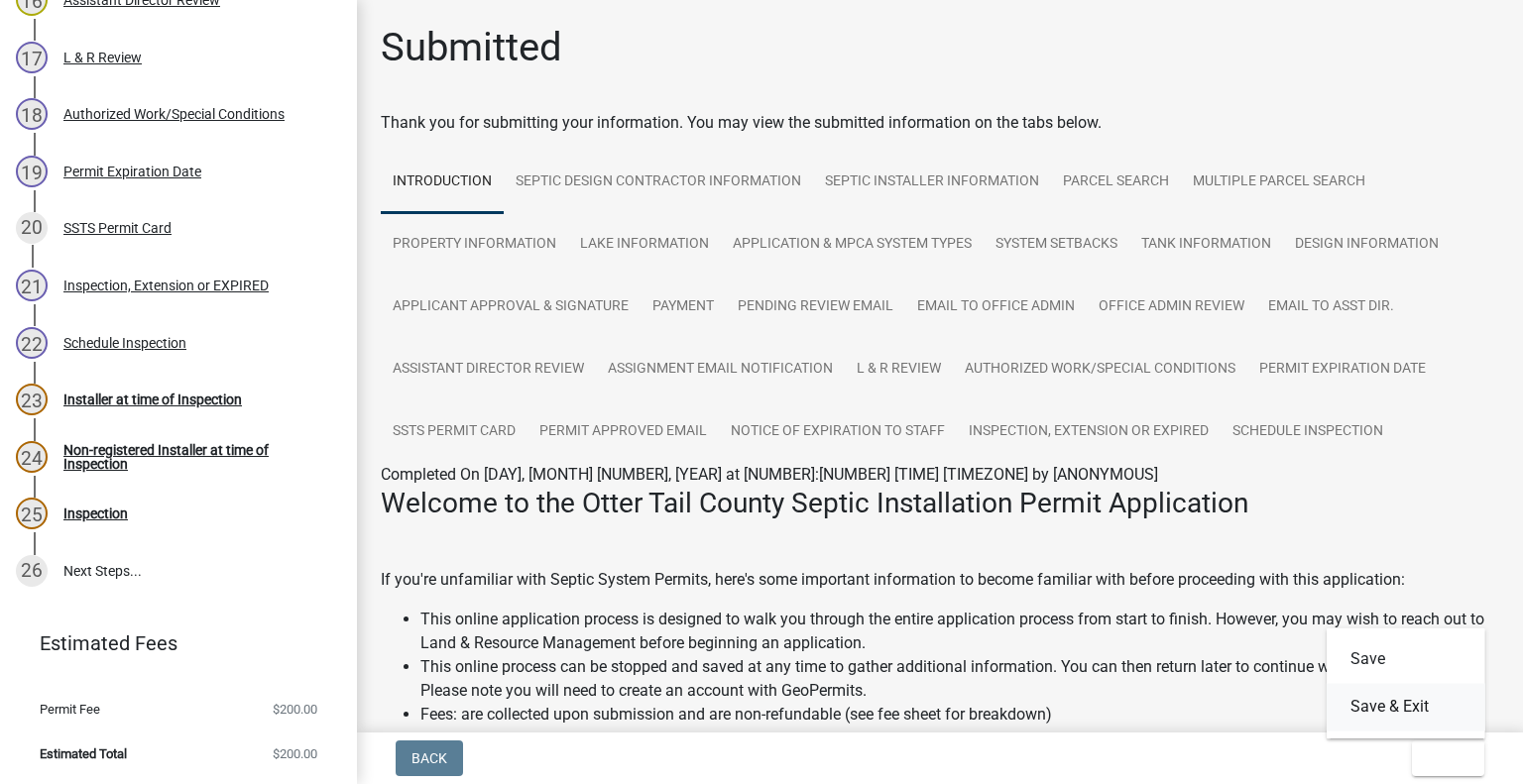 click on "Save & Exit" at bounding box center [1406, 707] 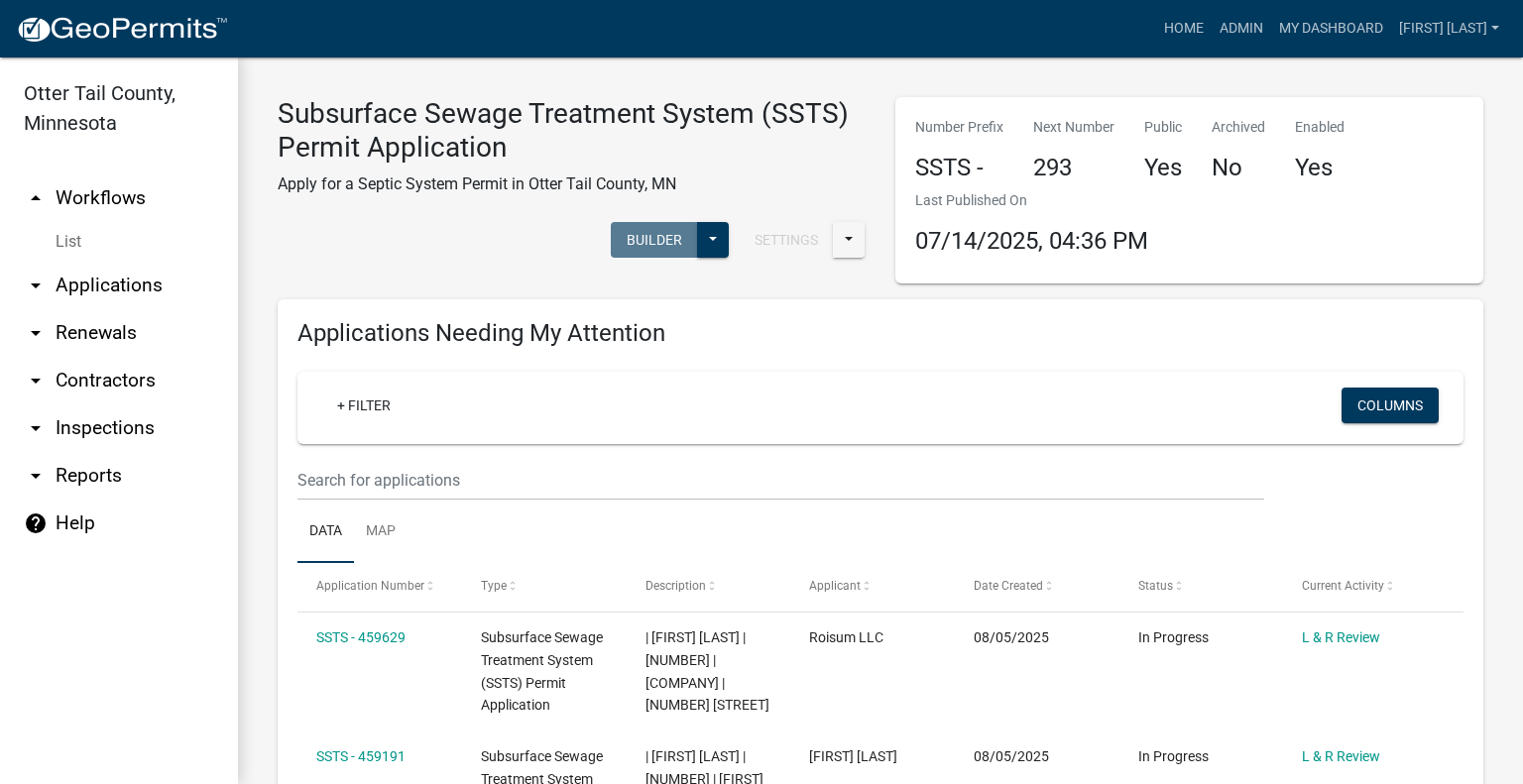 click on "arrow_drop_down   Applications" at bounding box center (119, 285) 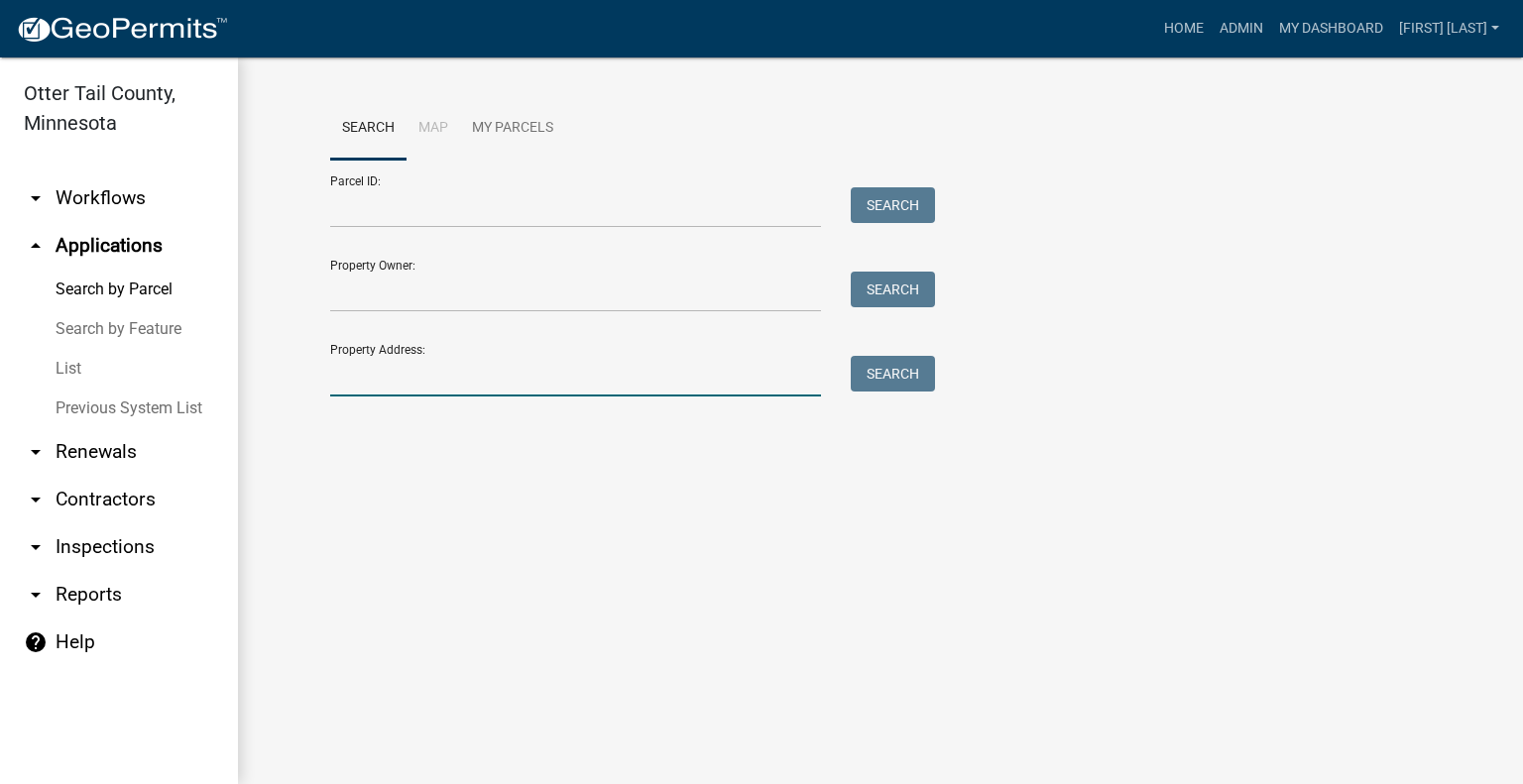 click on "Property Address:" at bounding box center [575, 376] 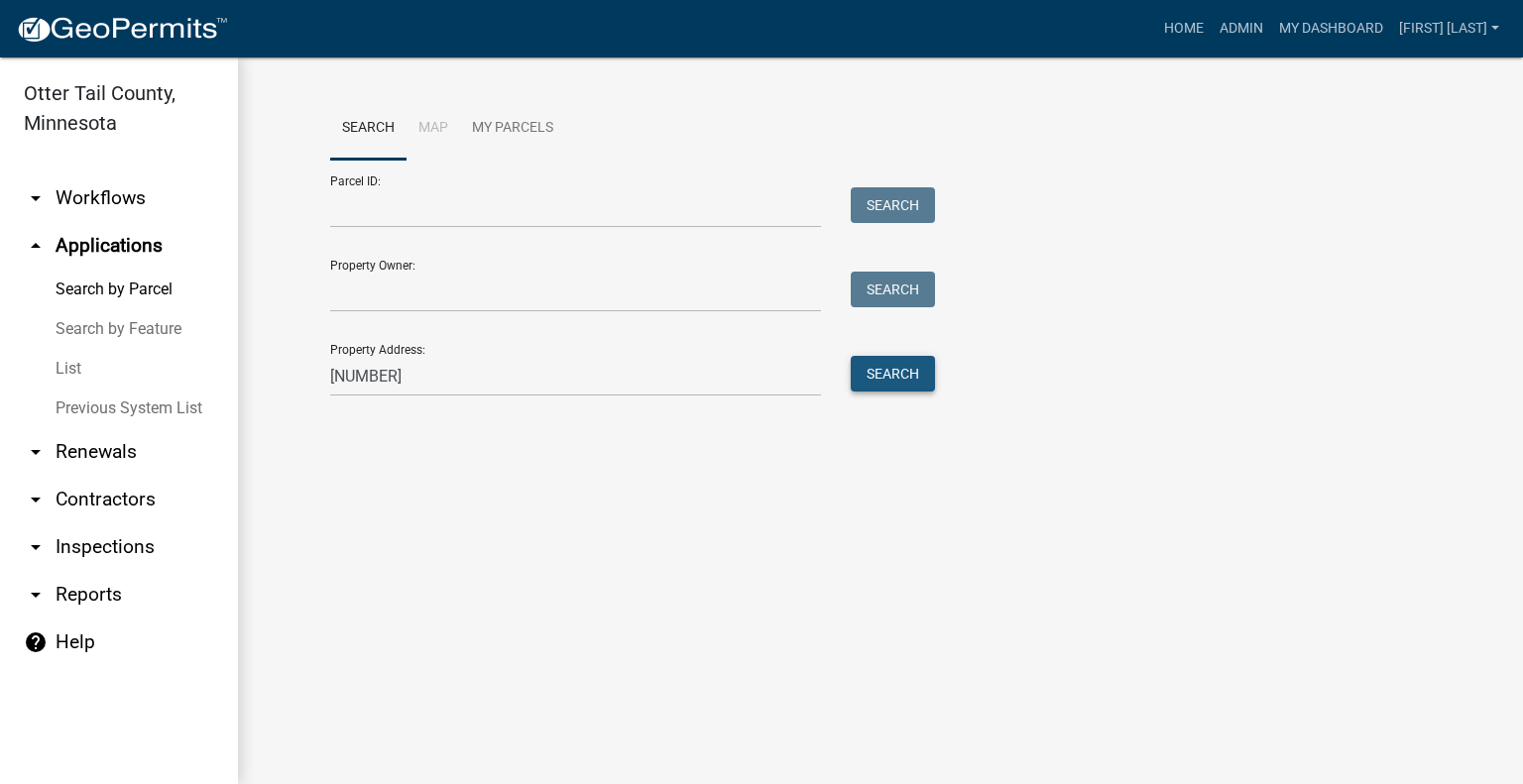 click on "Search" at bounding box center [892, 374] 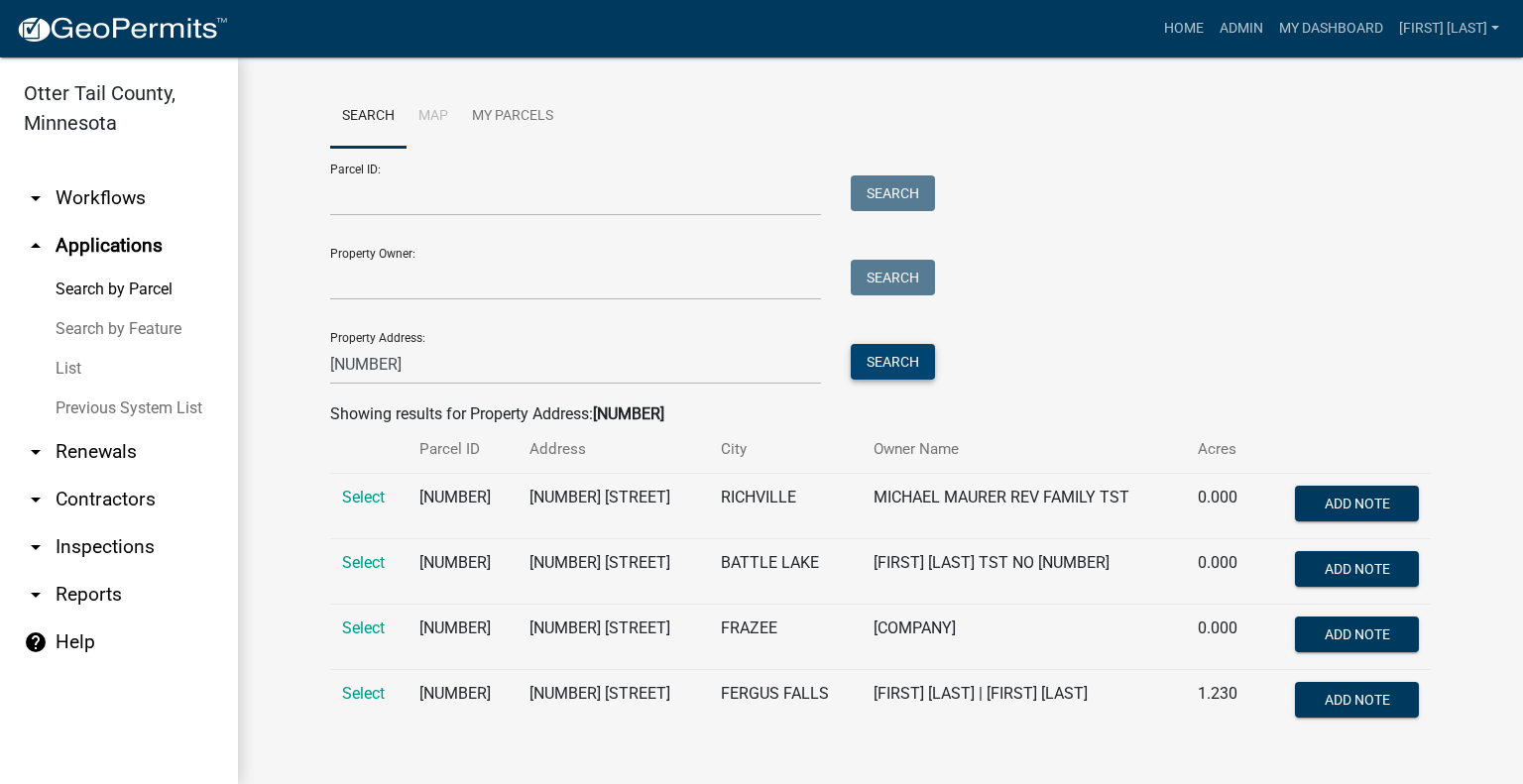 scroll, scrollTop: 17, scrollLeft: 0, axis: vertical 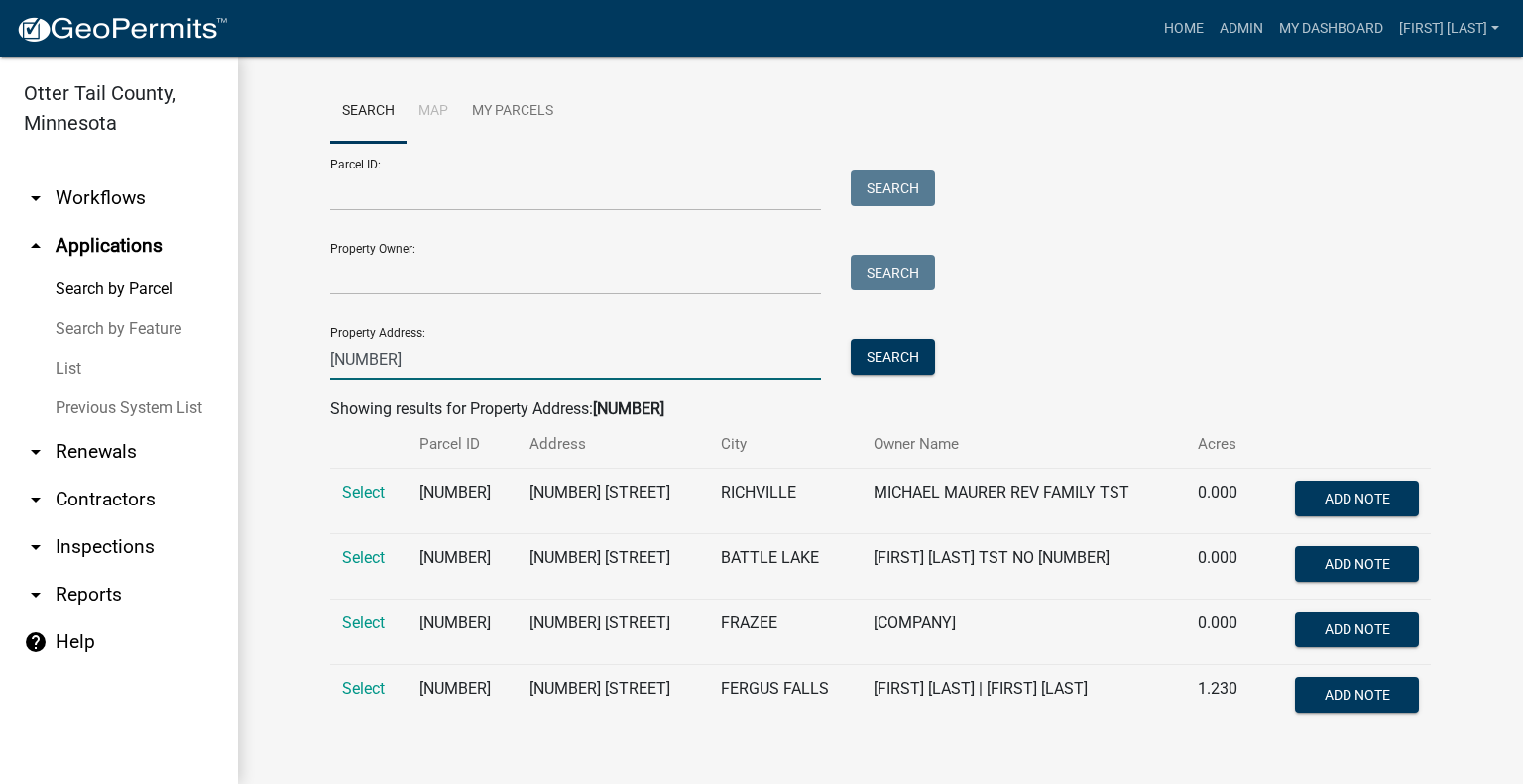 click on "3776" at bounding box center (575, 359) 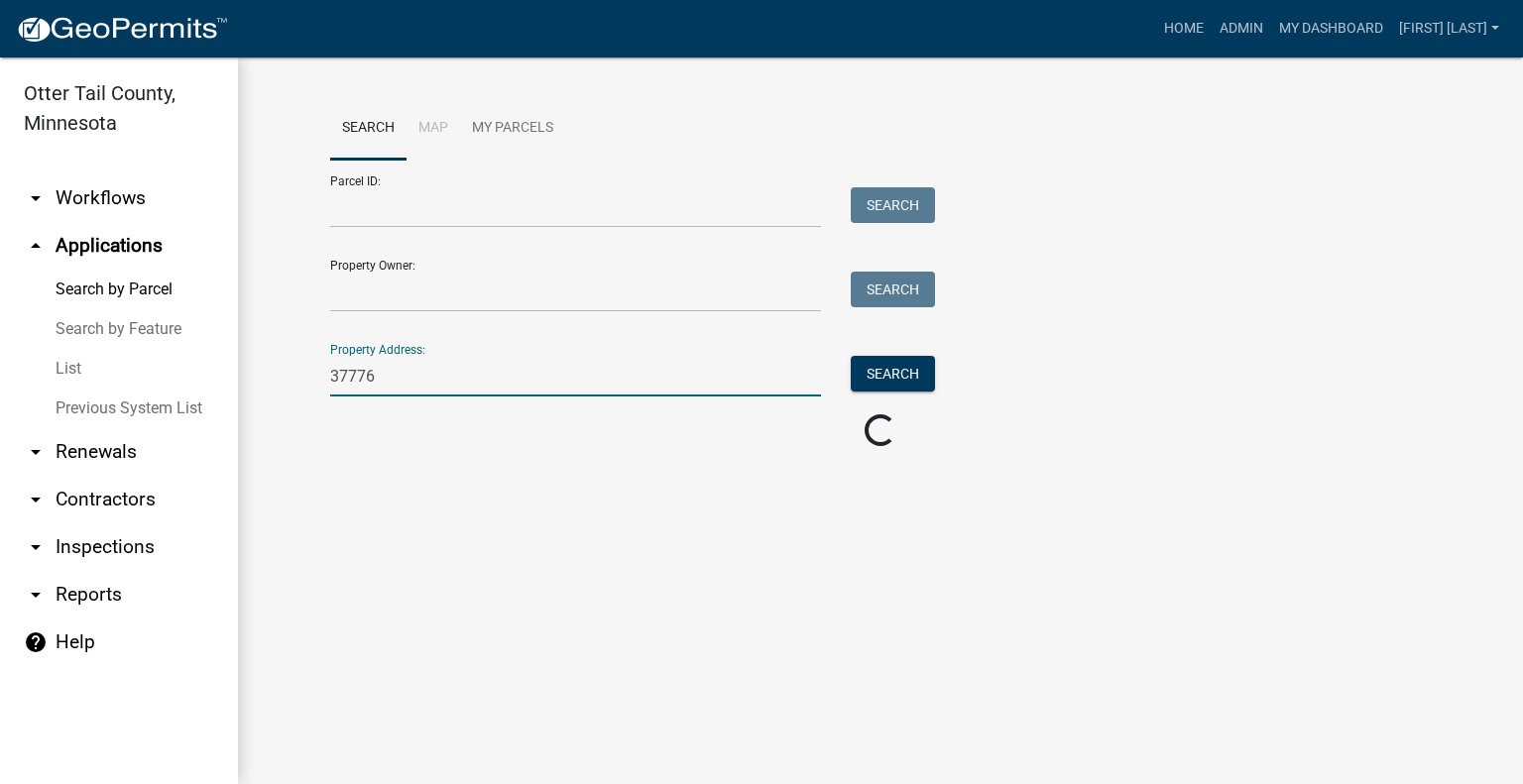 scroll, scrollTop: 0, scrollLeft: 0, axis: both 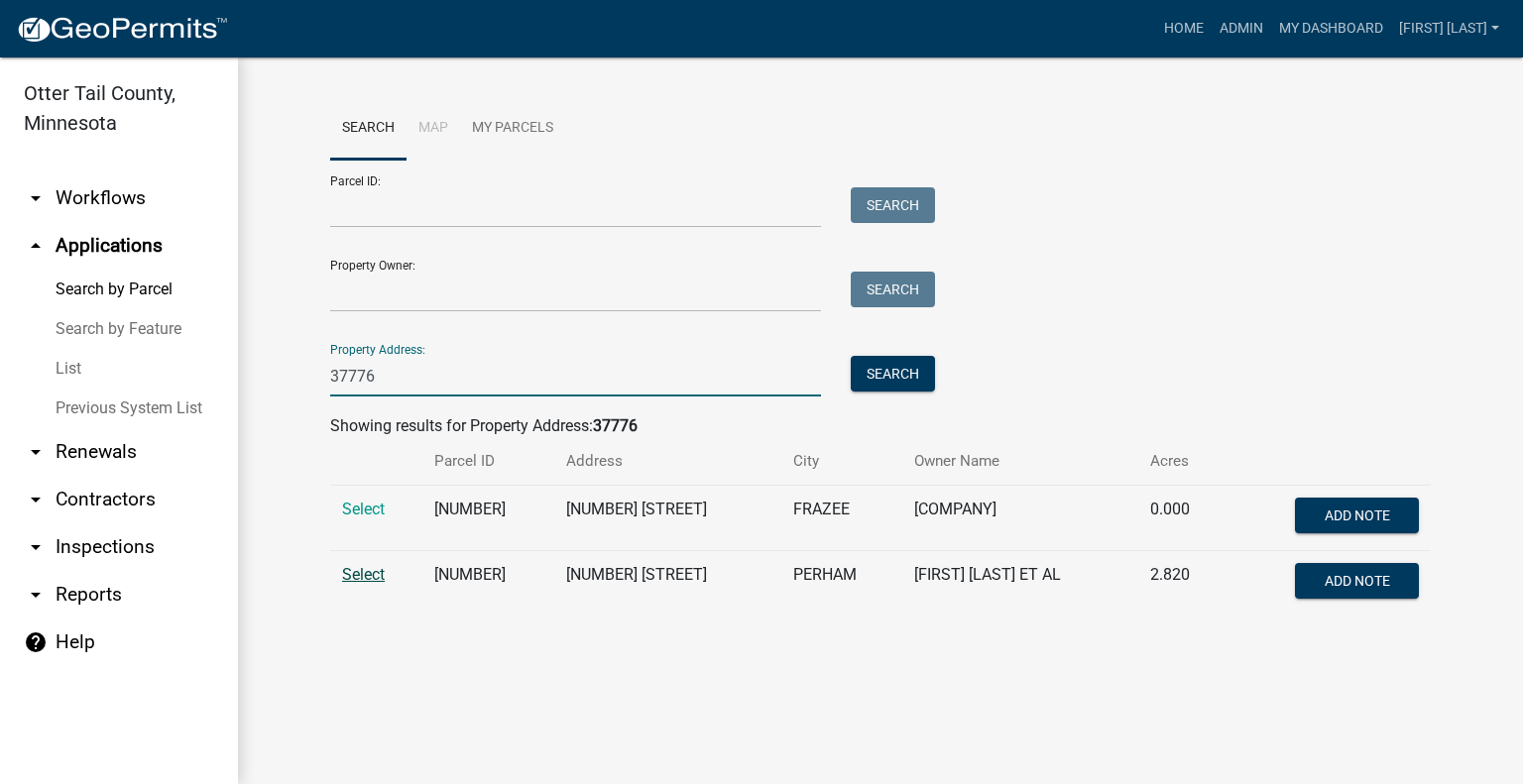type on "37776" 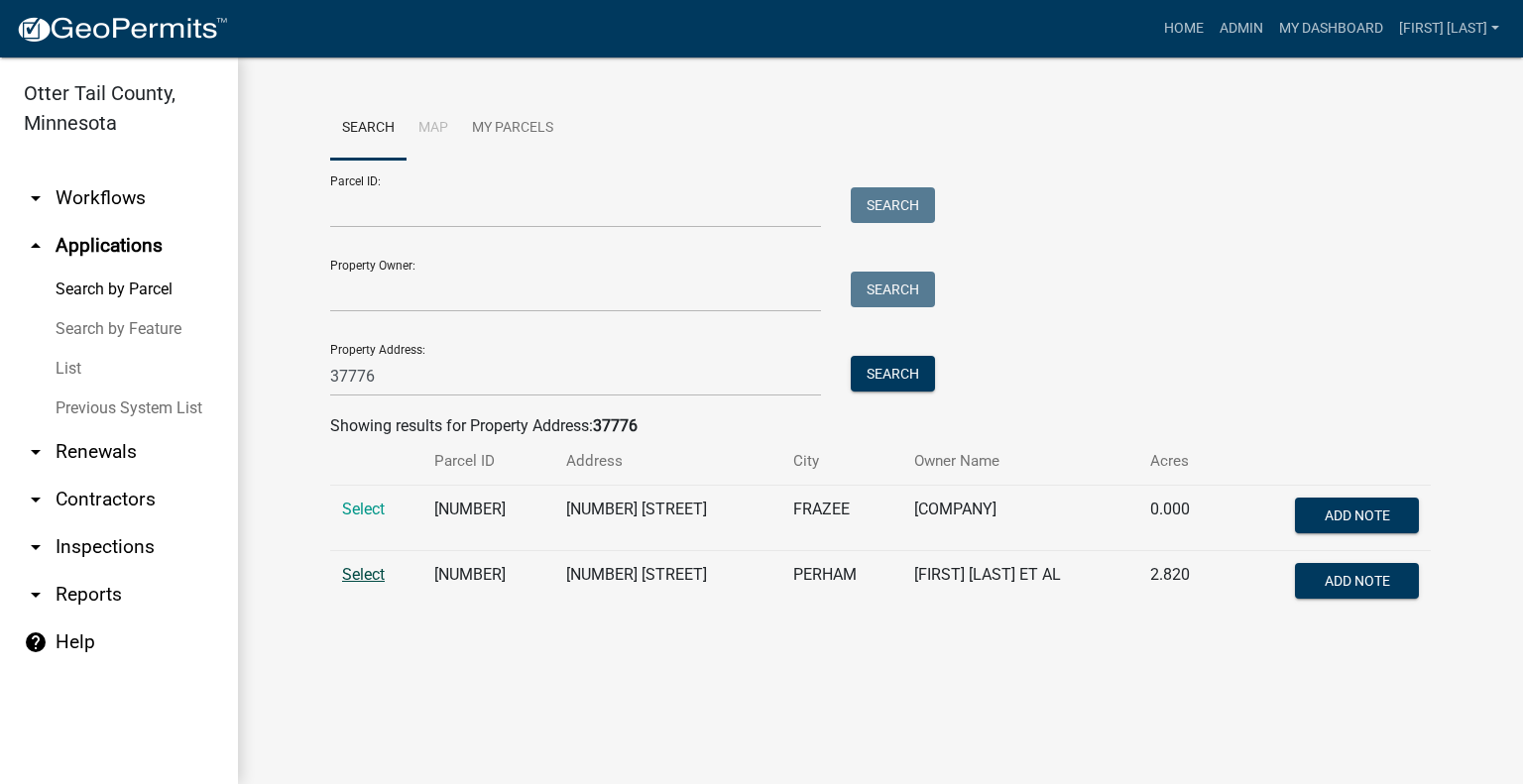click on "Select" at bounding box center [363, 574] 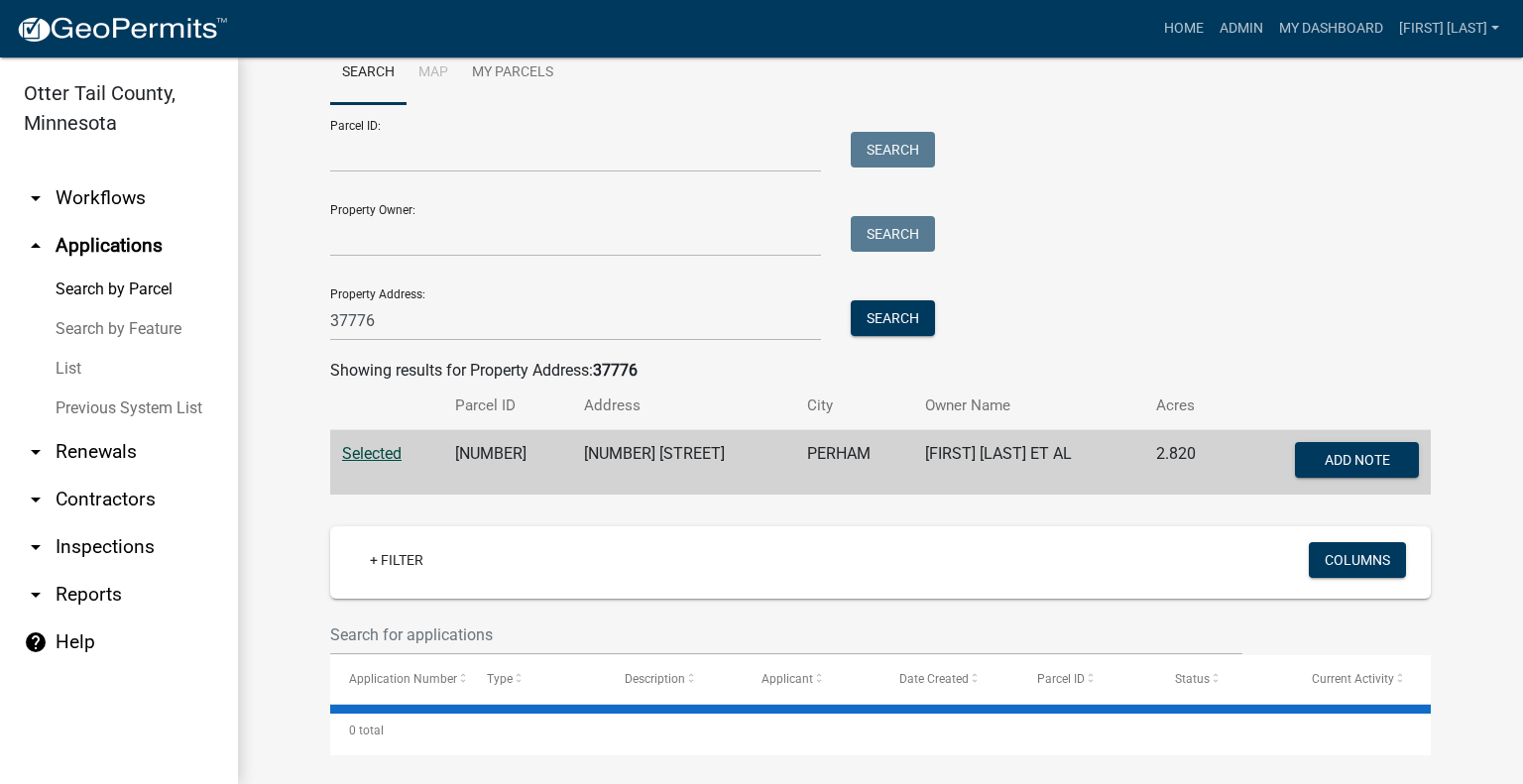scroll, scrollTop: 99, scrollLeft: 0, axis: vertical 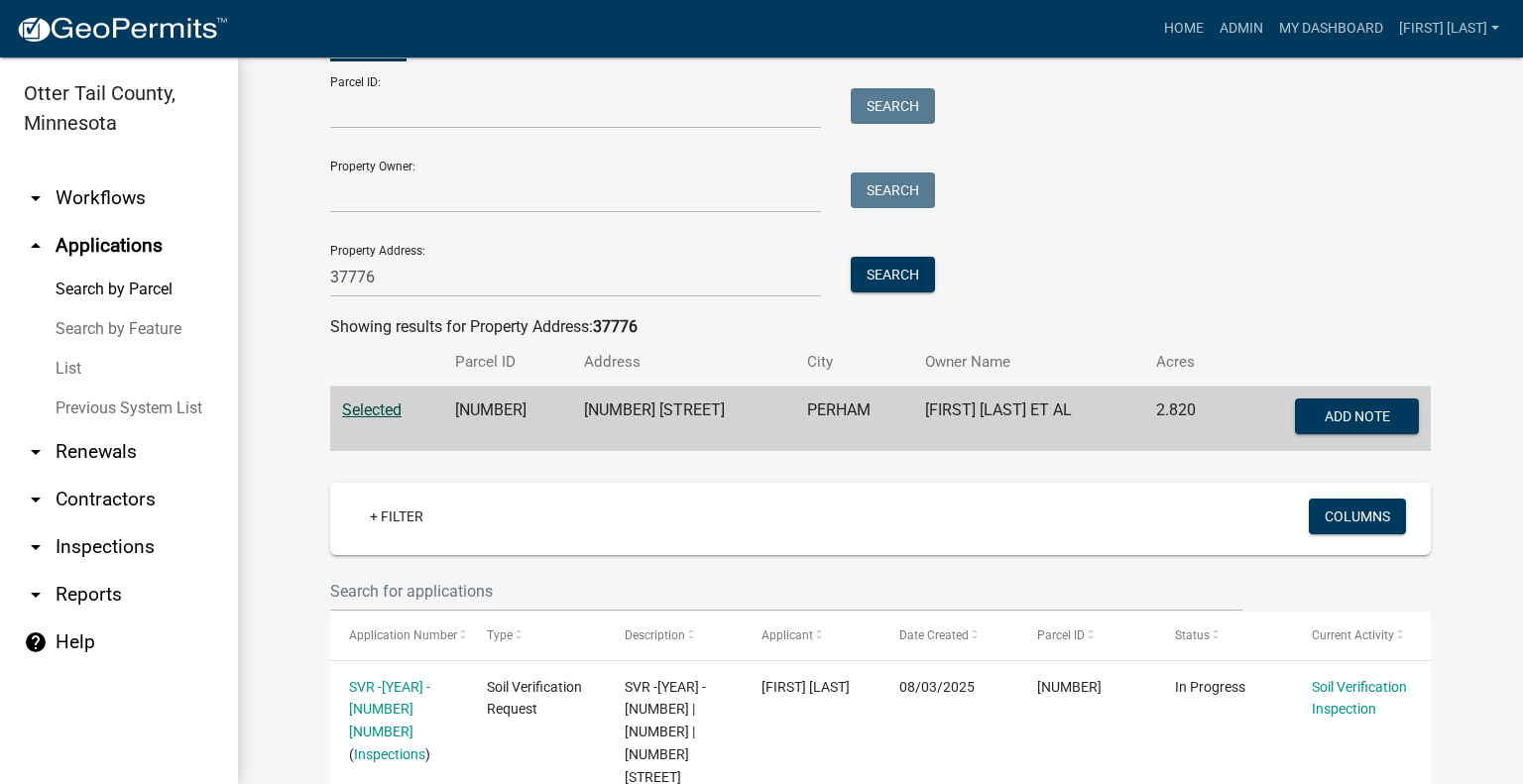 click on "Search Map My Parcels  Parcel ID:   Search   Property Owner:   Search   Property Address:  37776  Search  Showing results for Property Address:  37776 Parcel ID Address City Owner Name Acres Selected 53000130074002 37776 450TH AVE PERHAM ALLEN E CURTIS ET AL  2.820  Add Note  + Filter   Columns  Application Number Type Description Applicant Date Created Parcel ID Status Current Activity  SVR -2025 -245 1 1   ( Inspections )
Soil Verification Request SVR -2025 -245 | 53000130074002 | 37776 450TH AVE Scott M Ellingson 08/03/2025 53000130074002  In Progress  Soil Verification Inspection   PT-2025-1507 1 1   ( Inspections )
Sewage Treatment System Property Transfer Form 37776 450TH AVE | Buyer: Pamela R. Wiirre and Jeffery Wiirre Treva Mayfield 06/09/2025 53000130074002  In Progress  Overdue Compliance Inspection Follow-up   2 total   1  Previous System Data  Columns  Type Number Name Address Date Parcel Number No data to display  0 total   1" 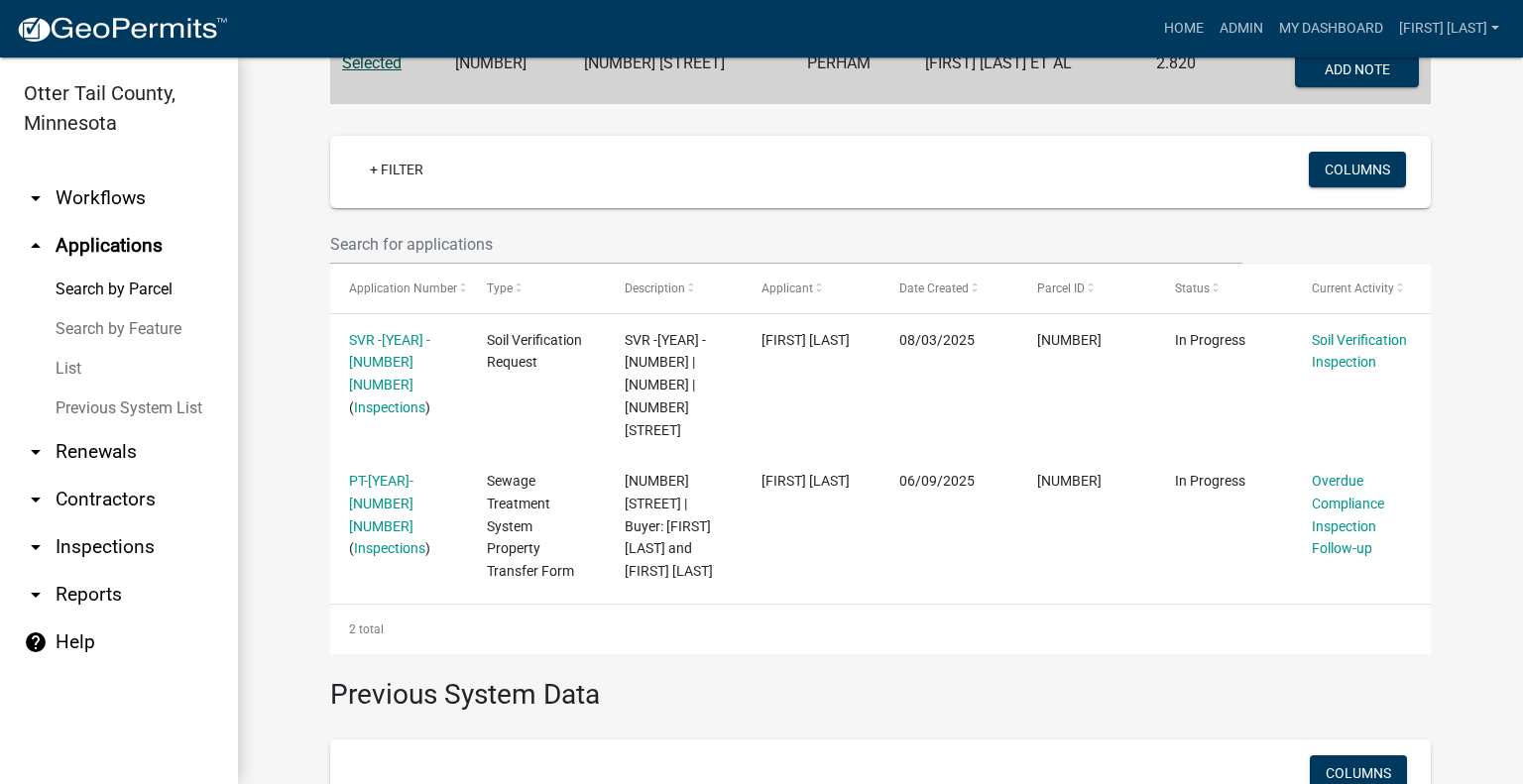 scroll, scrollTop: 428, scrollLeft: 0, axis: vertical 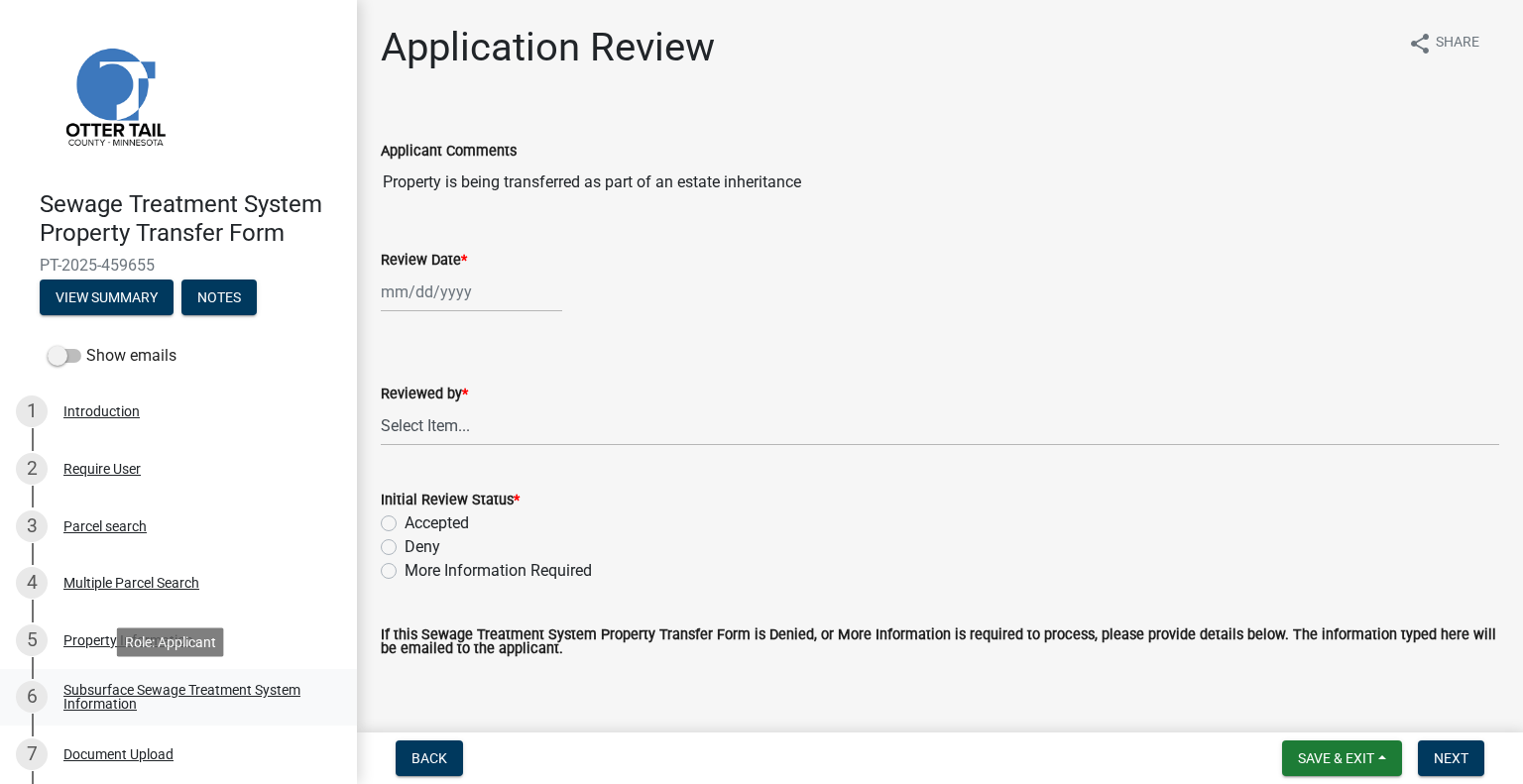 click on "Subsurface Sewage Treatment System Information" at bounding box center (194, 697) 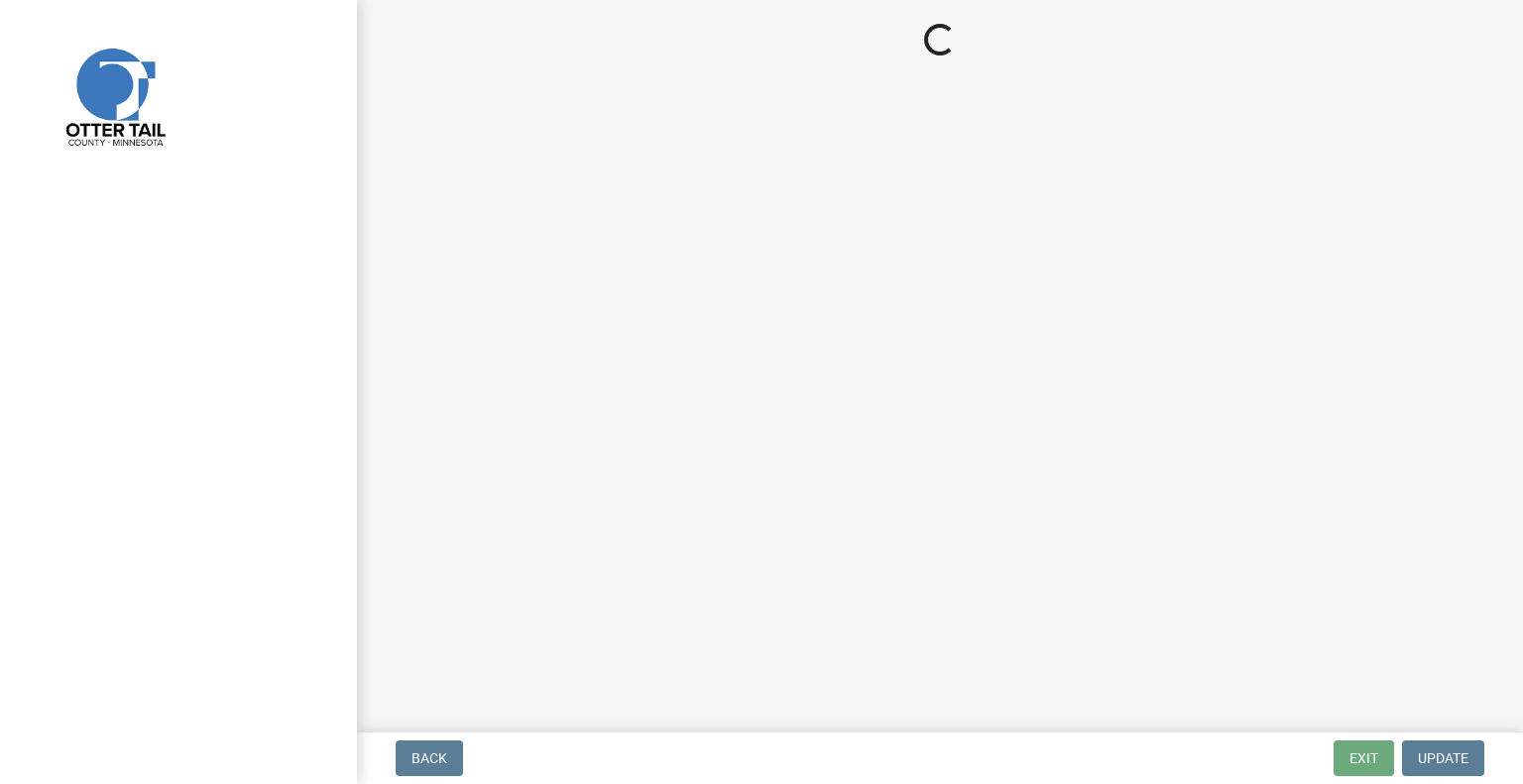 scroll, scrollTop: 0, scrollLeft: 0, axis: both 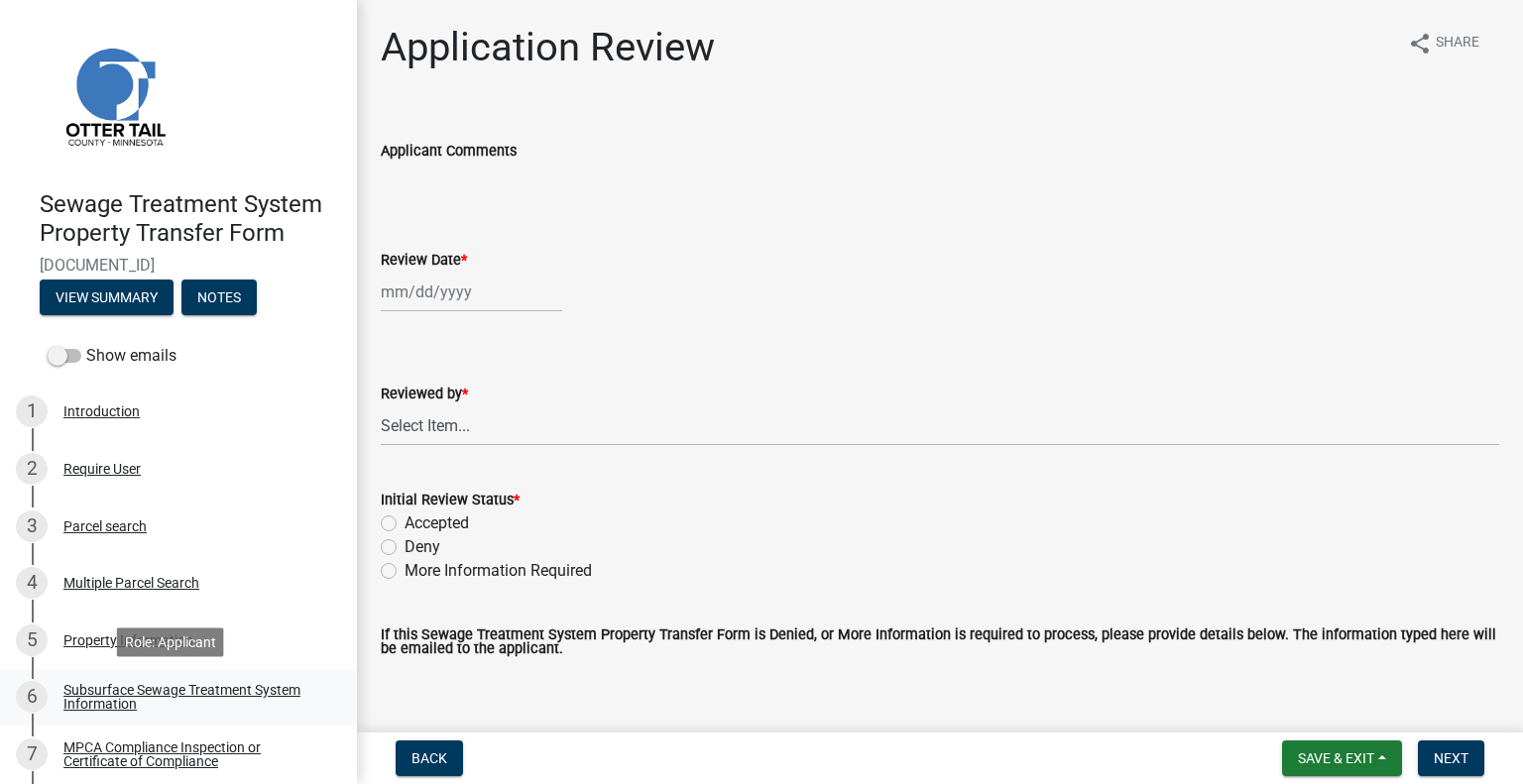 click on "Subsurface Sewage Treatment System Information" at bounding box center (194, 697) 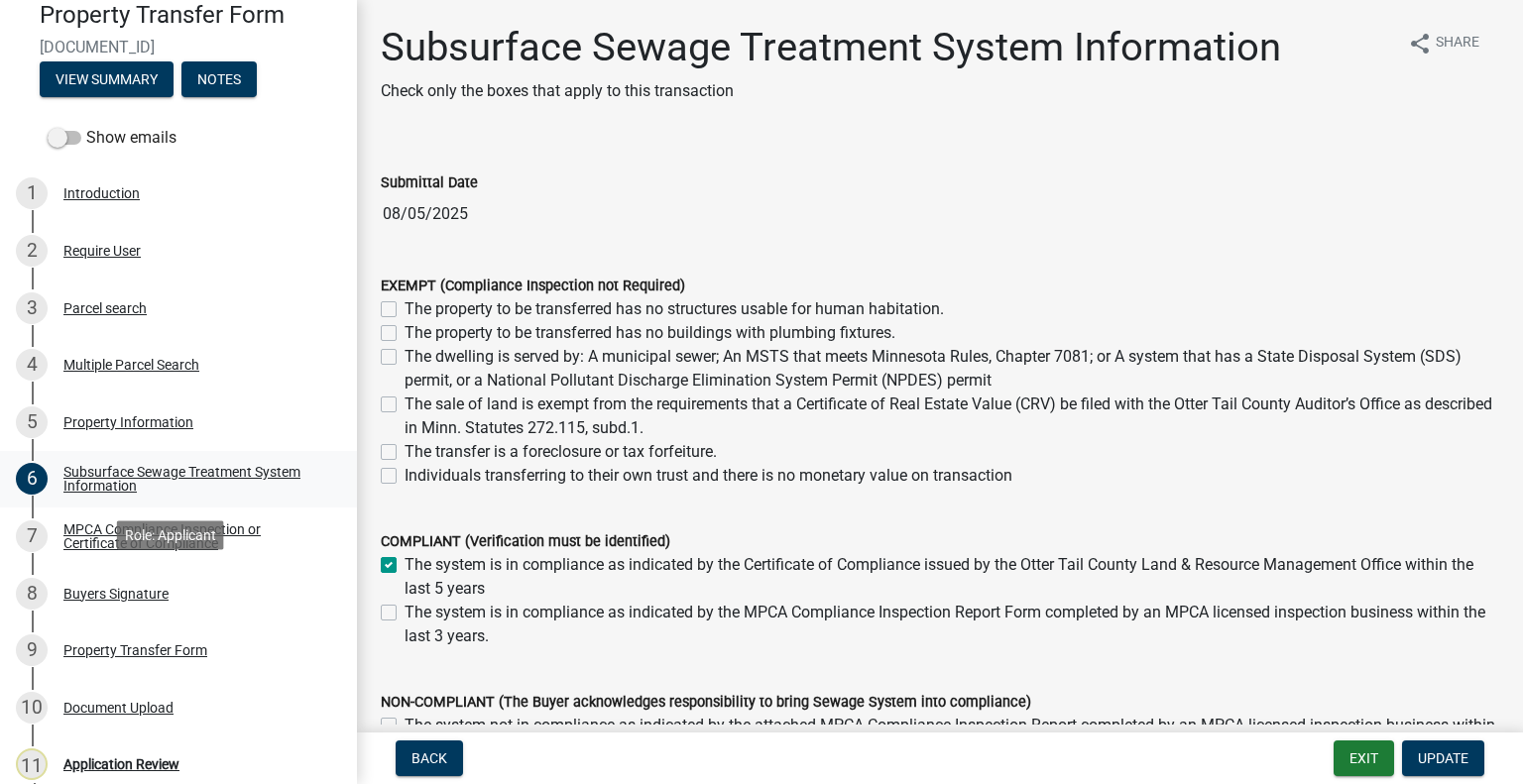 scroll, scrollTop: 221, scrollLeft: 0, axis: vertical 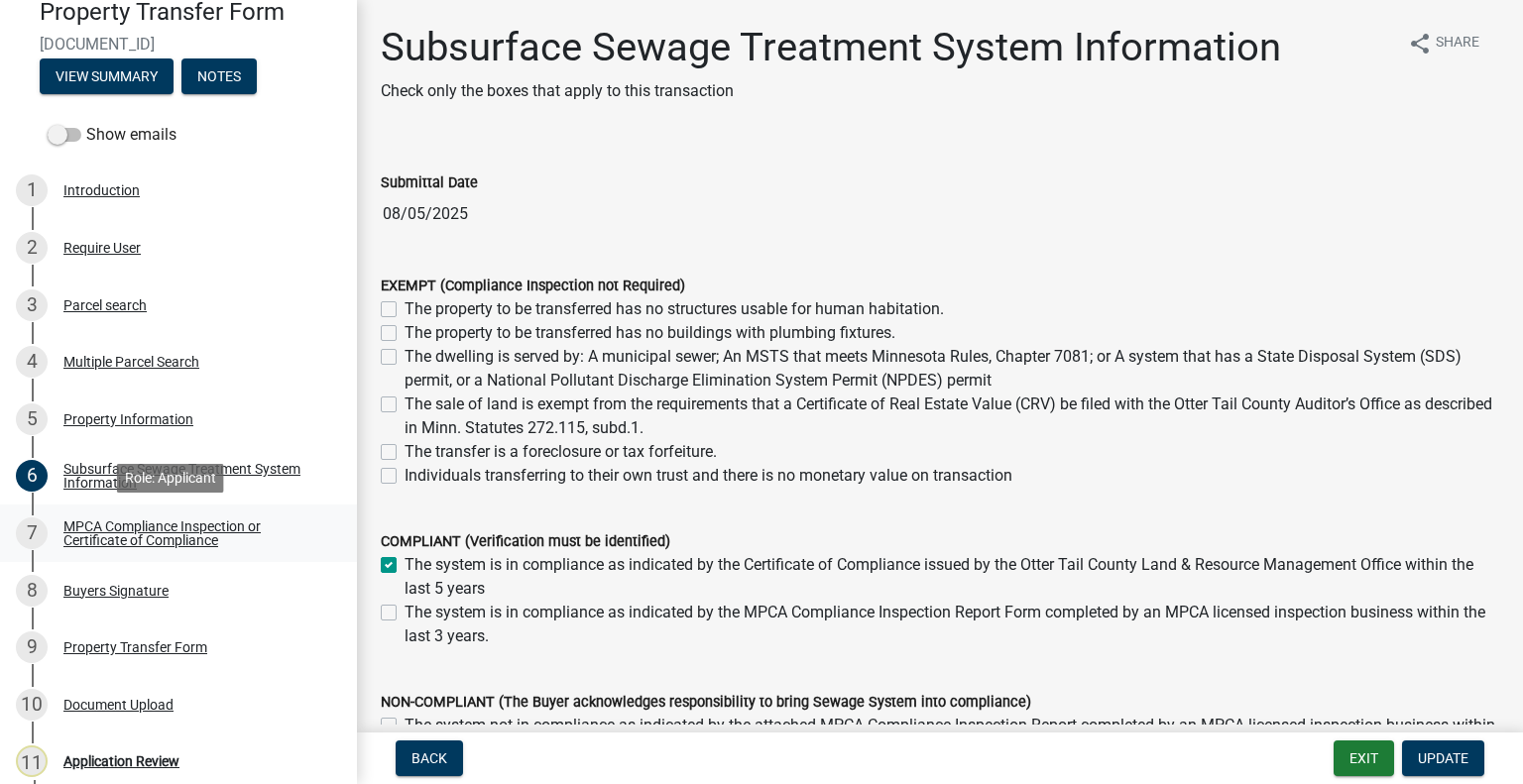 click on "MPCA Compliance Inspection  or Certificate of Compliance" at bounding box center (194, 533) 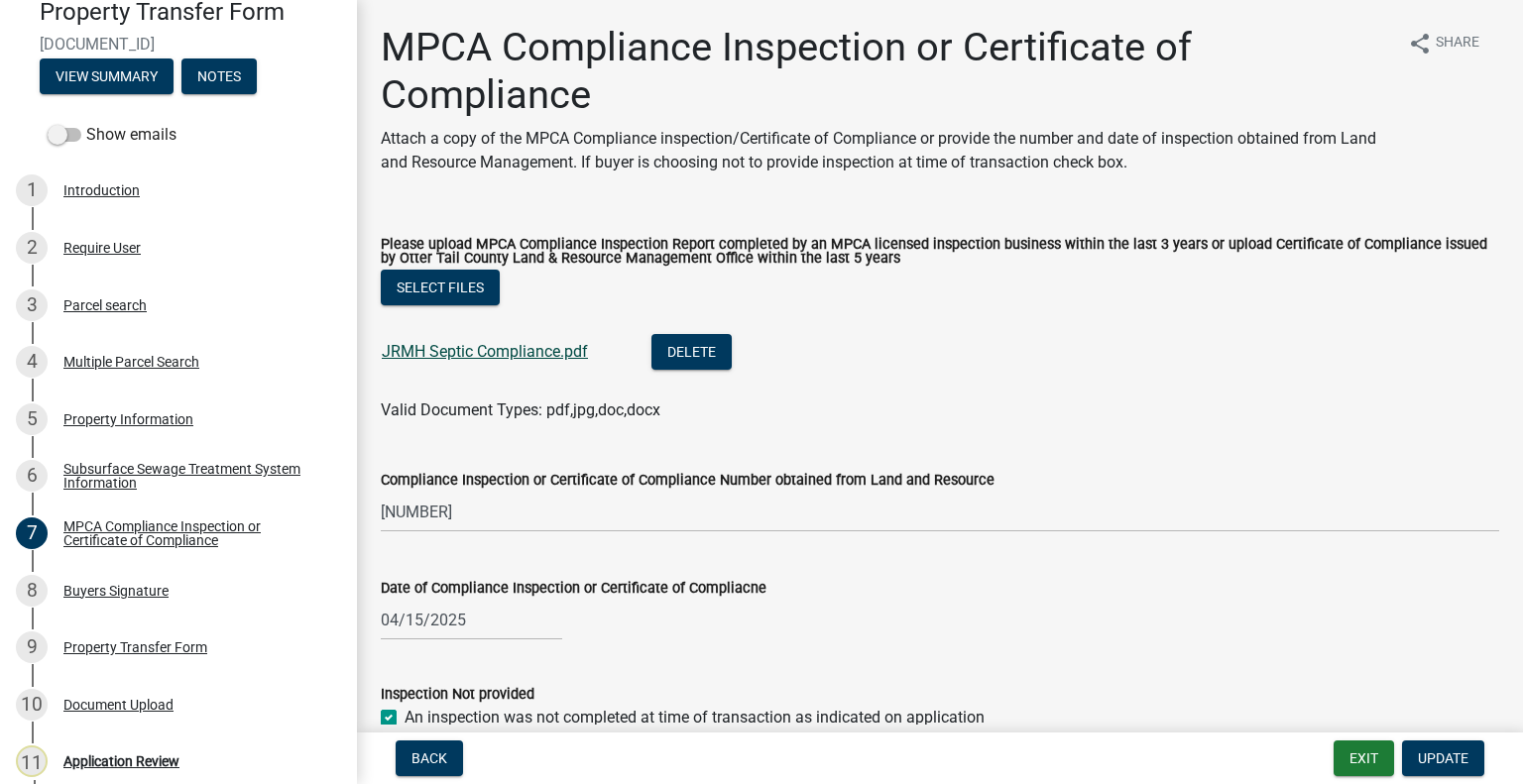 click on "JRMH Septic Compliance.pdf" 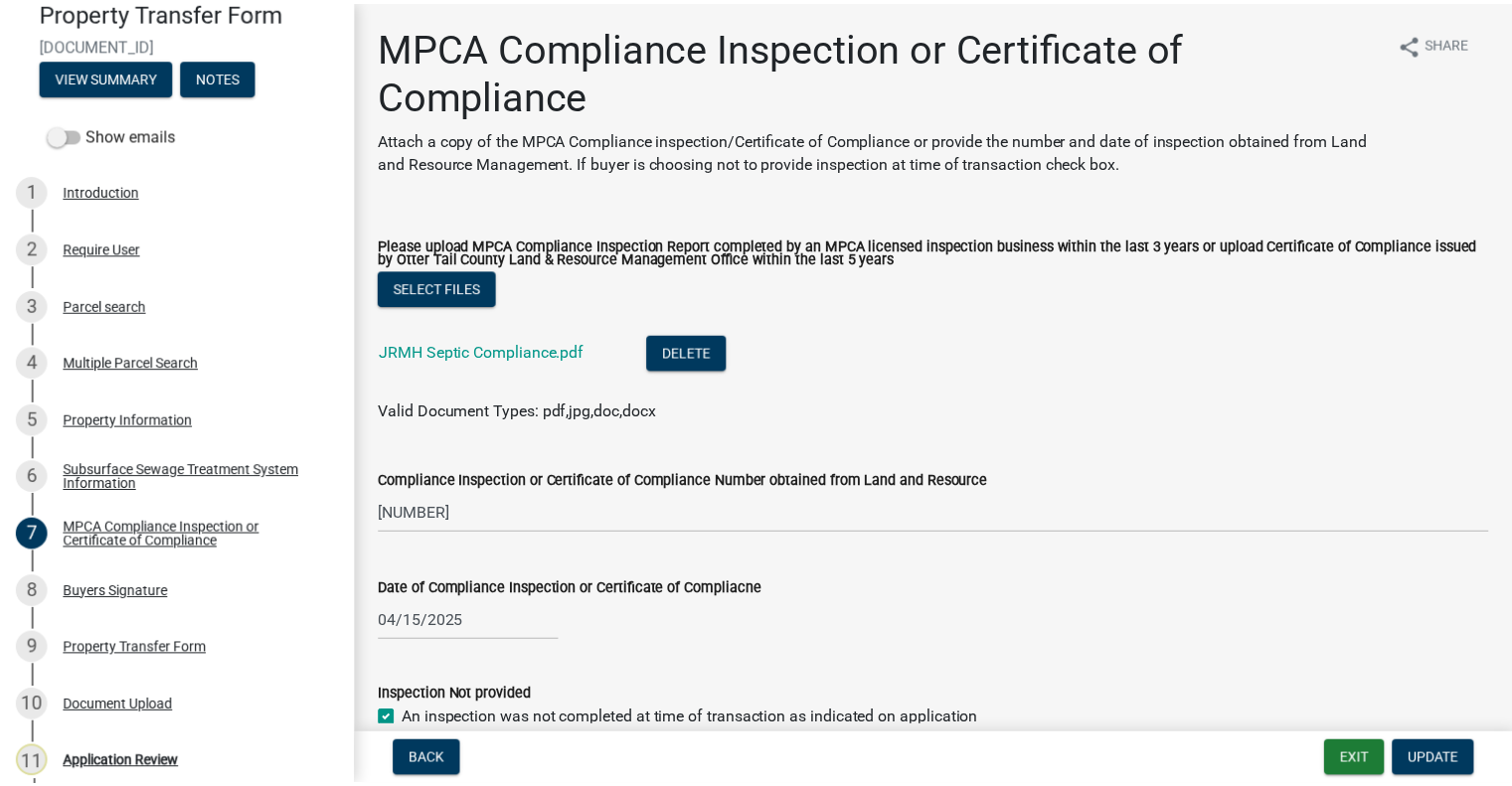 scroll, scrollTop: 292, scrollLeft: 0, axis: vertical 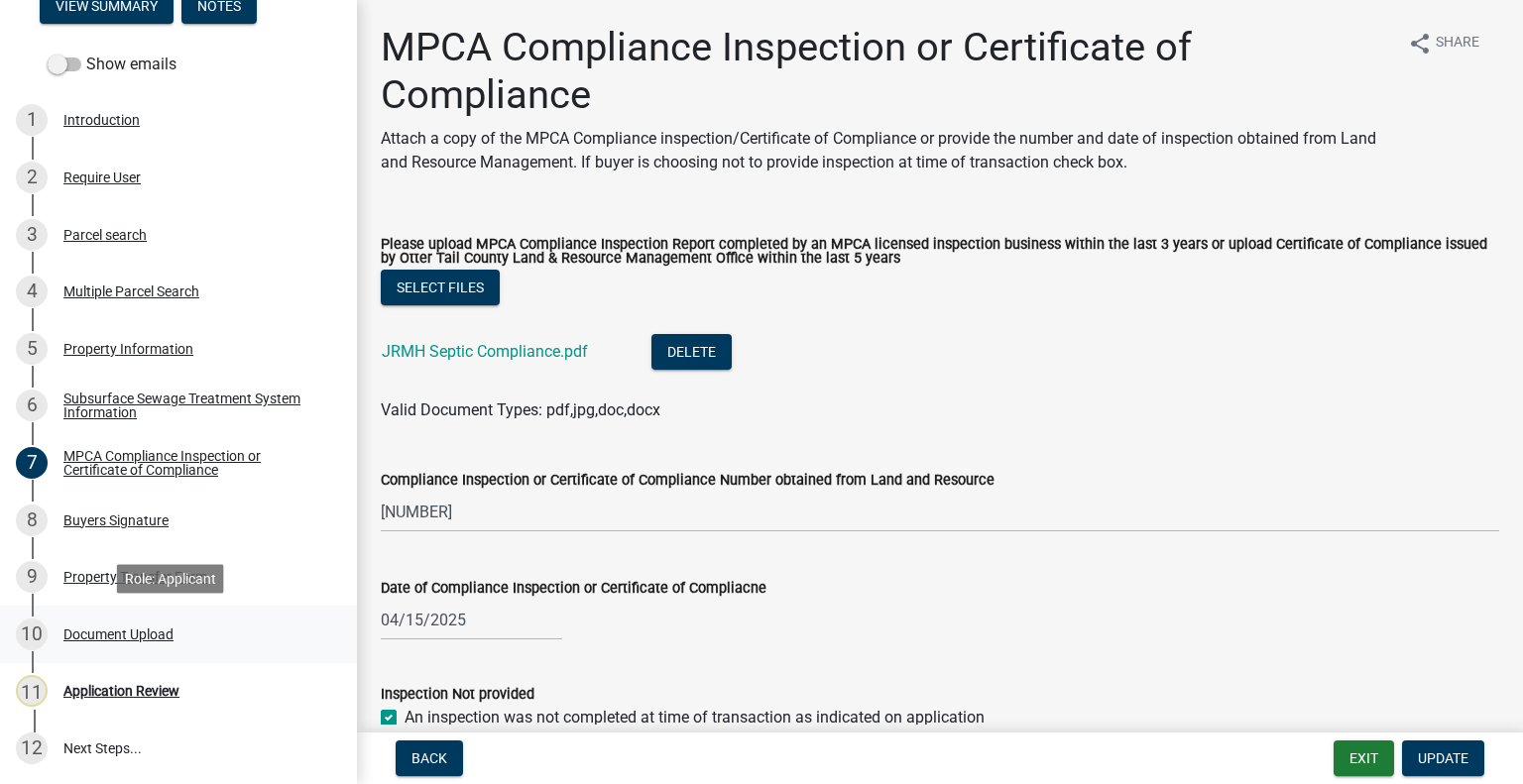click on "Document Upload" at bounding box center (118, 634) 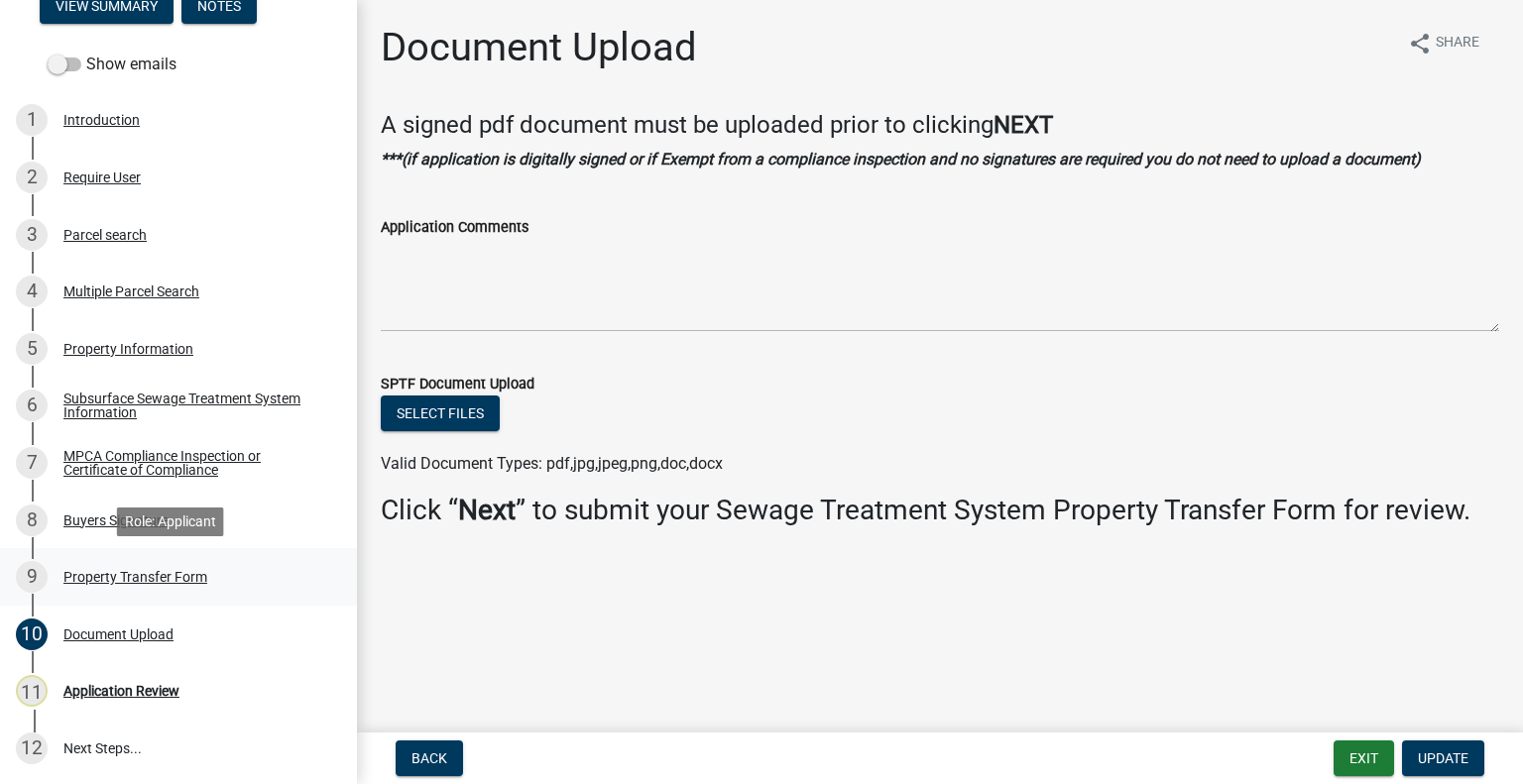 click on "Property Transfer Form" at bounding box center (135, 577) 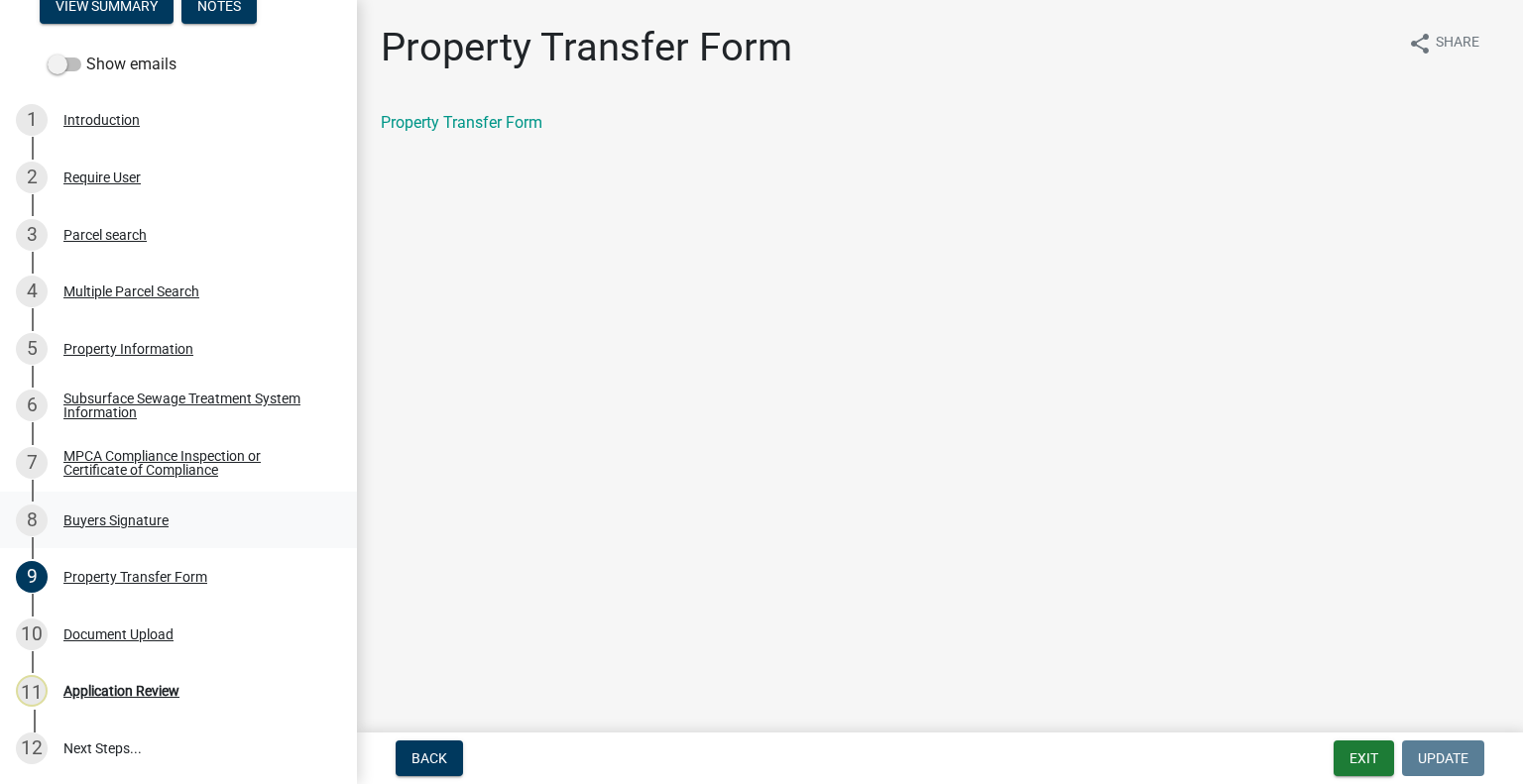 click on "8     Buyers Signature" at bounding box center [171, 520] 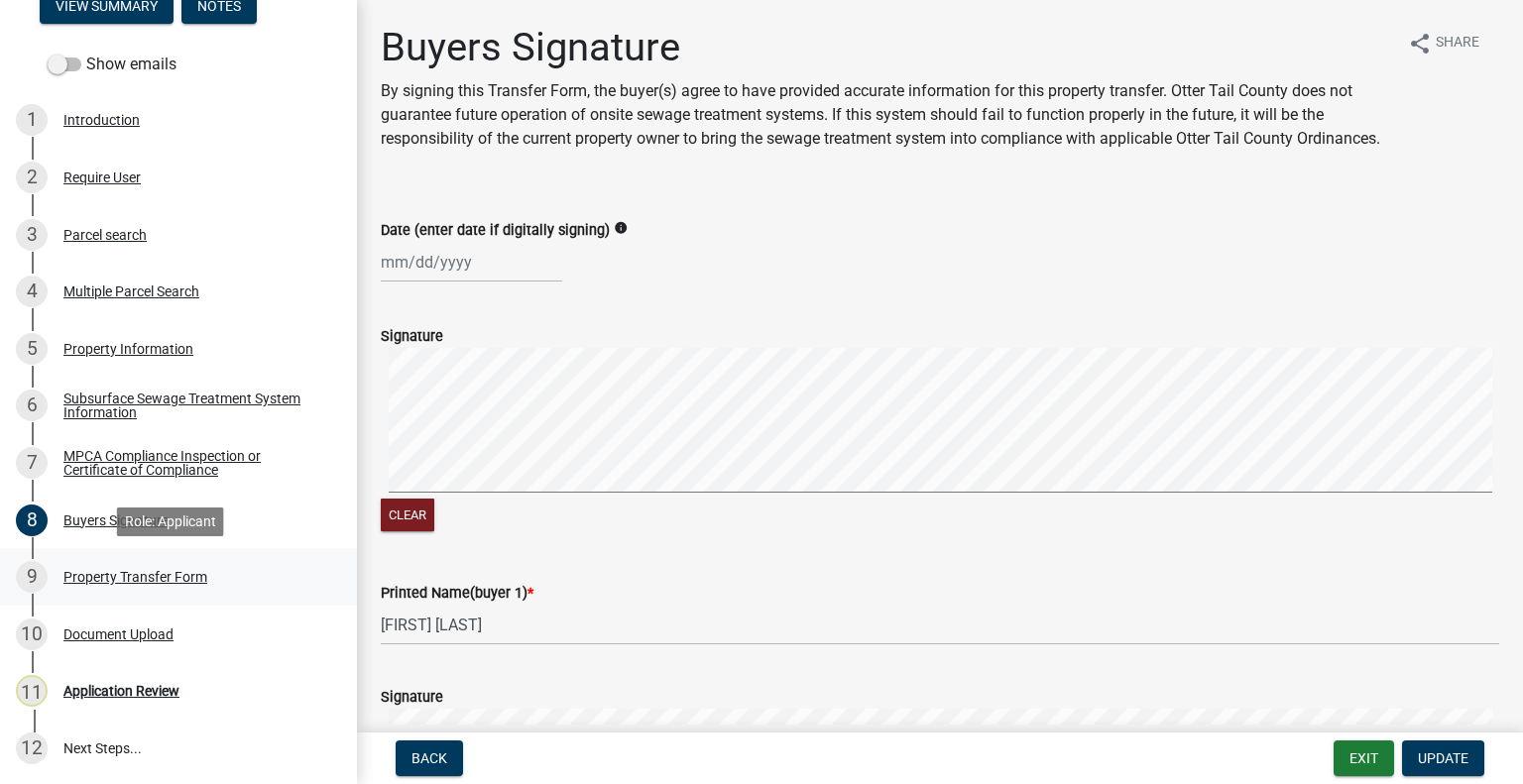 click on "Property Transfer Form" at bounding box center (135, 577) 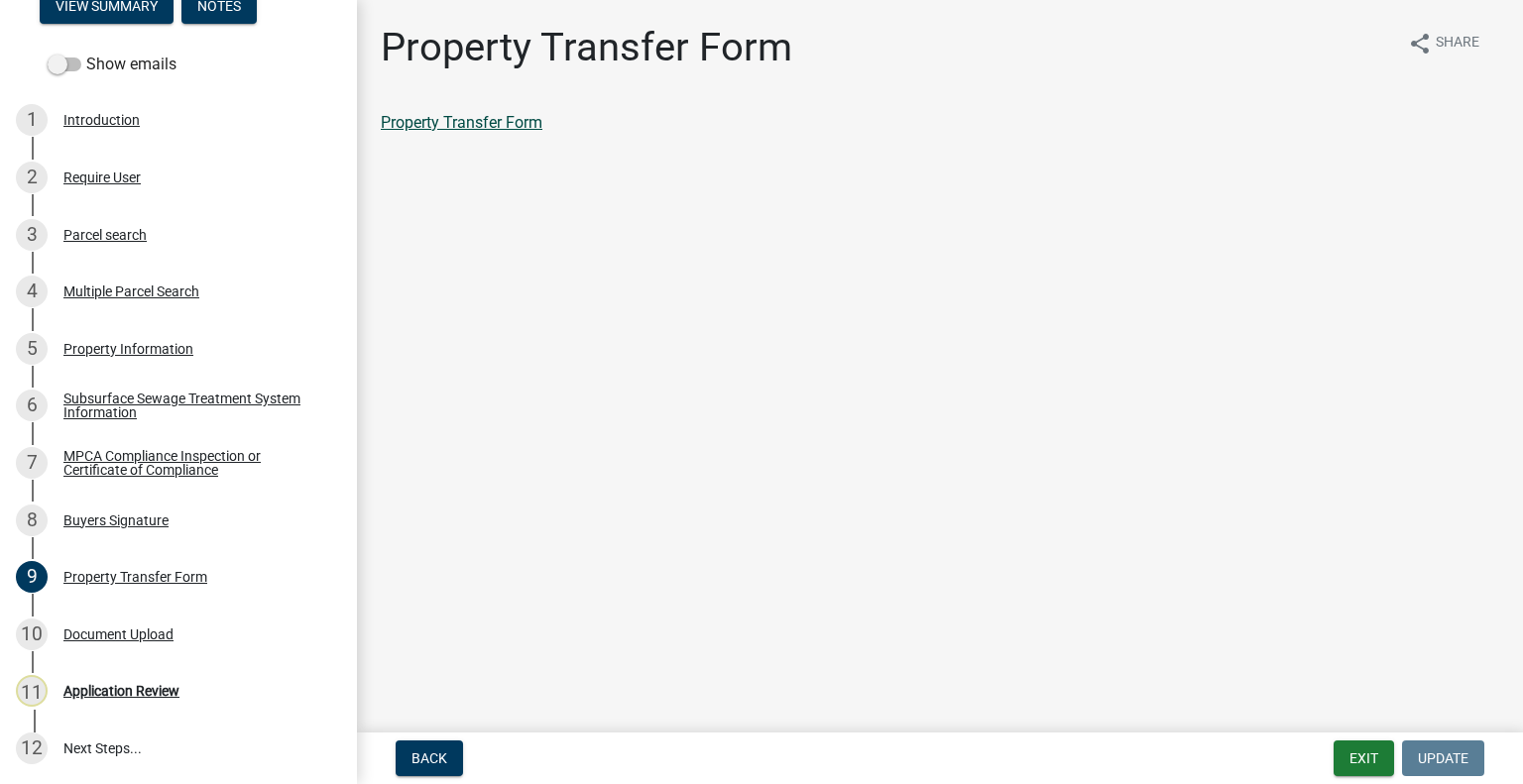 click on "Property Transfer Form" 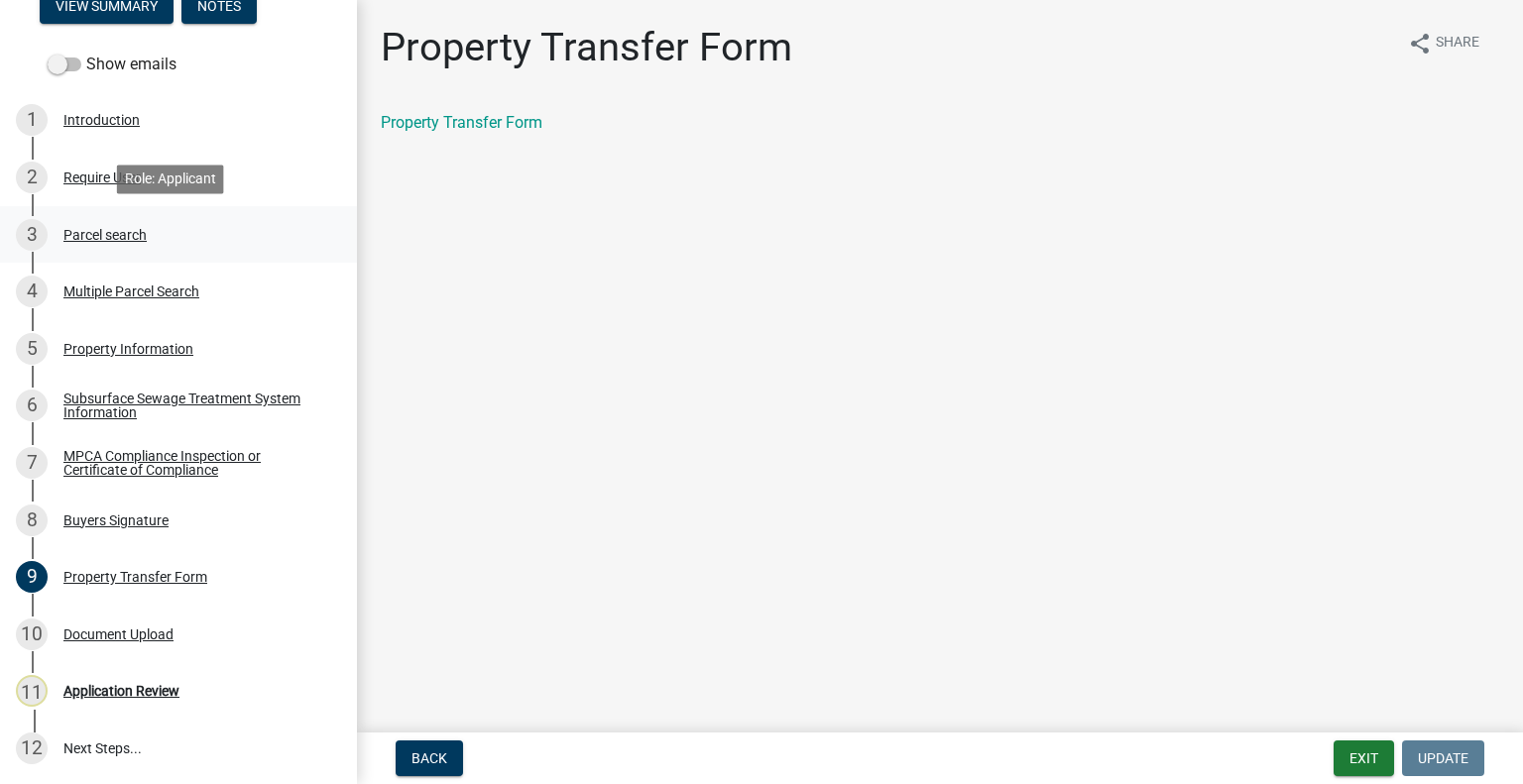 click on "3     Parcel search" at bounding box center (171, 235) 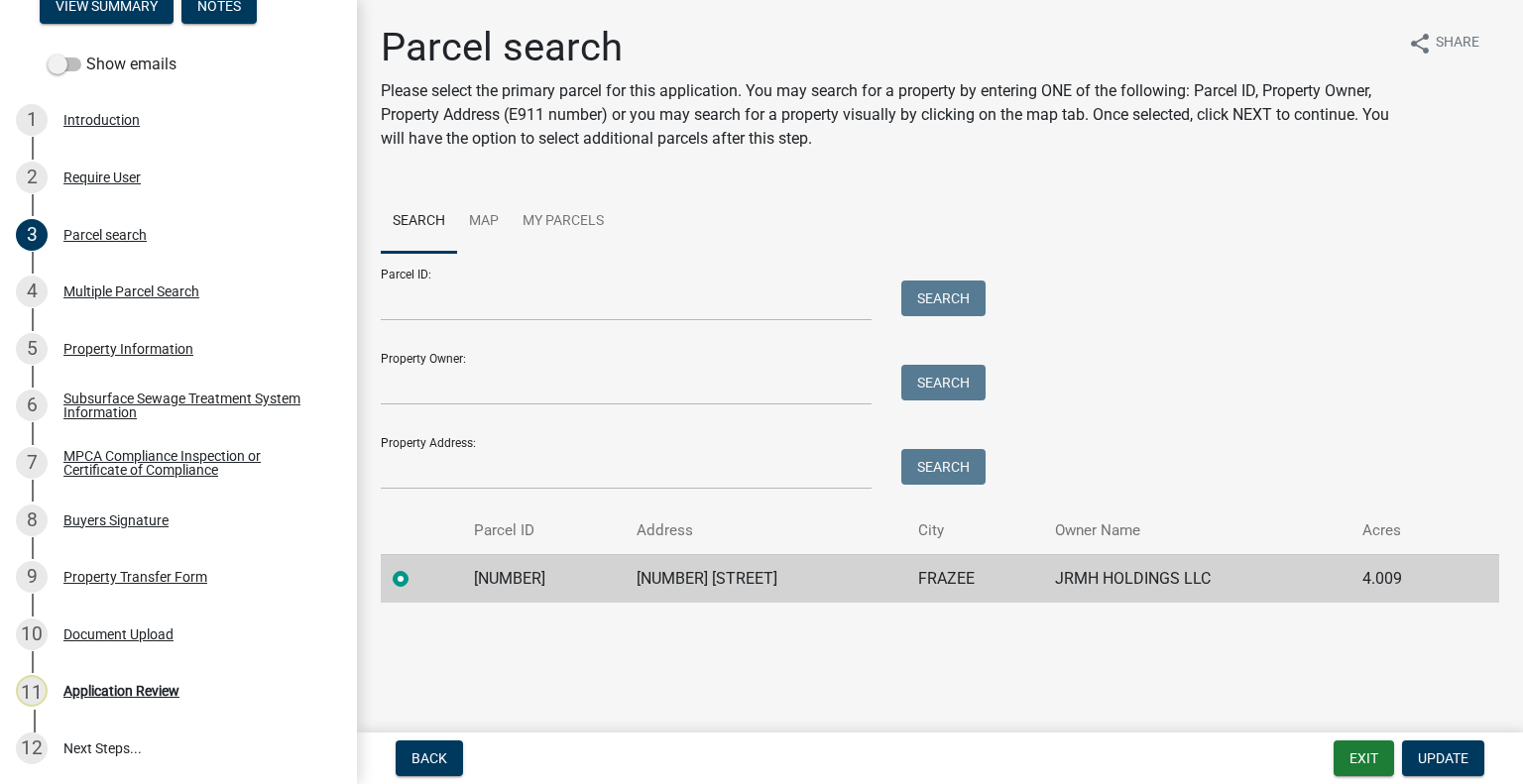 click on "32000080066004" 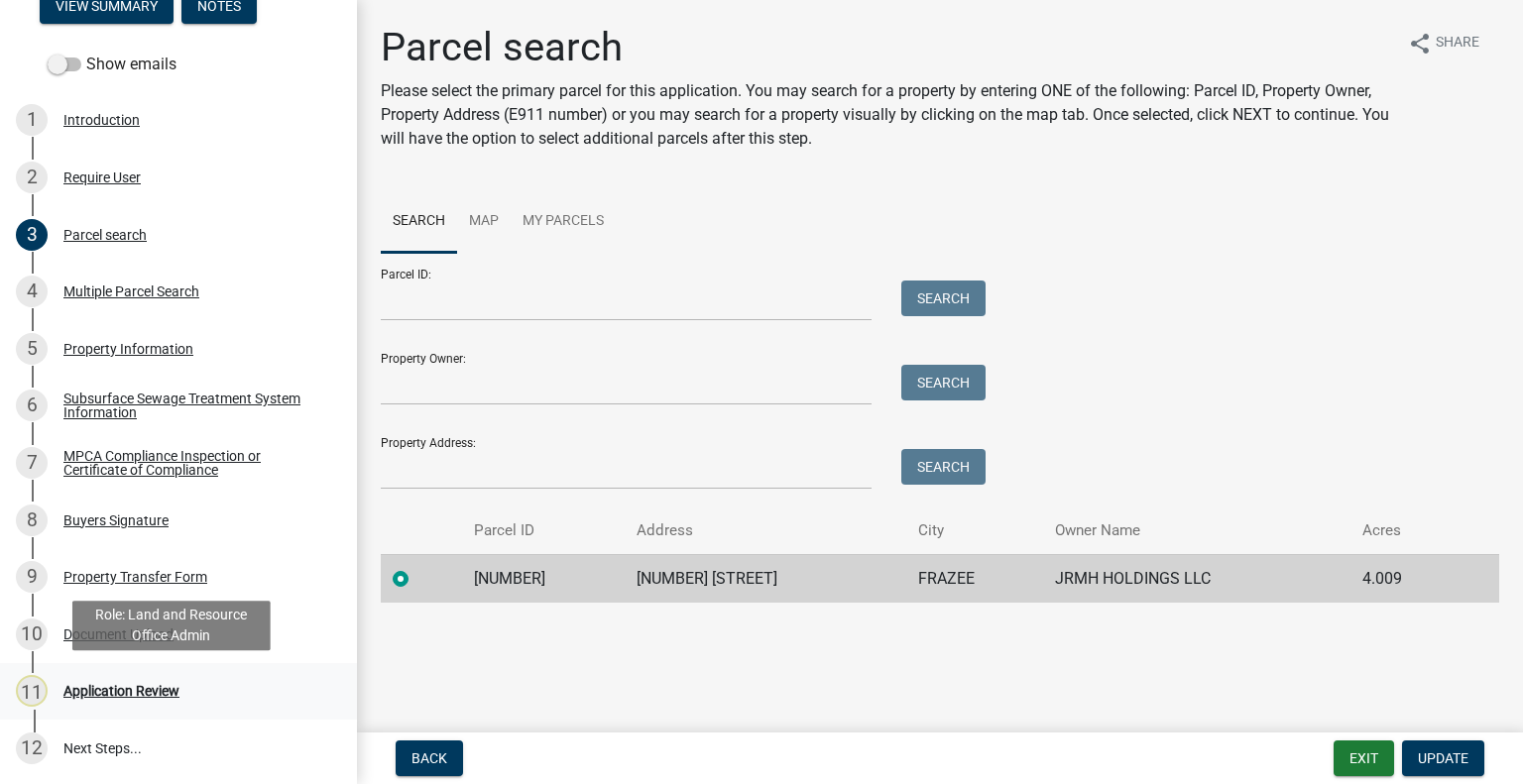 click on "11     Application Review" at bounding box center (171, 691) 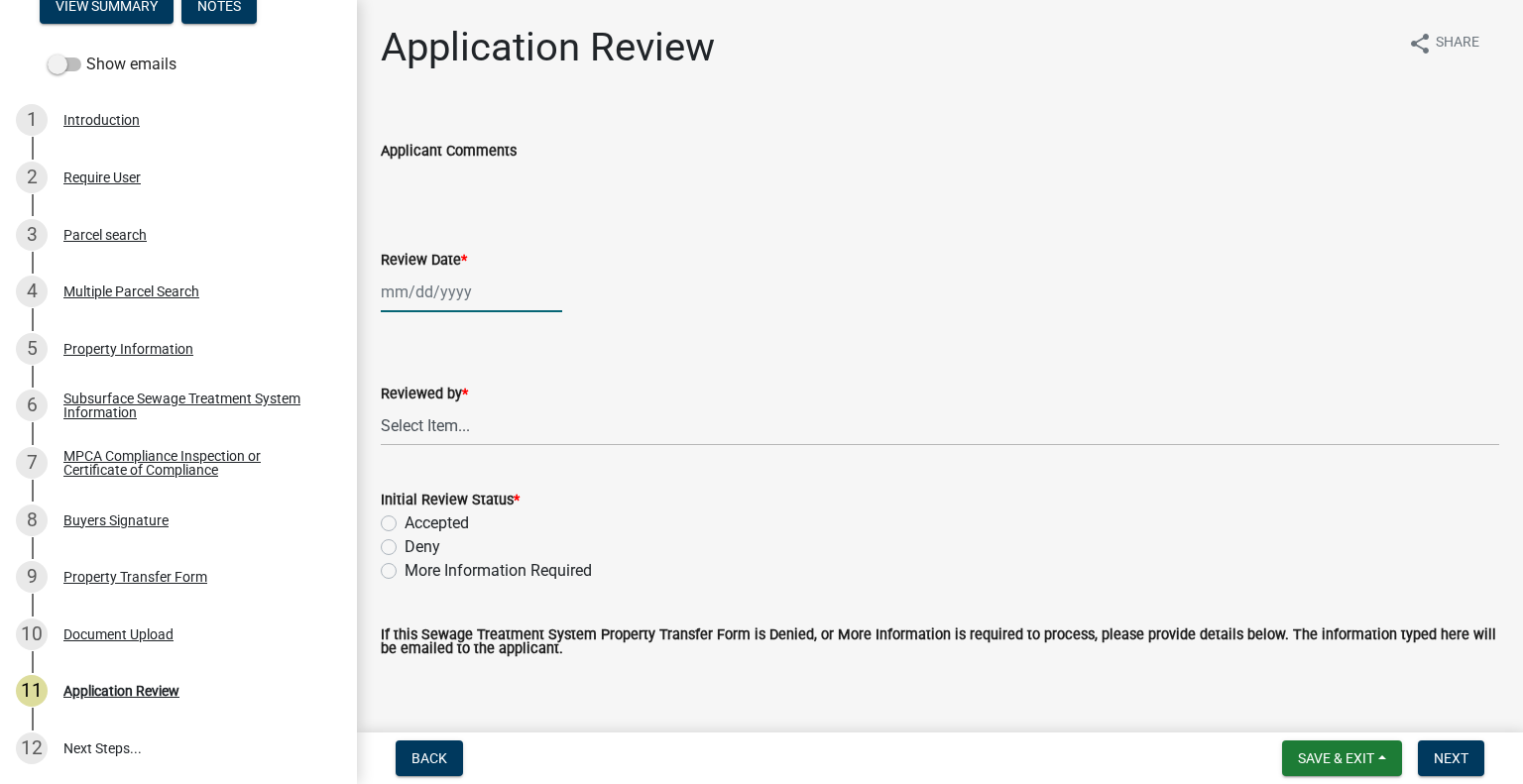 click 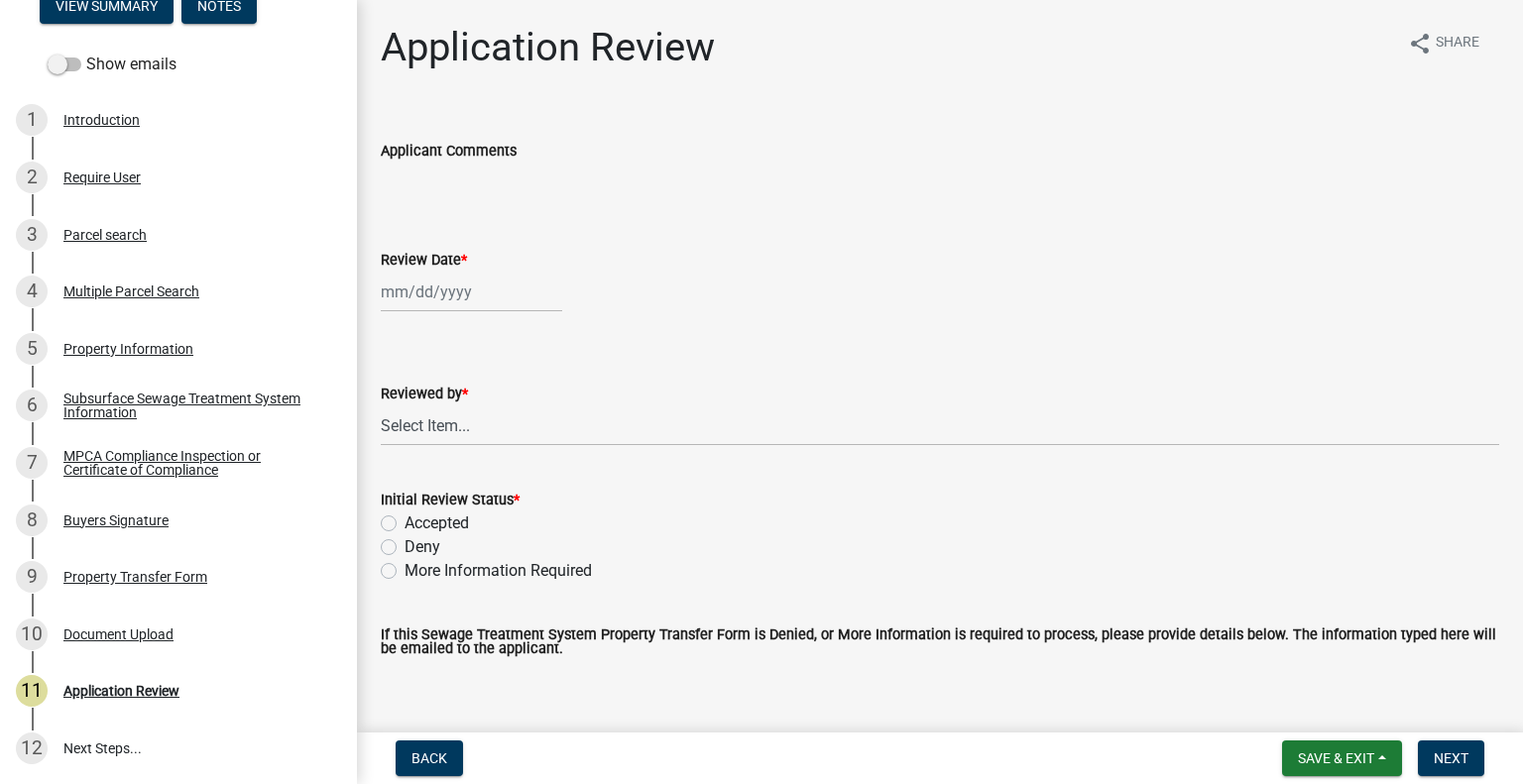 select on "8" 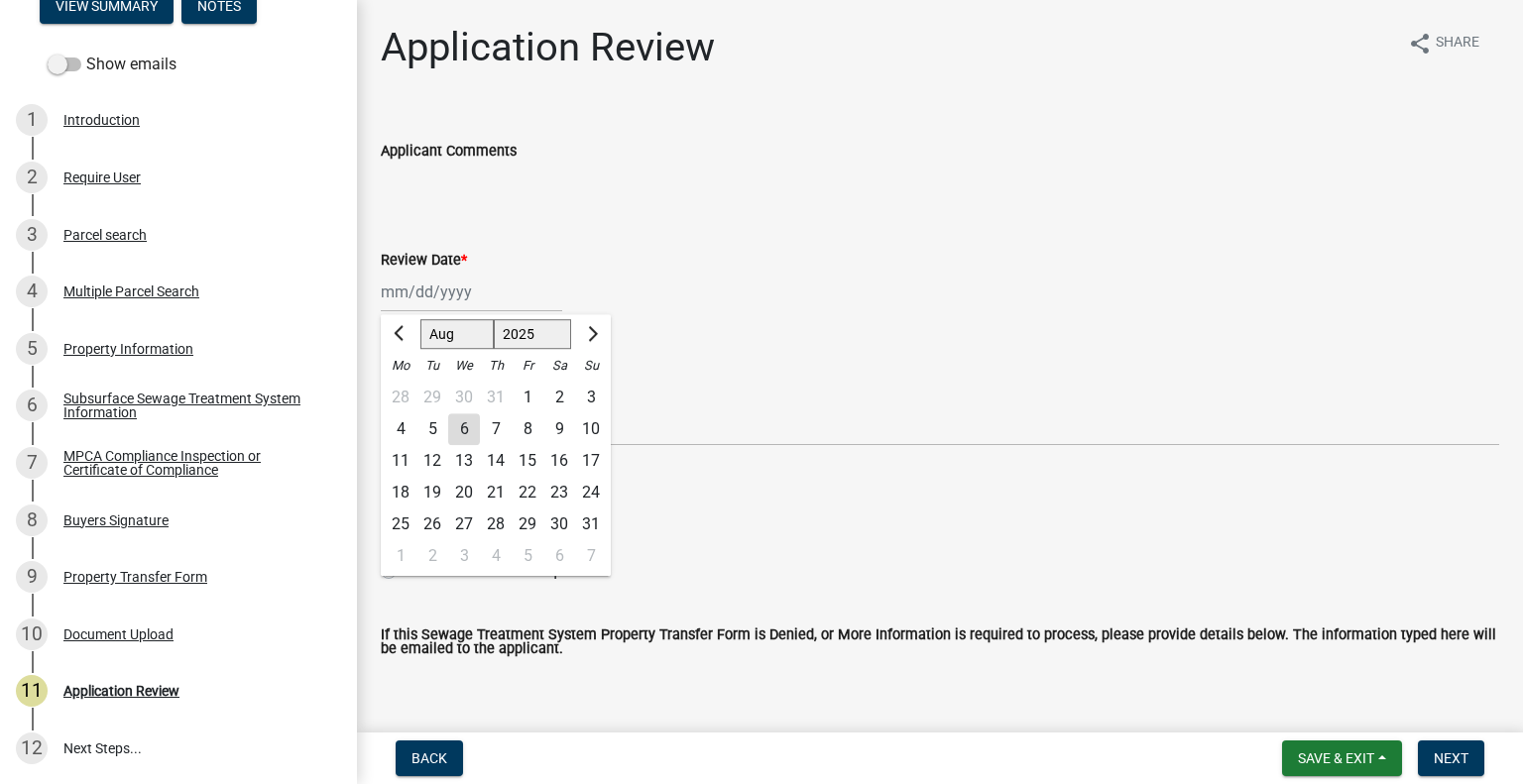 click on "6" 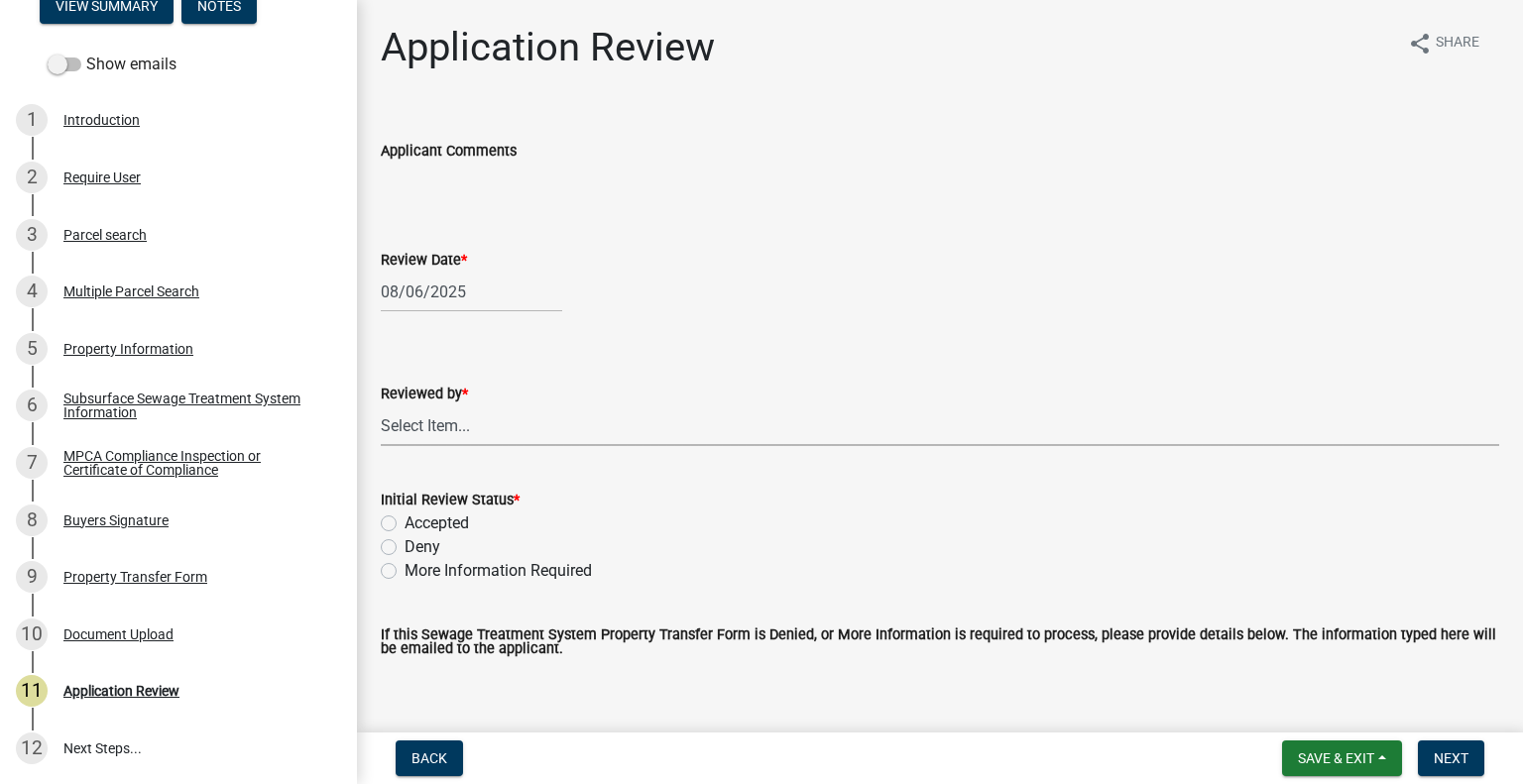 click on "Select Item...   Alexis Newark   Amy Busko   Andrea Perales   Brittany Tollefson   Christopher LeClair   Courtney Roth   Elizabeth Plaster   Emma Swenson   Eric Babolian   Kyle Westergard   Lindsey Hanson   Michelle Jevne   Noah Brenden   Sheila Dahl" at bounding box center (940, 425) 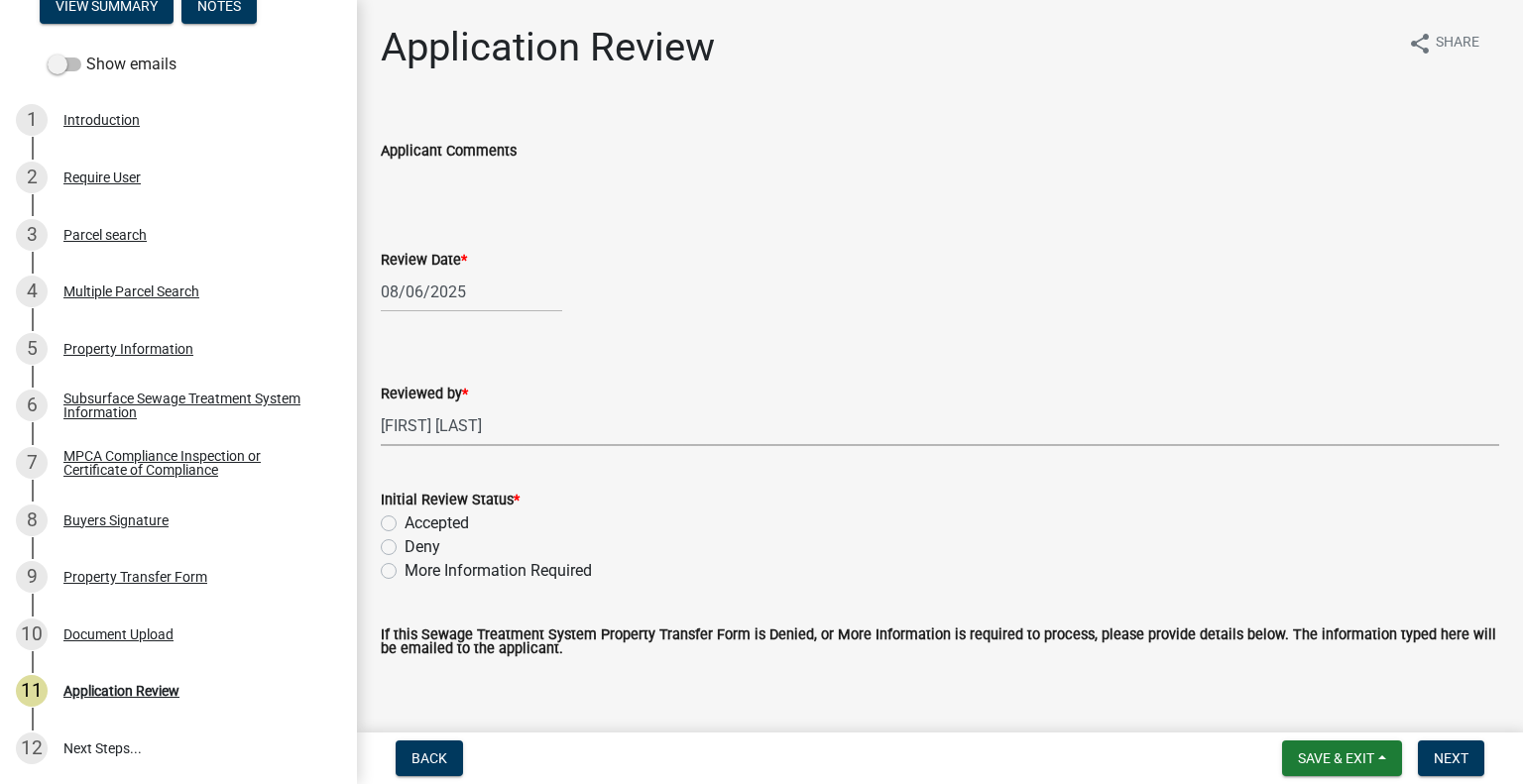 click on "Select Item...   Alexis Newark   Amy Busko   Andrea Perales   Brittany Tollefson   Christopher LeClair   Courtney Roth   Elizabeth Plaster   Emma Swenson   Eric Babolian   Kyle Westergard   Lindsey Hanson   Michelle Jevne   Noah Brenden   Sheila Dahl" at bounding box center [940, 425] 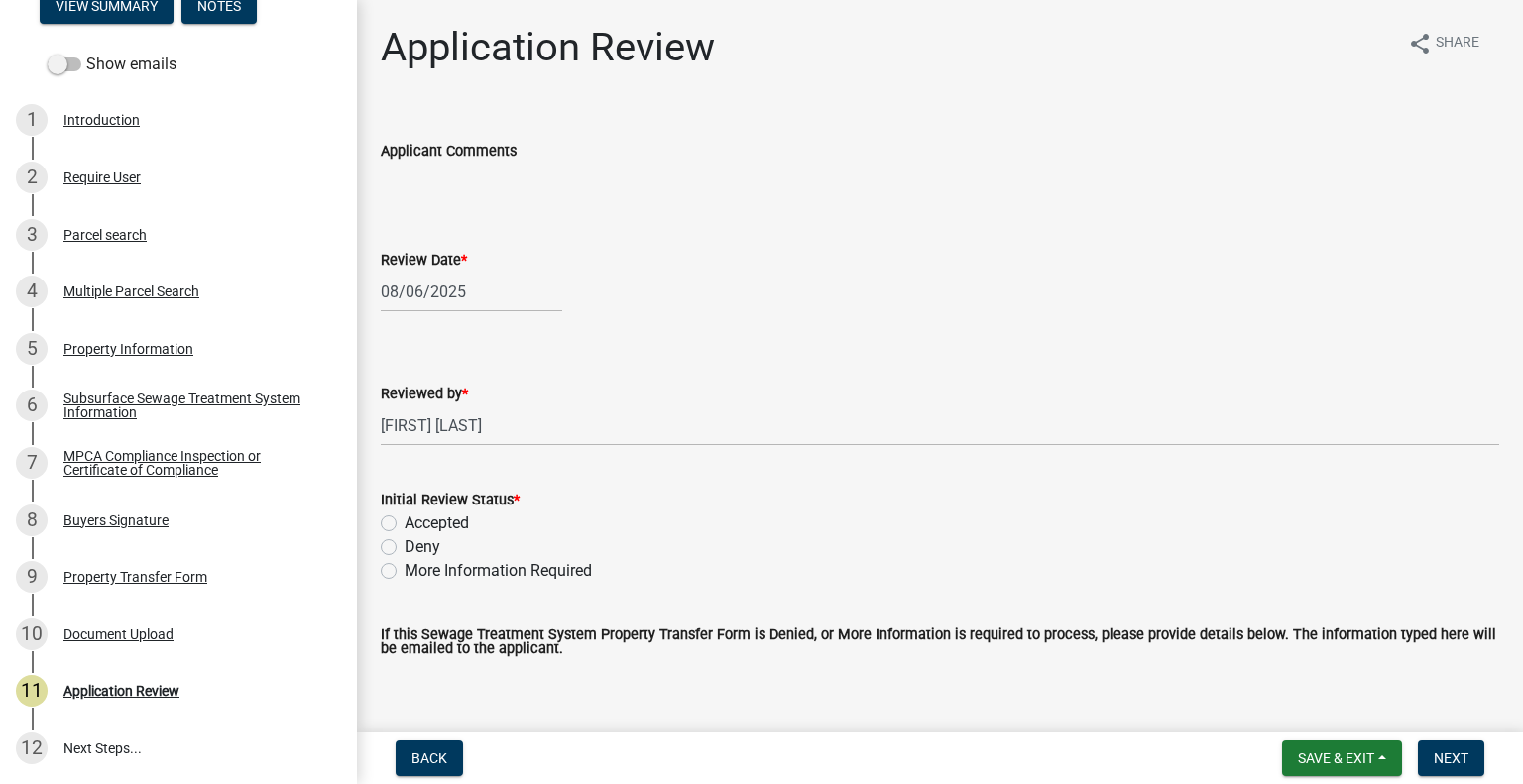 click on "Accepted" 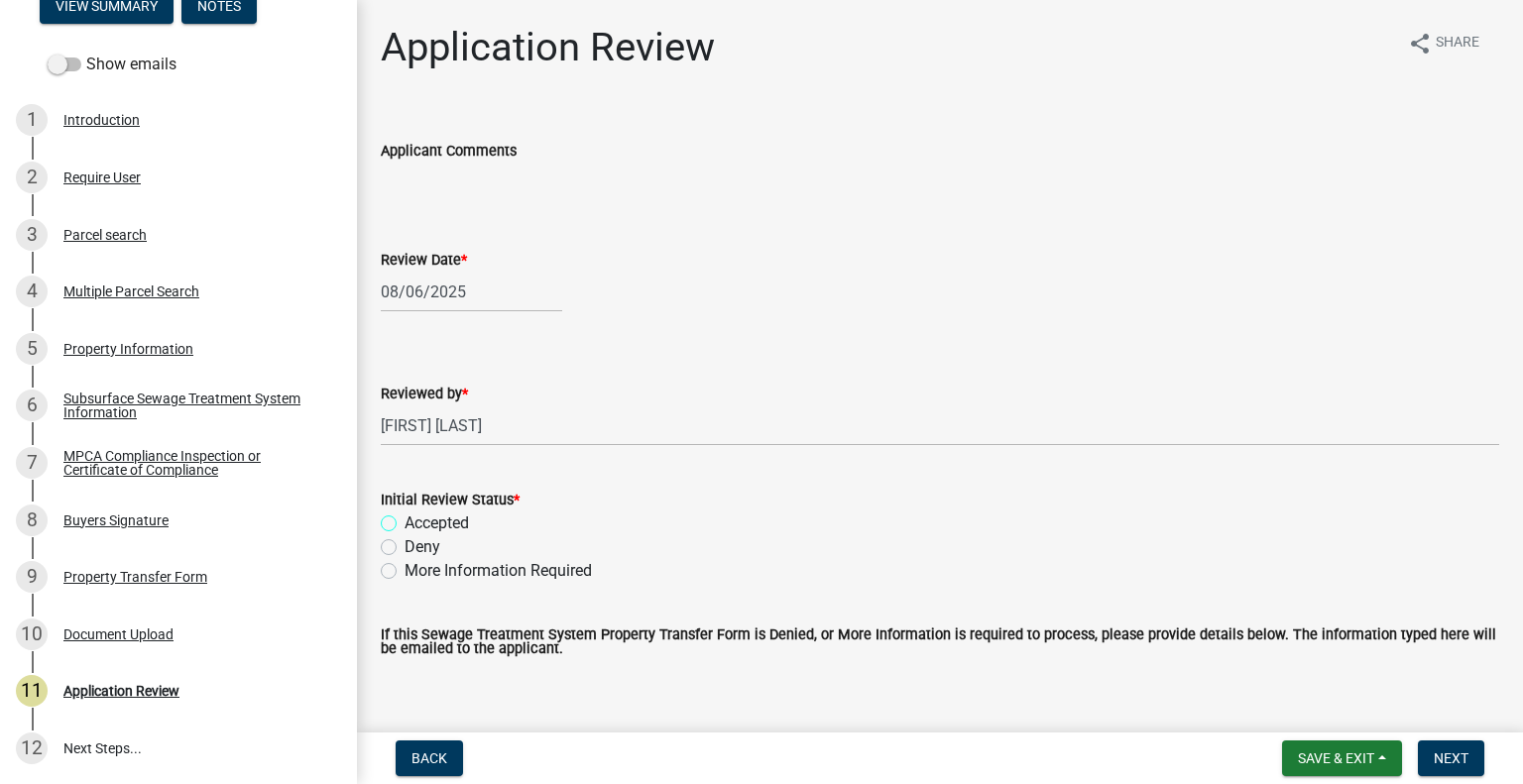 click on "Accepted" at bounding box center [410, 517] 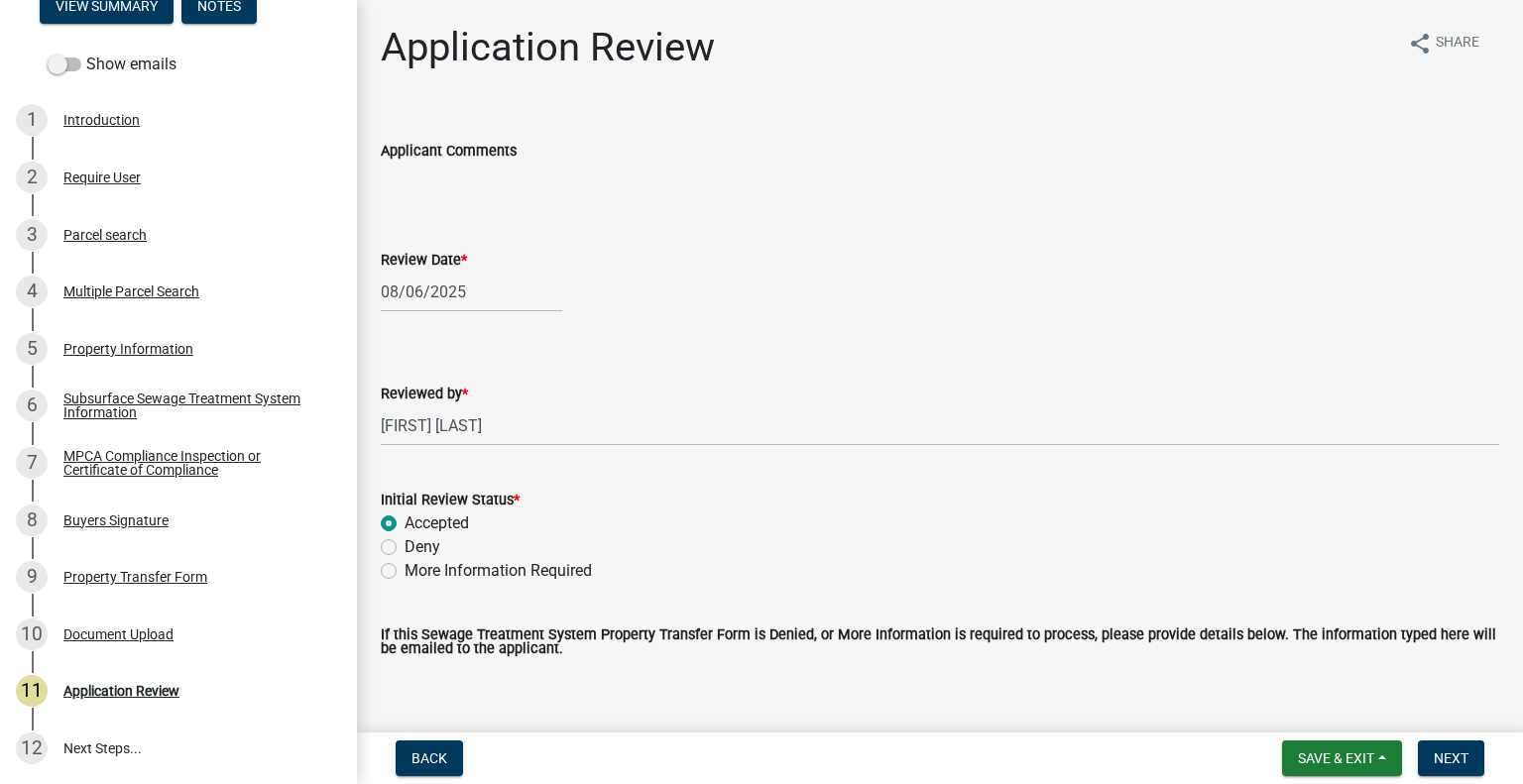 radio on "true" 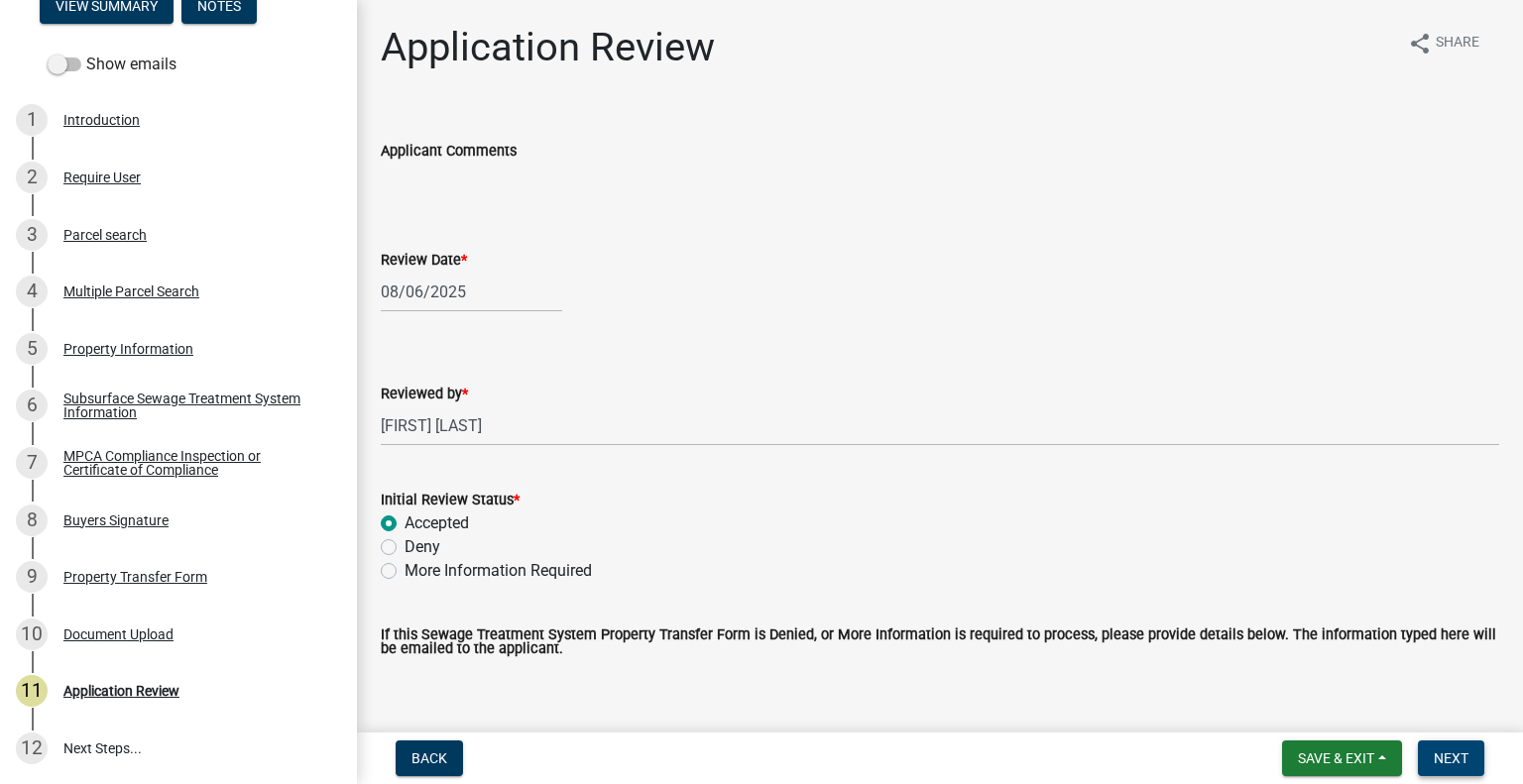 click on "Next" at bounding box center (1451, 758) 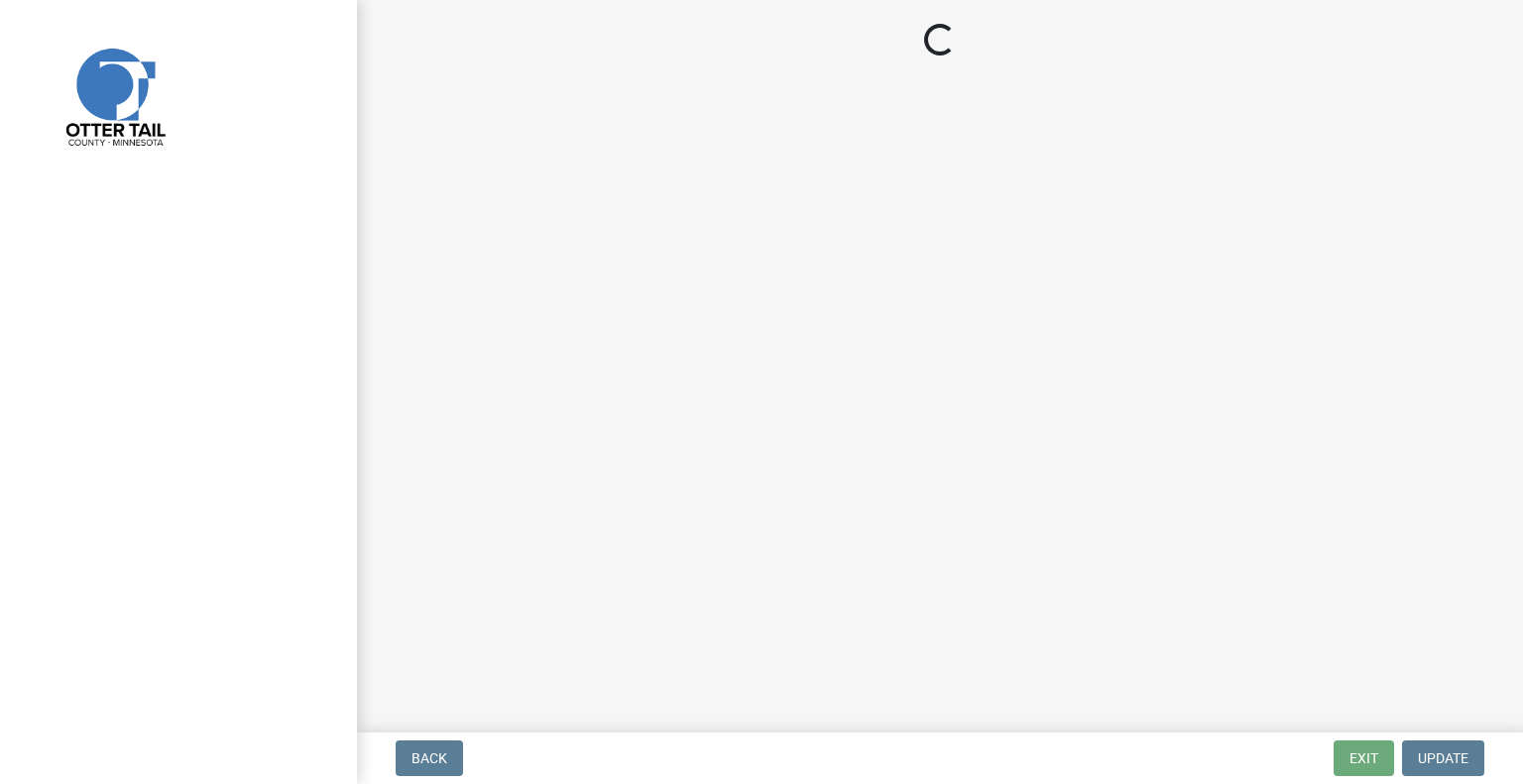 scroll, scrollTop: 0, scrollLeft: 0, axis: both 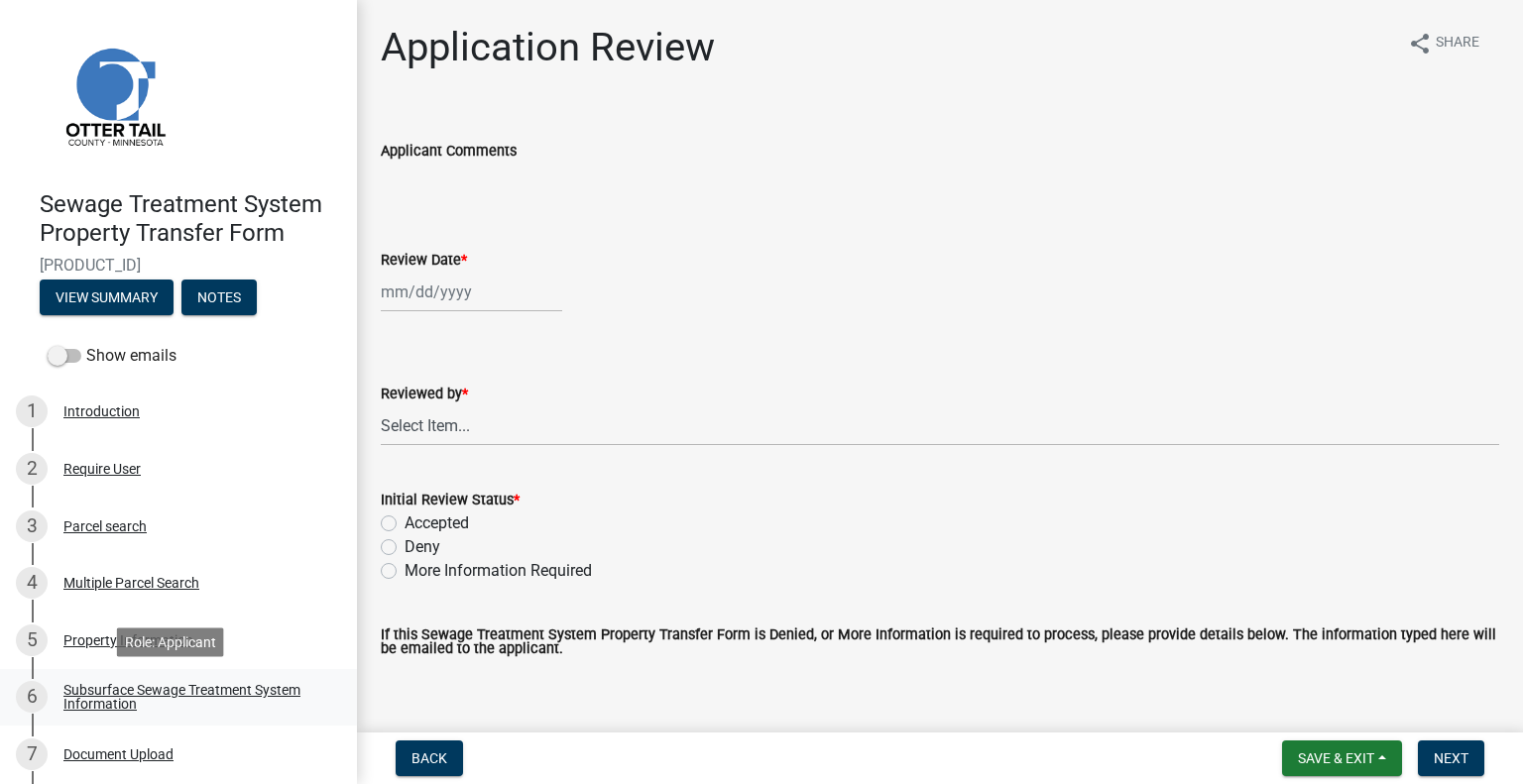 click on "6     Subsurface Sewage Treatment System Information" at bounding box center [171, 697] 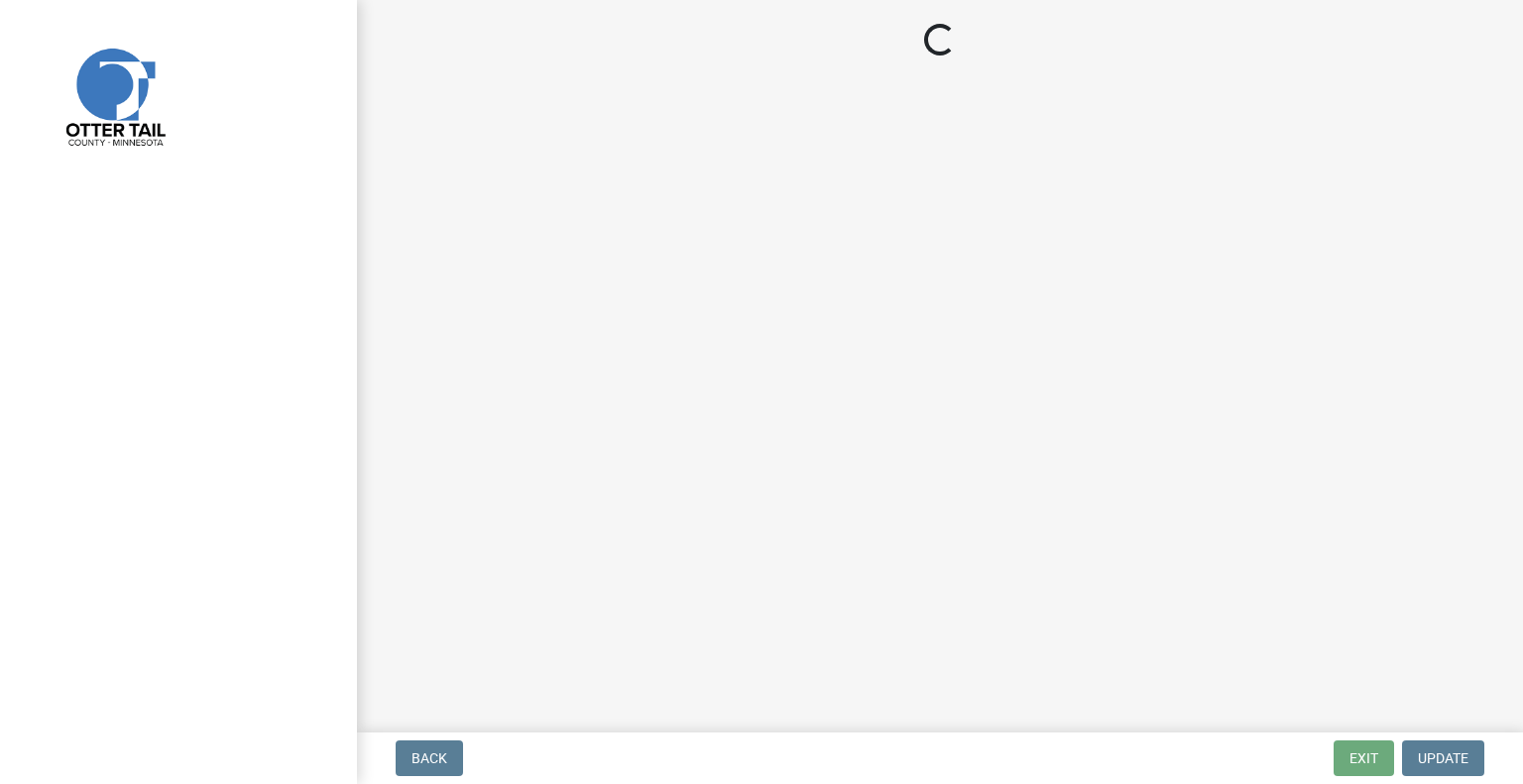 scroll, scrollTop: 0, scrollLeft: 0, axis: both 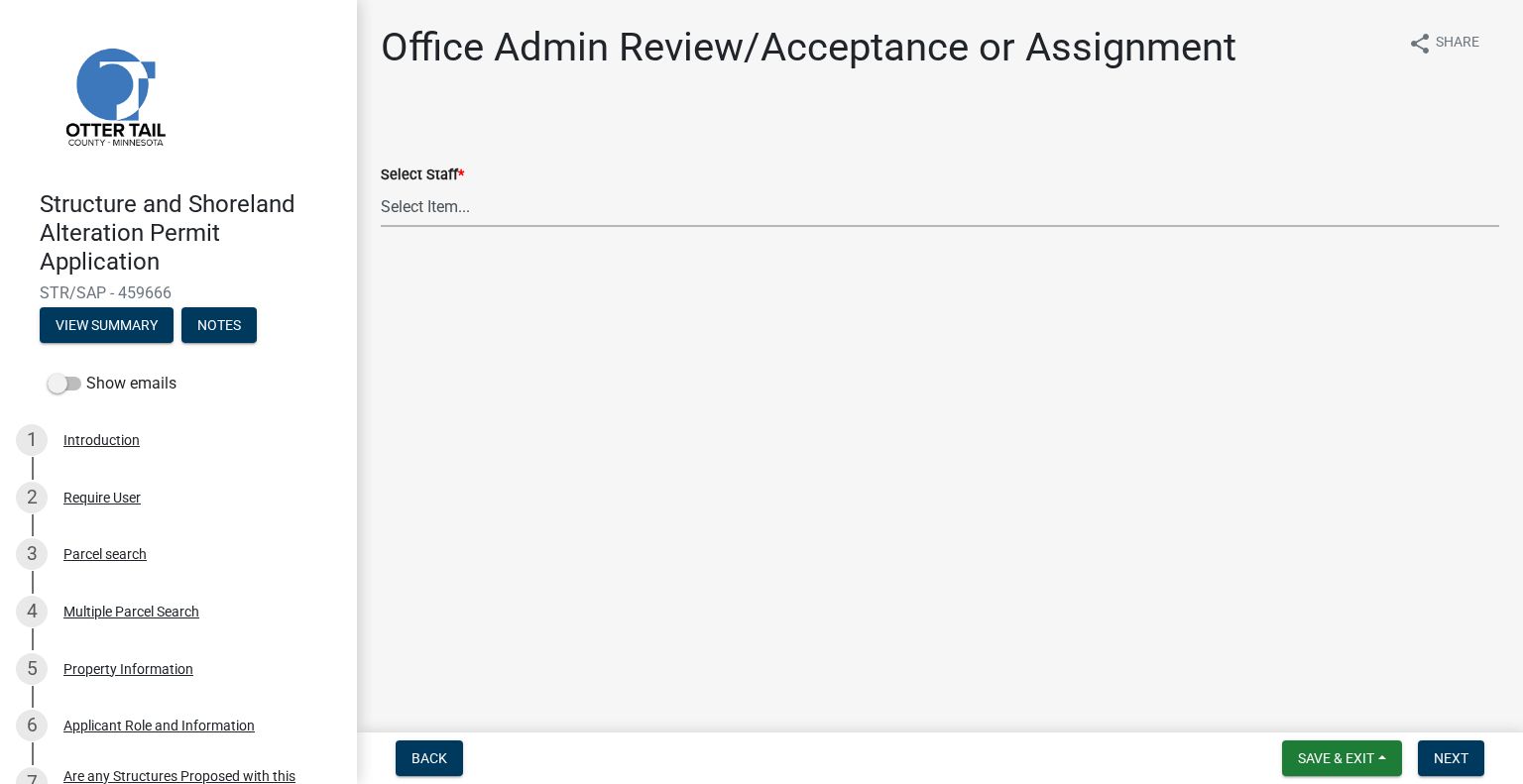 click on "Select Item...   [FIRST] [LAST] ([EMAIL])   [FIRST] [LAST] ([EMAIL])   [FIRST] [LAST] ([EMAIL])   [FIRST] [LAST] ([EMAIL])   [FIRST] [LAST] ([EMAIL])   [FIRST] [LAST] ([EMAIL])   [FIRST] [LAST] ([EMAIL])   [FIRST] [LAST] ([EMAIL])   [FIRST] [LAST] ([EMAIL])   [FIRST] [LAST] ([EMAIL])   [FIRST] [LAST] ([EMAIL])   [FIRST] [LAST] ([EMAIL])   [FIRST] [LAST] ([EMAIL])   [FIRST] [LAST] ([EMAIL])" at bounding box center (940, 206) 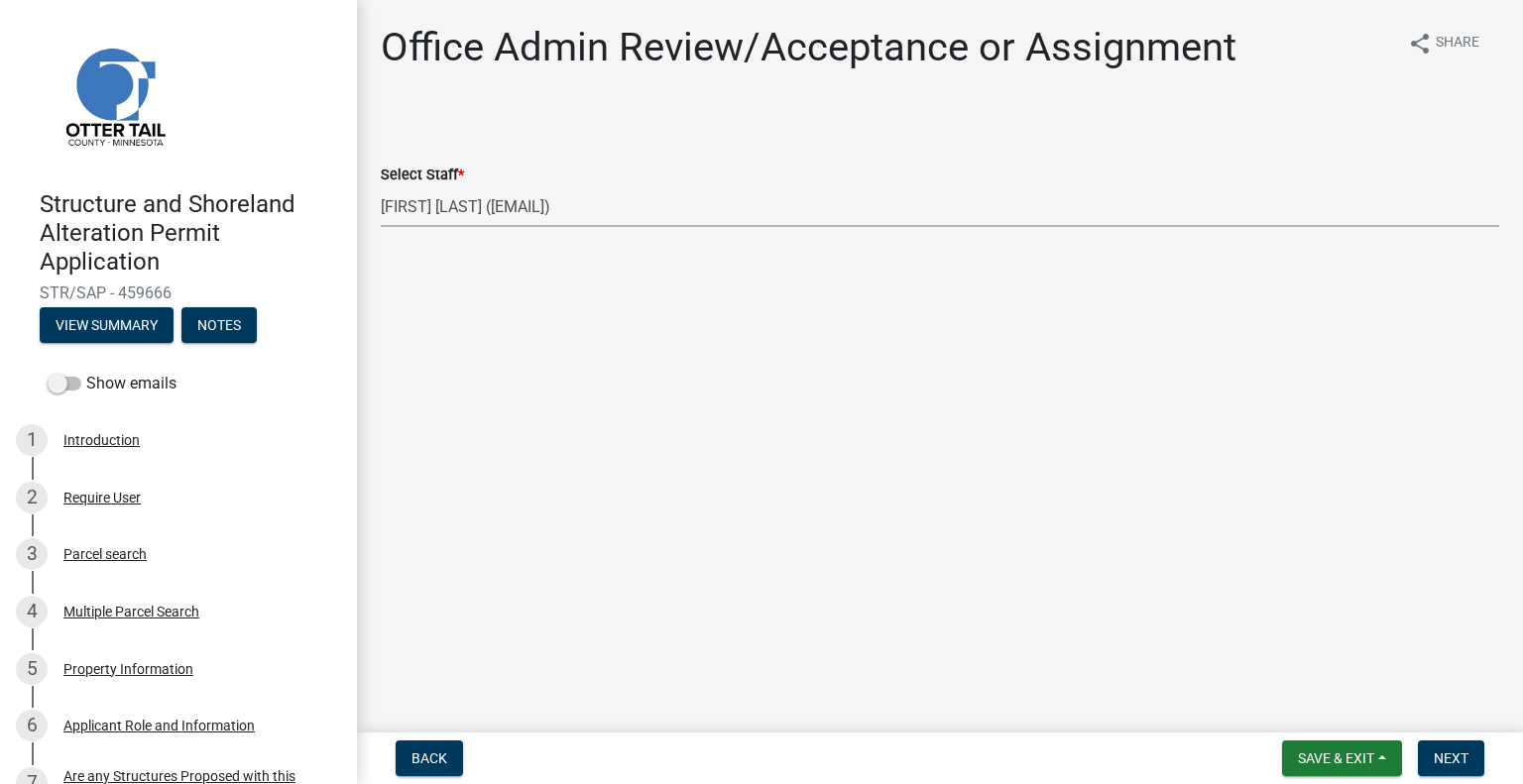 click on "Select Item...   [FIRST] [LAST] ([EMAIL])   [FIRST] [LAST] ([EMAIL])   [FIRST] [LAST] ([EMAIL])   [FIRST] [LAST] ([EMAIL])   [FIRST] [LAST] ([EMAIL])   [FIRST] [LAST] ([EMAIL])   [FIRST] [LAST] ([EMAIL])   [FIRST] [LAST] ([EMAIL])   [FIRST] [LAST] ([EMAIL])   [FIRST] [LAST] ([EMAIL])   [FIRST] [LAST] ([EMAIL])   [FIRST] [LAST] ([EMAIL])   [FIRST] [LAST] ([EMAIL])   [FIRST] [LAST] ([EMAIL])" at bounding box center (940, 206) 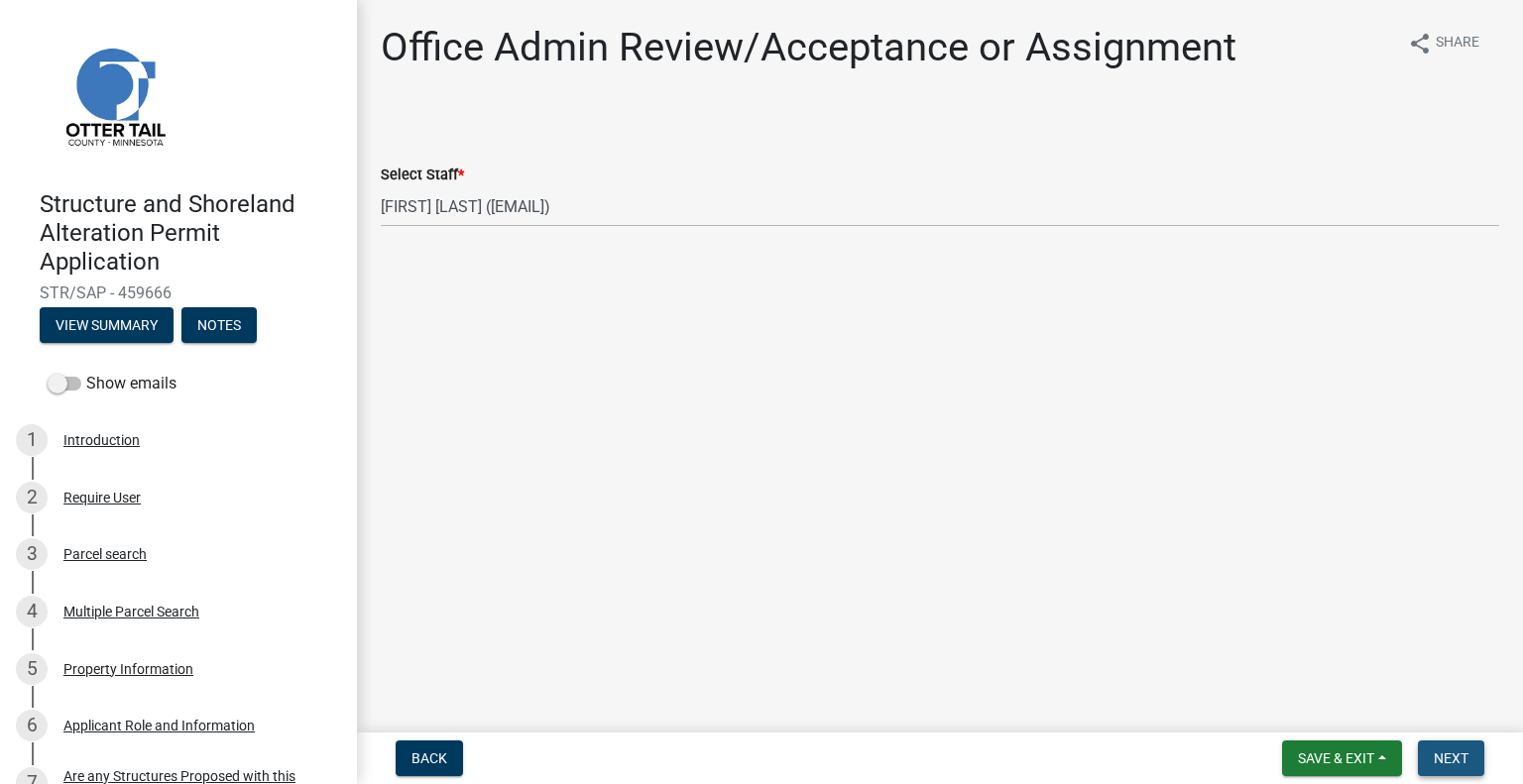 click on "Next" at bounding box center (1451, 758) 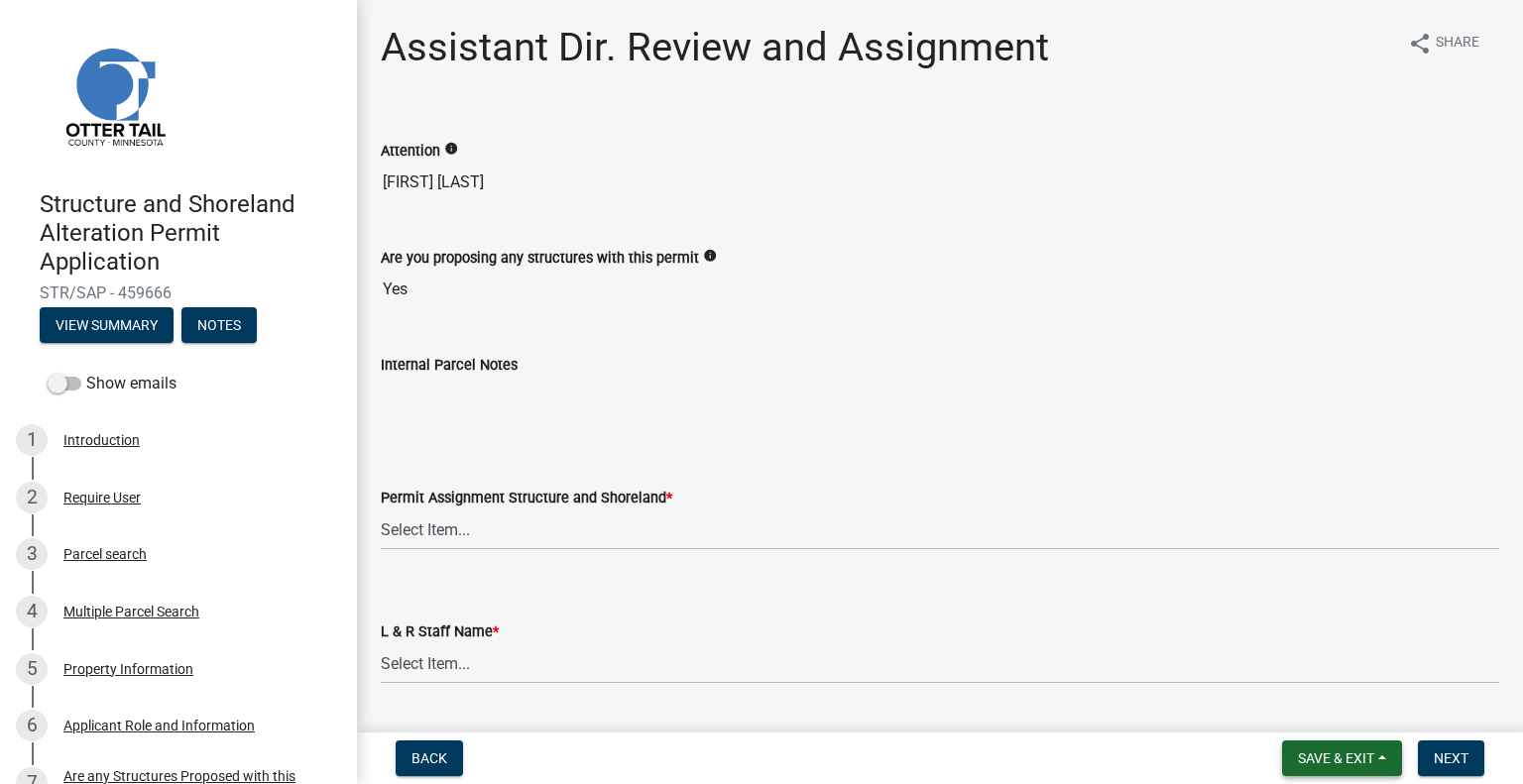click on "Back  Save & Exit  Save  Save & Exit   Next" at bounding box center [940, 758] 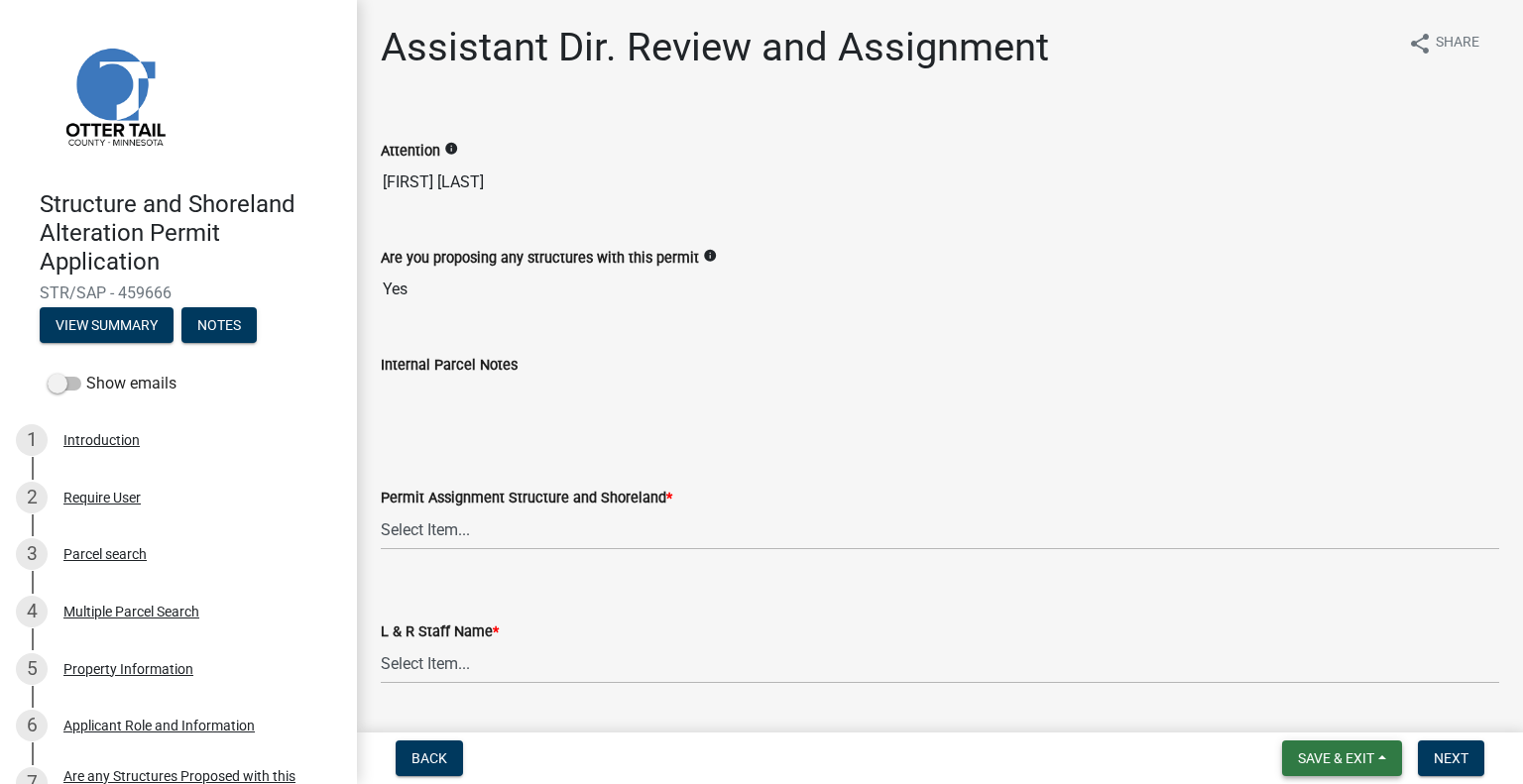 click on "Save & Exit" at bounding box center [1342, 758] 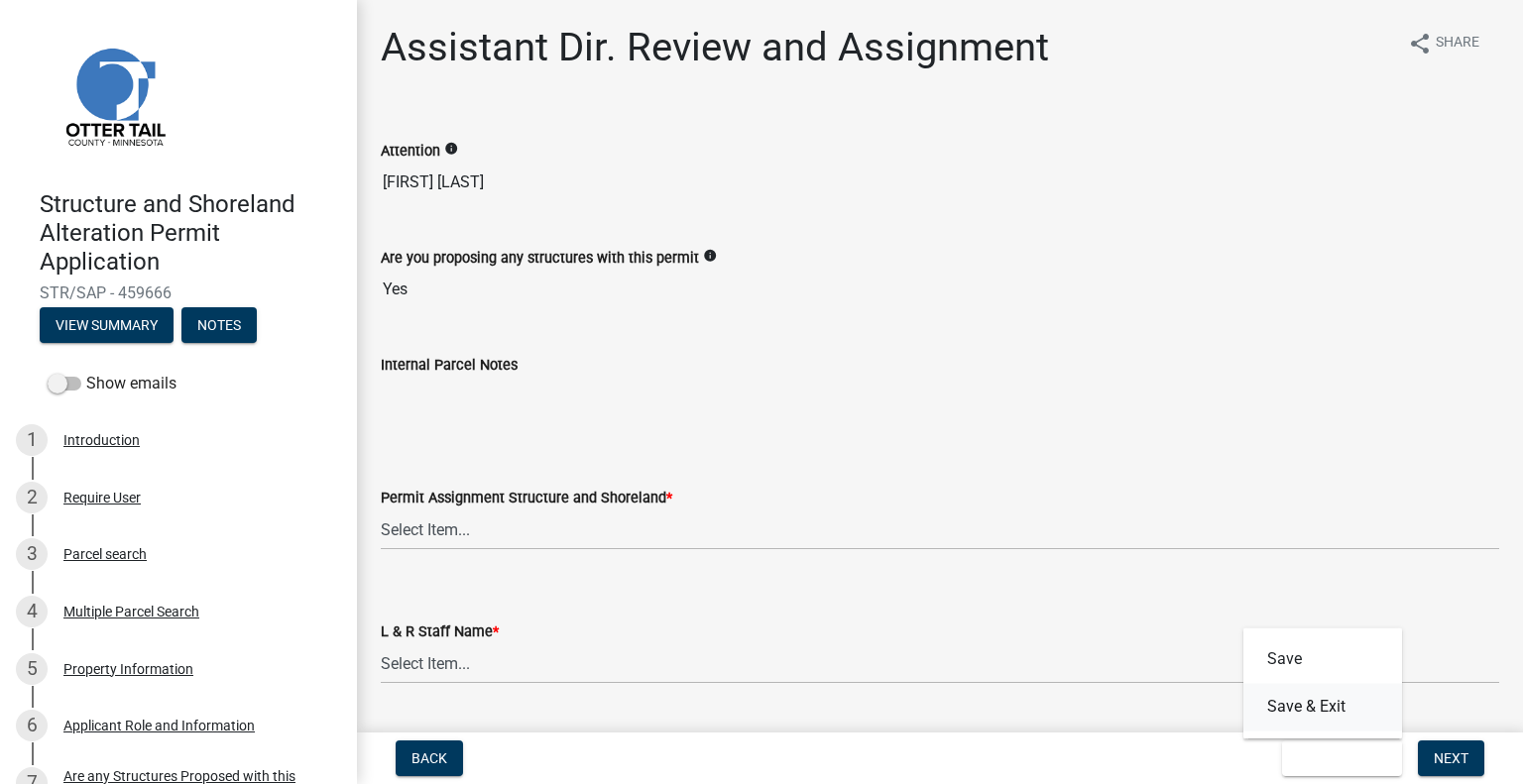 click on "Save & Exit" at bounding box center [1323, 707] 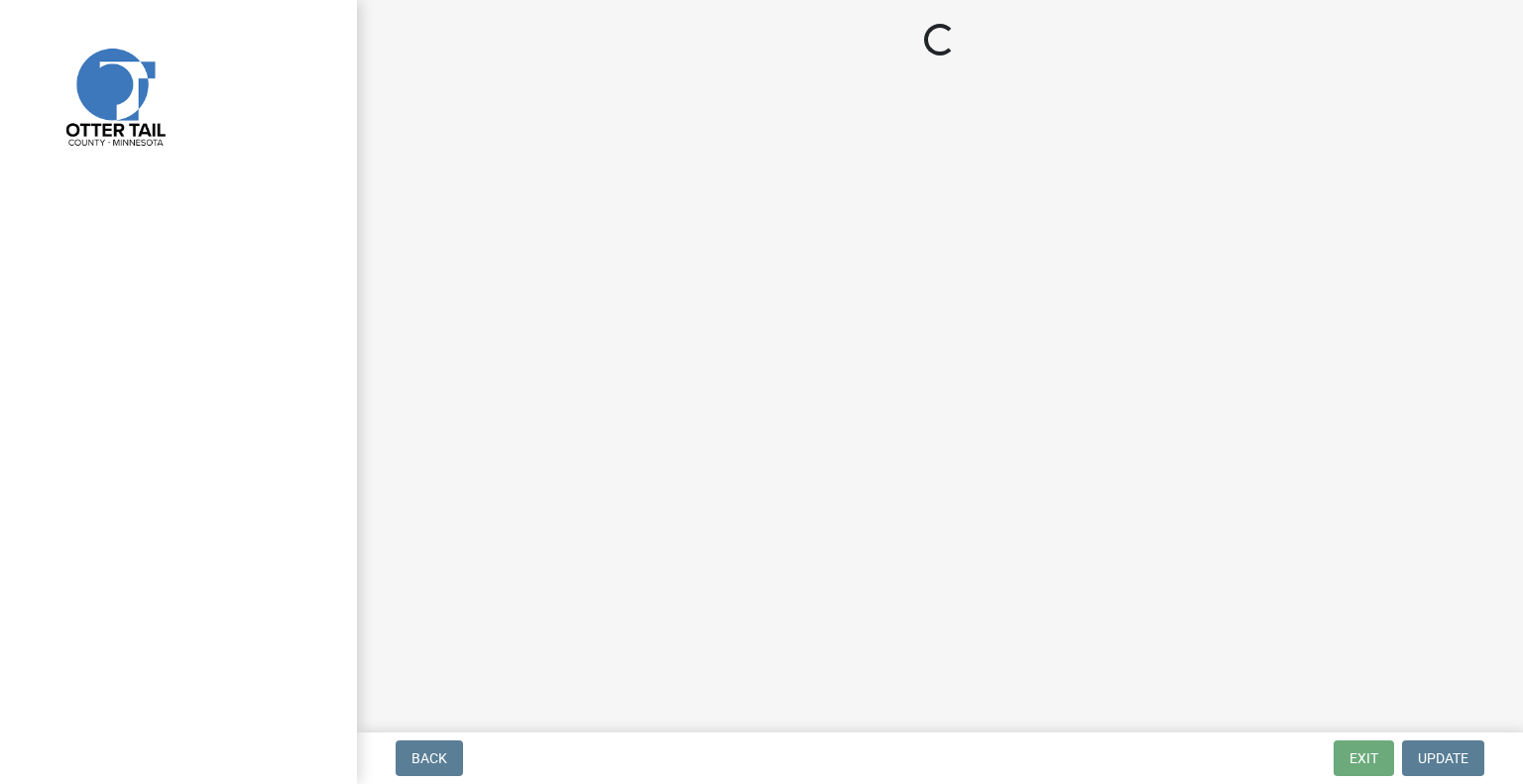 scroll, scrollTop: 0, scrollLeft: 0, axis: both 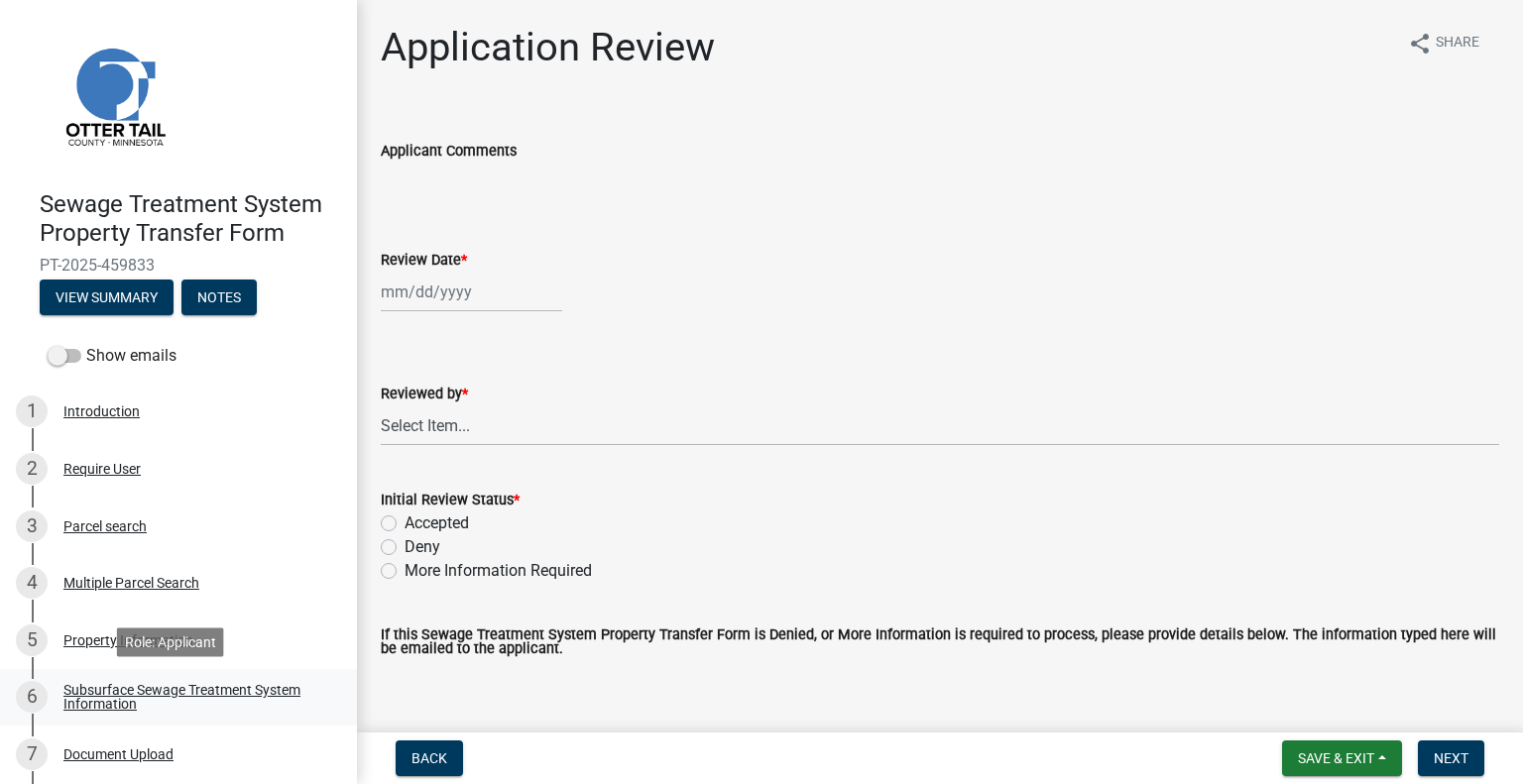 click on "Subsurface Sewage Treatment System Information" at bounding box center (194, 697) 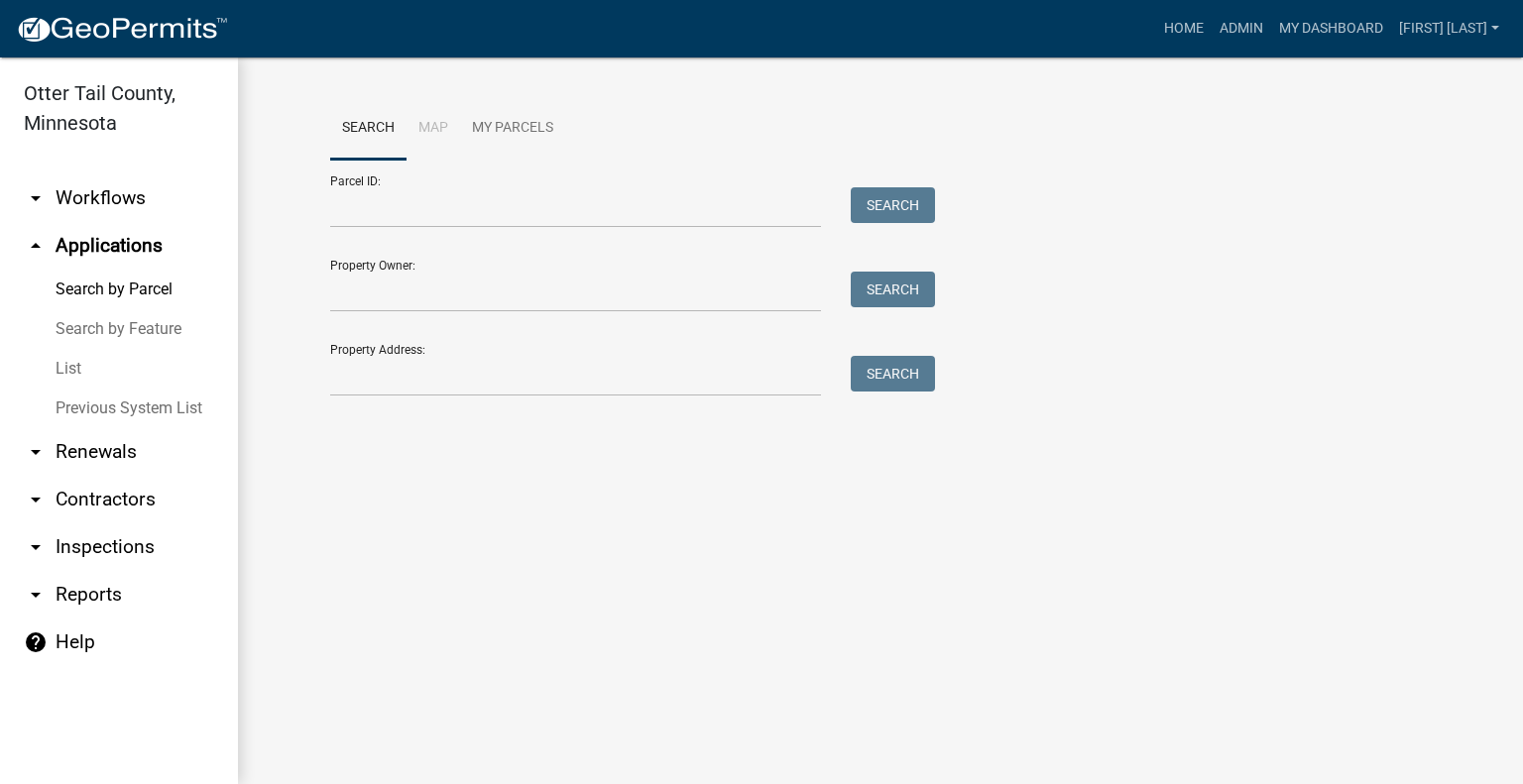 scroll, scrollTop: 0, scrollLeft: 0, axis: both 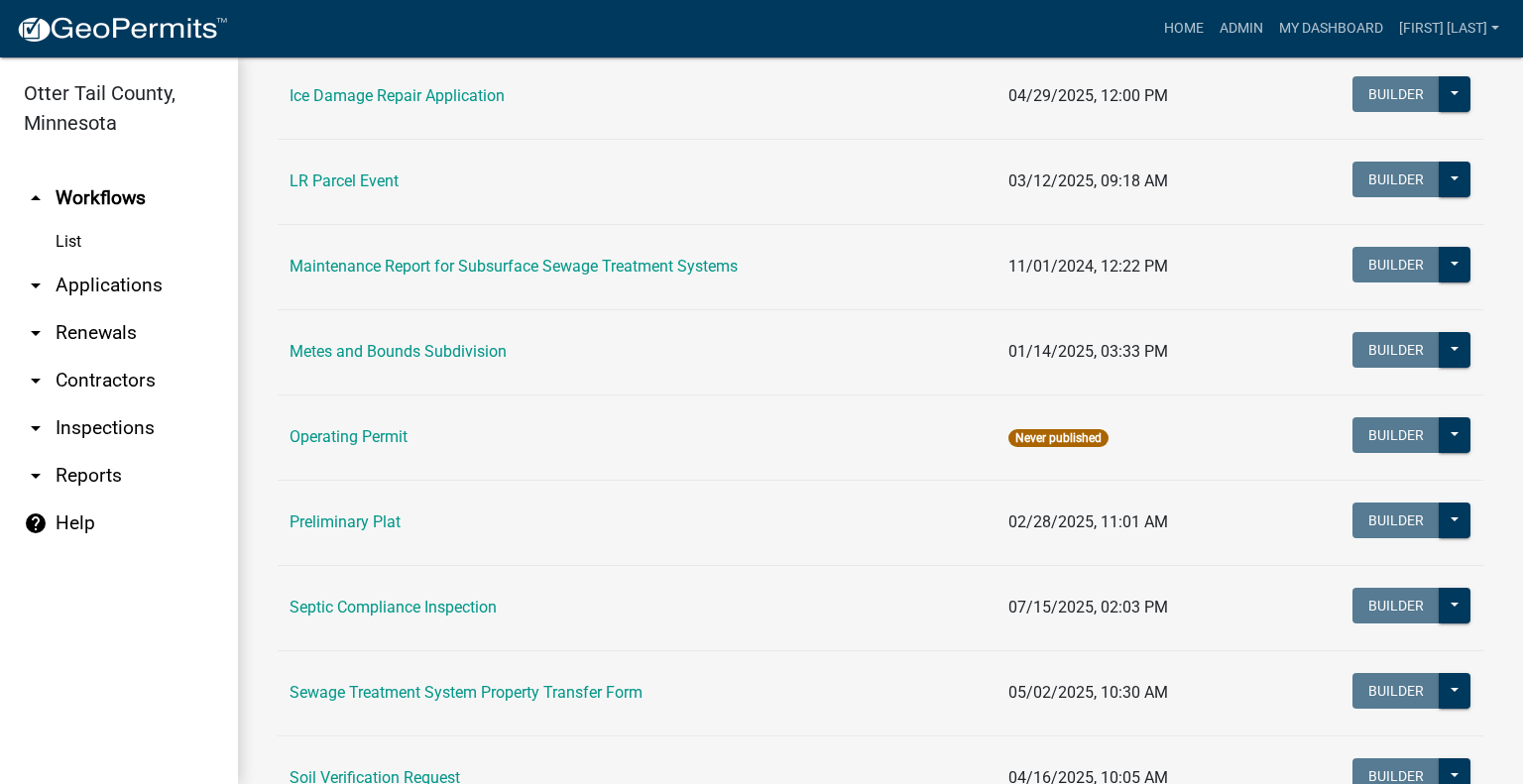 click on "arrow_drop_down   Applications" at bounding box center [119, 285] 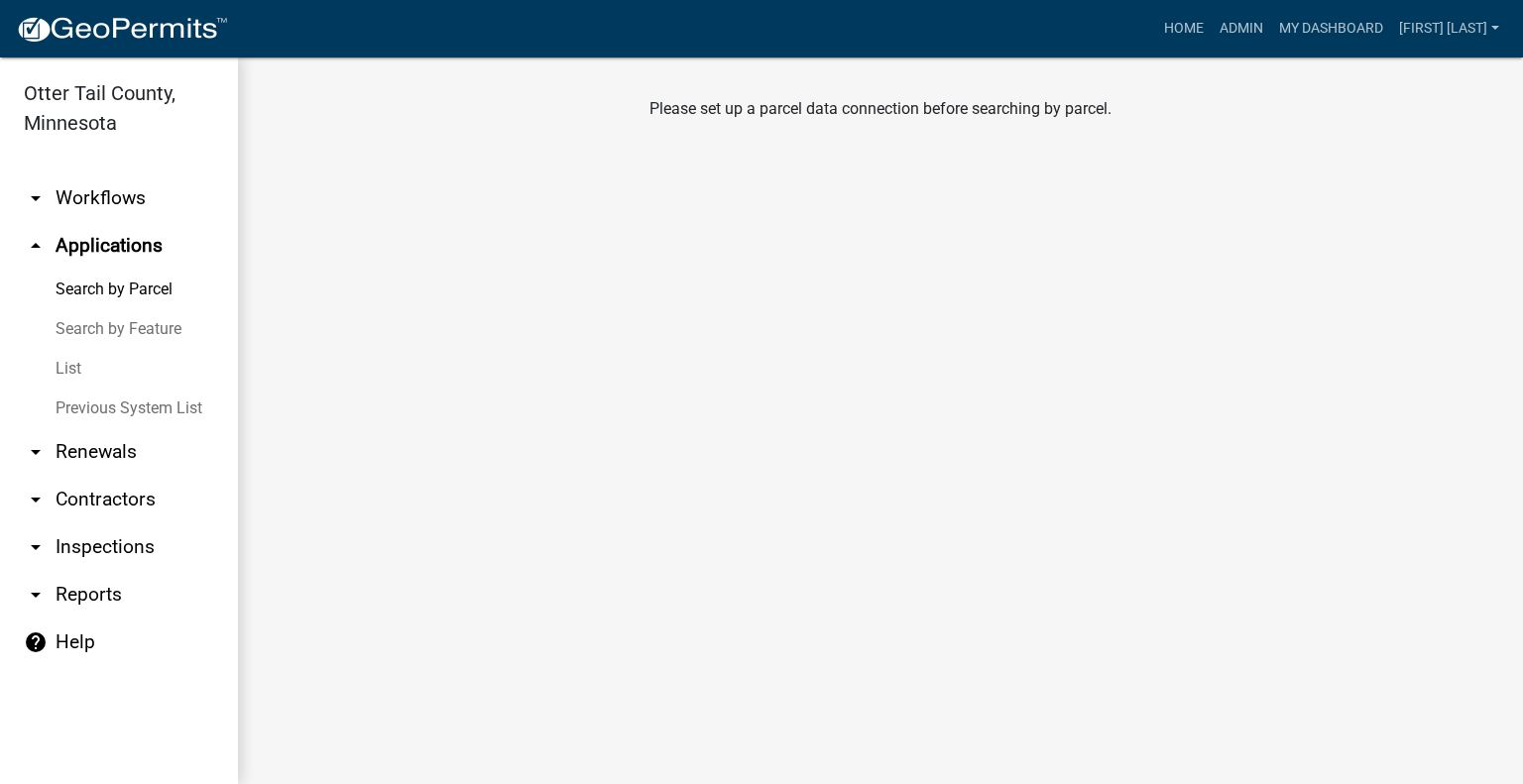 scroll, scrollTop: 0, scrollLeft: 0, axis: both 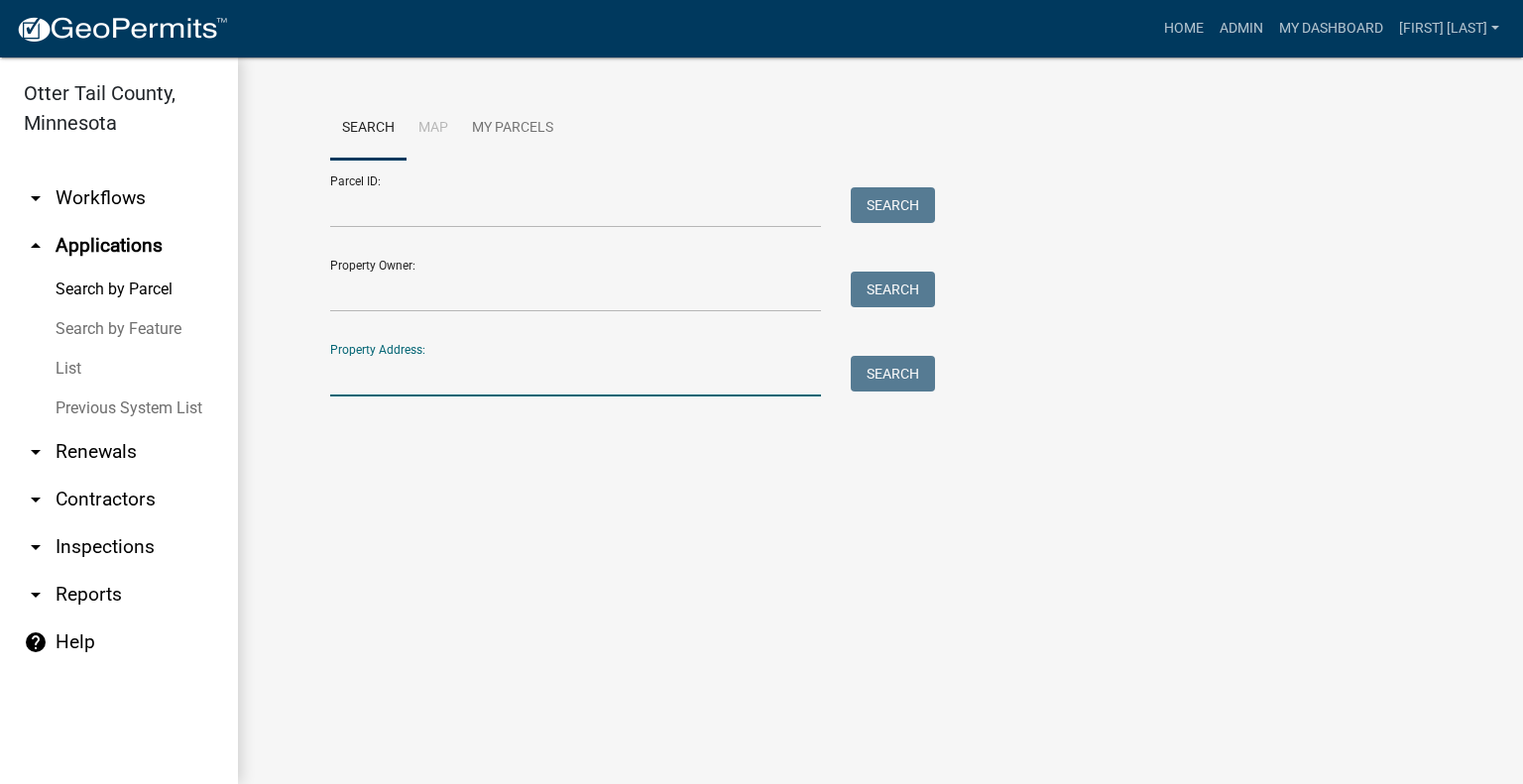 click on "Property Address:" at bounding box center (575, 376) 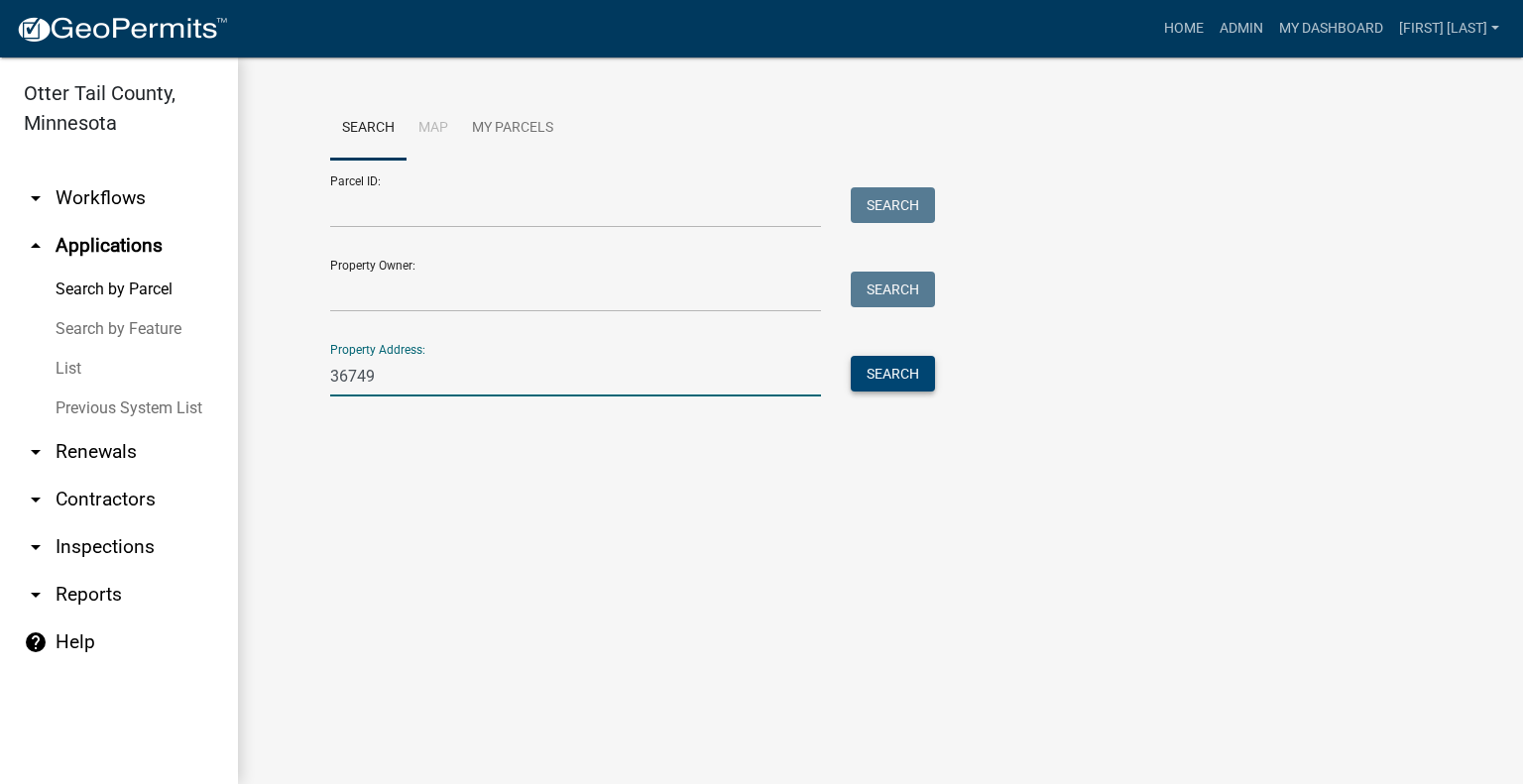 type on "36749" 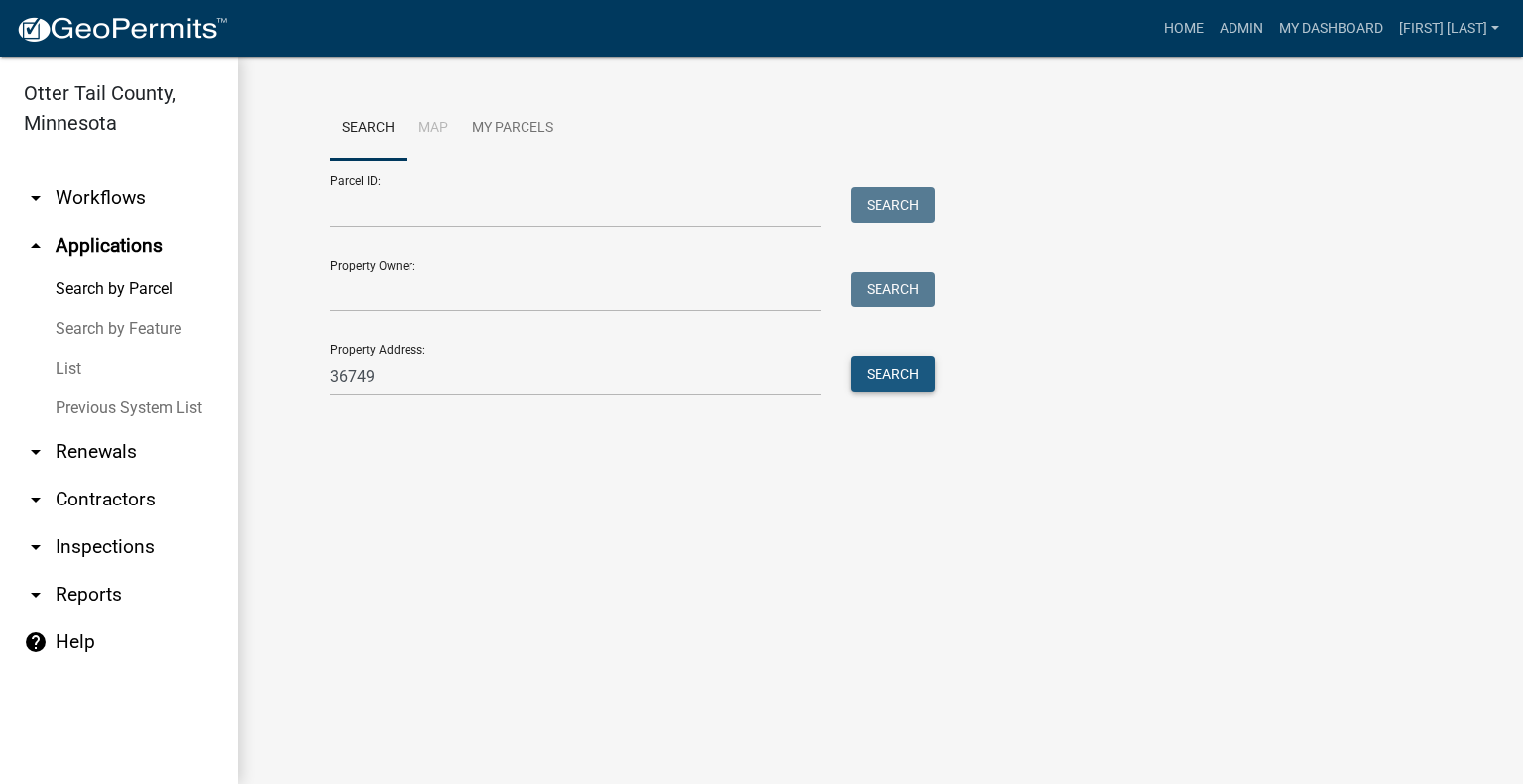 click on "Search" at bounding box center [892, 374] 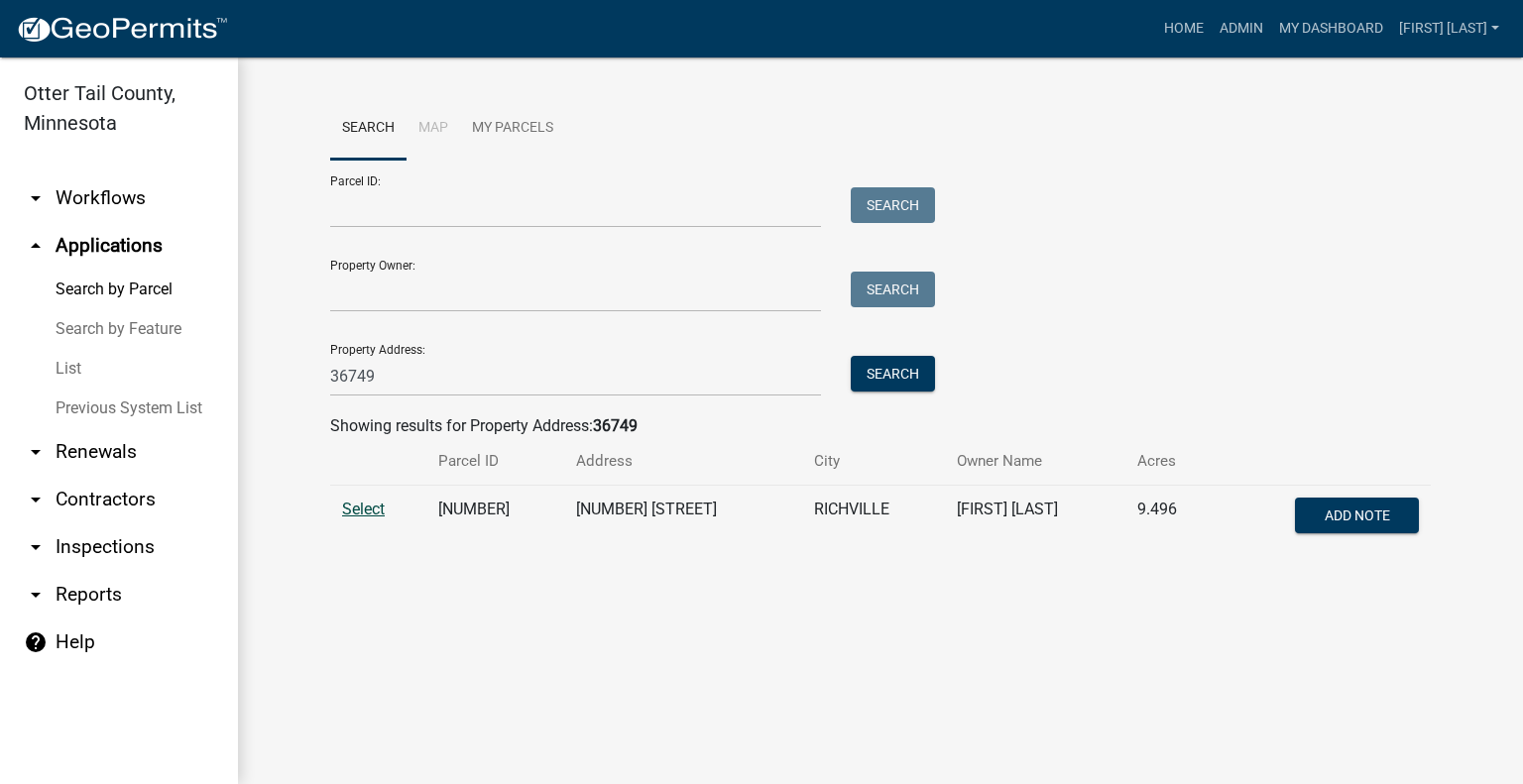 click on "Select" at bounding box center (363, 508) 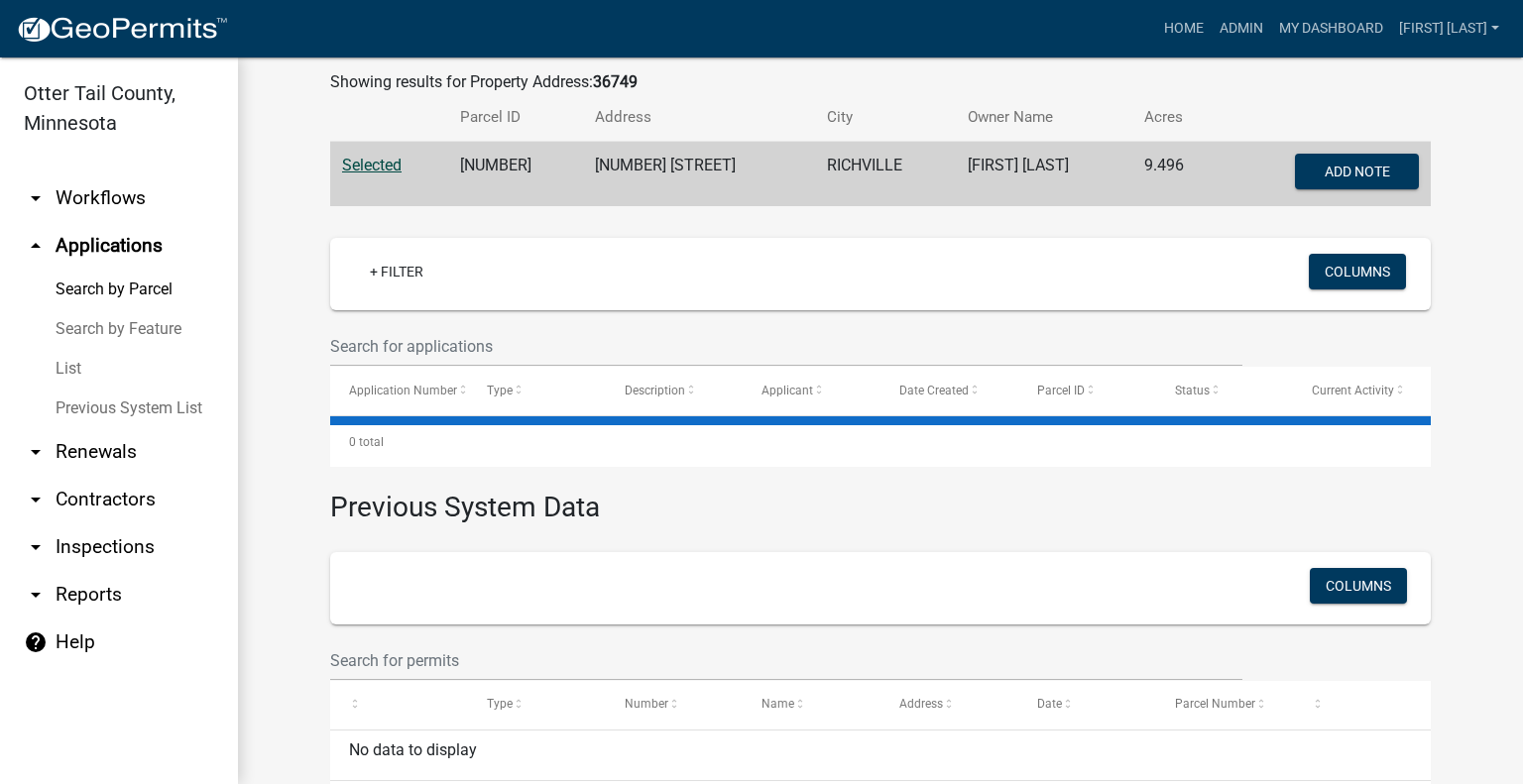 scroll, scrollTop: 380, scrollLeft: 0, axis: vertical 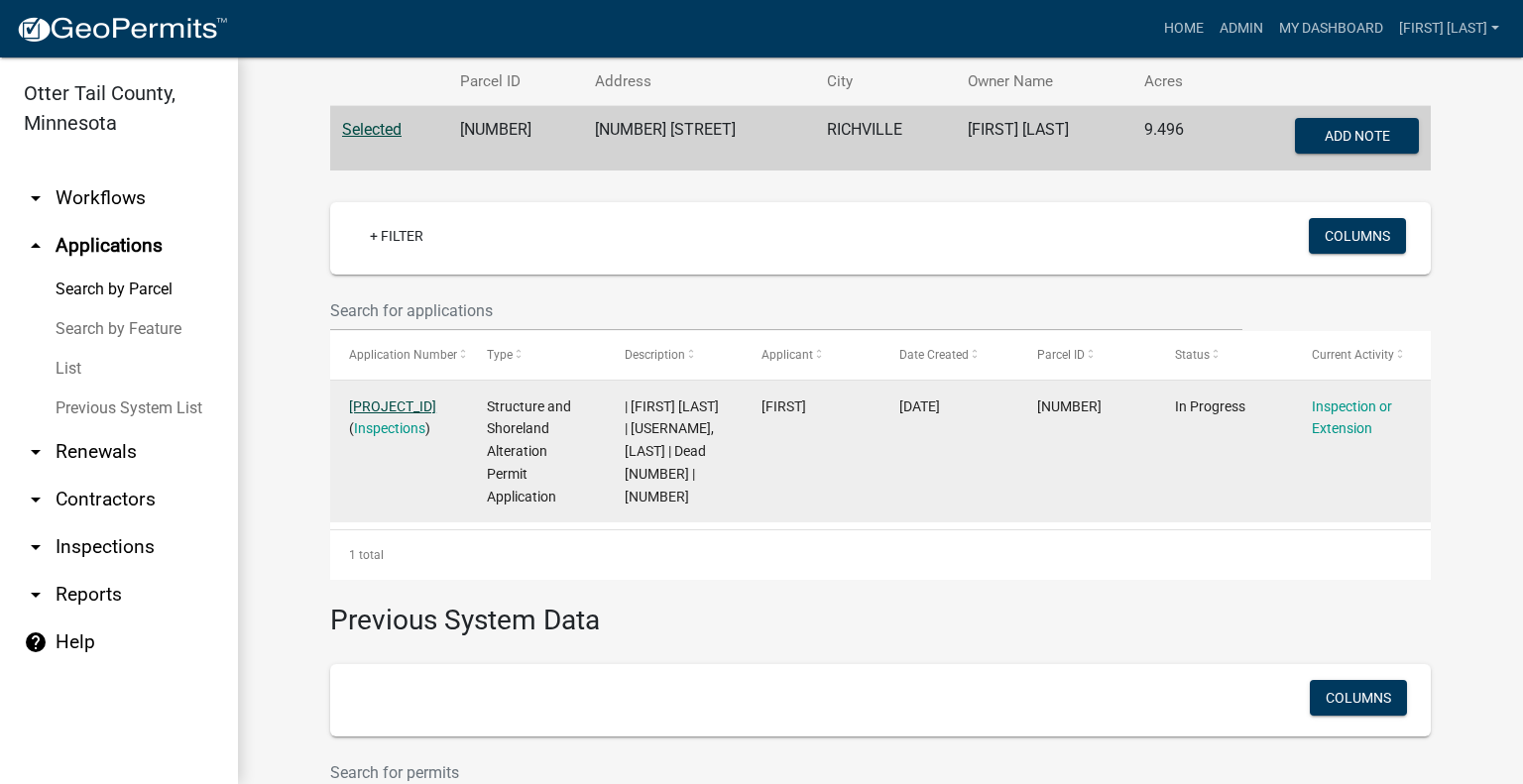 click on "SAP-2024-232 1 1" 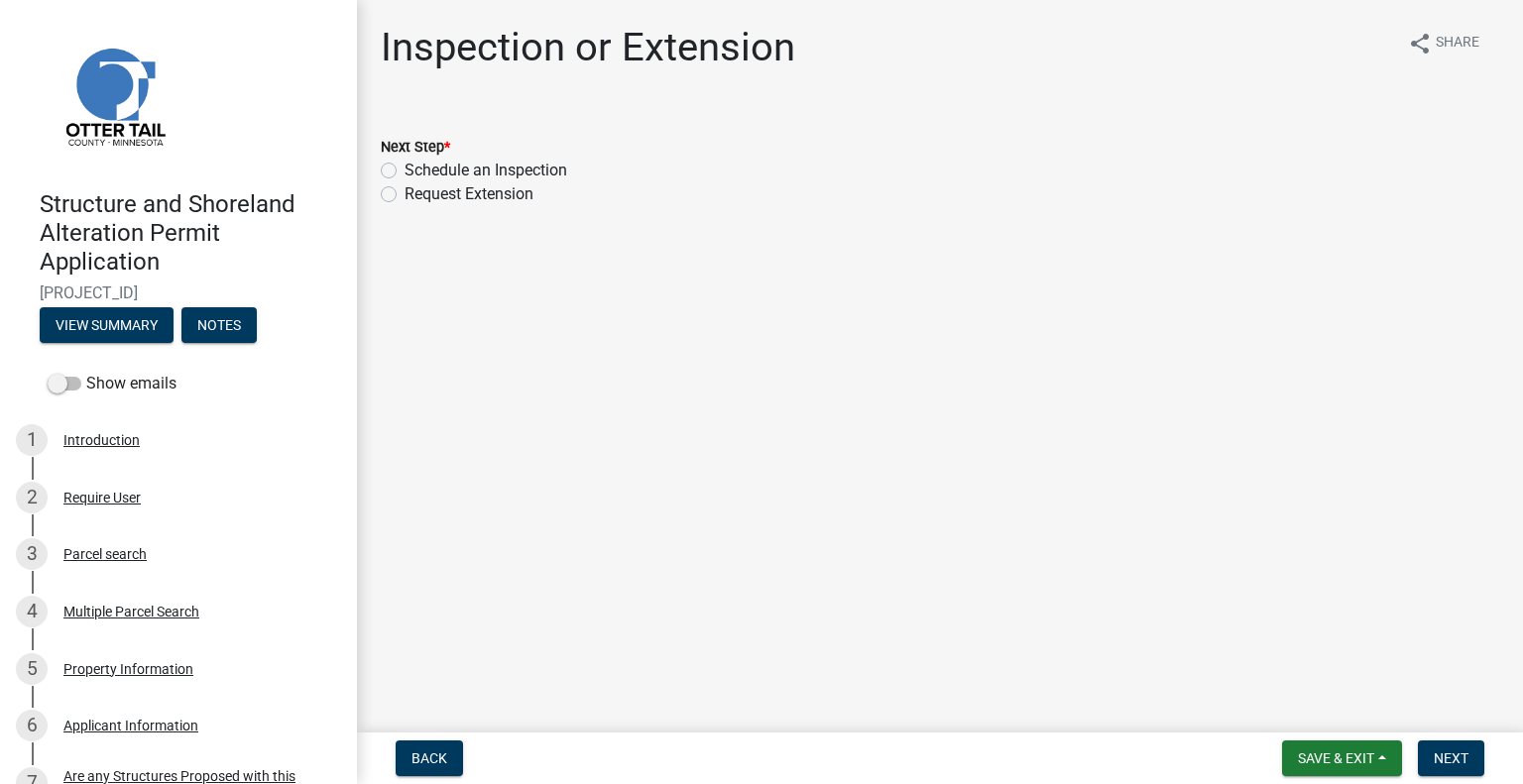 click on "Schedule an Inspection" 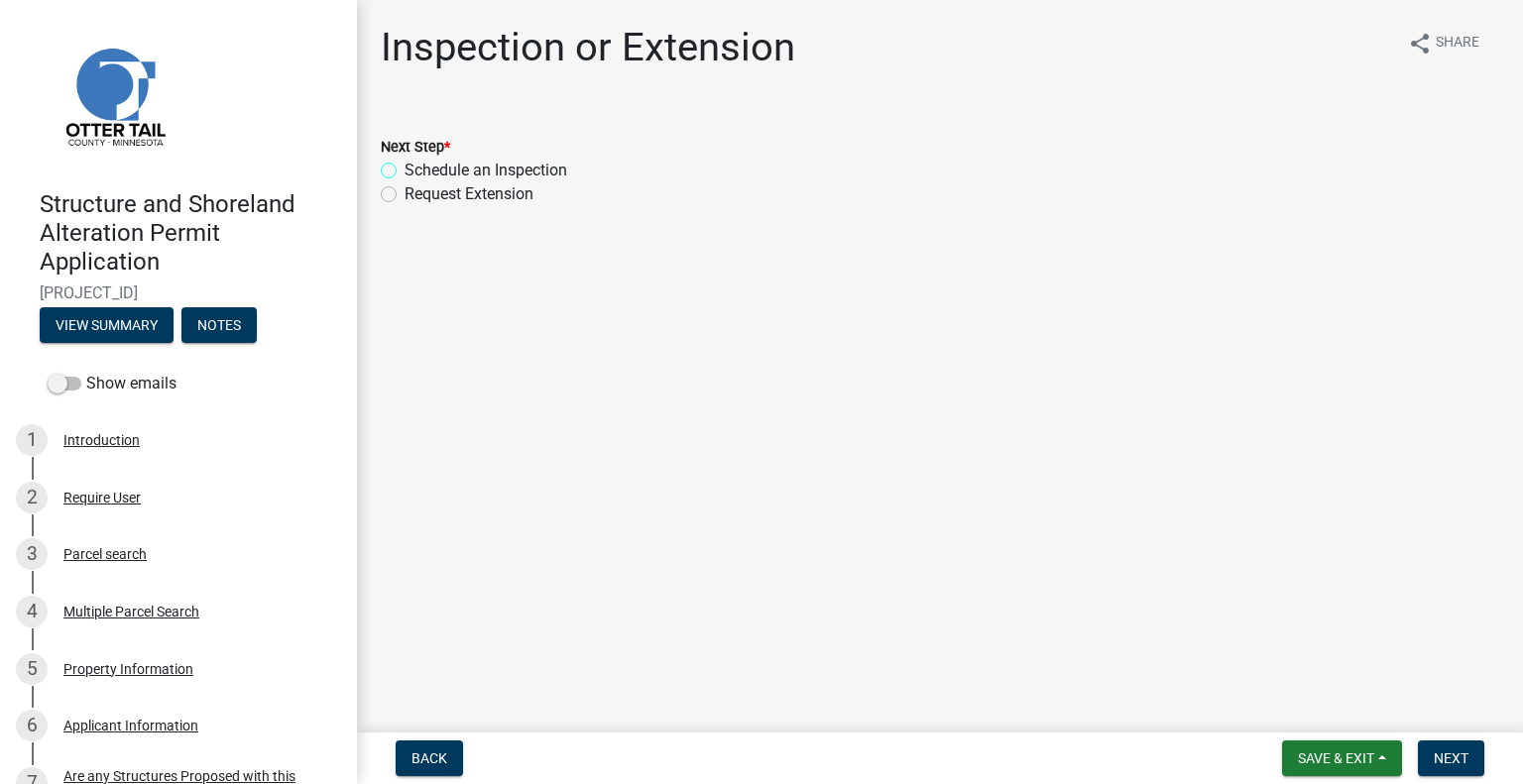 click on "Schedule an Inspection" at bounding box center (410, 165) 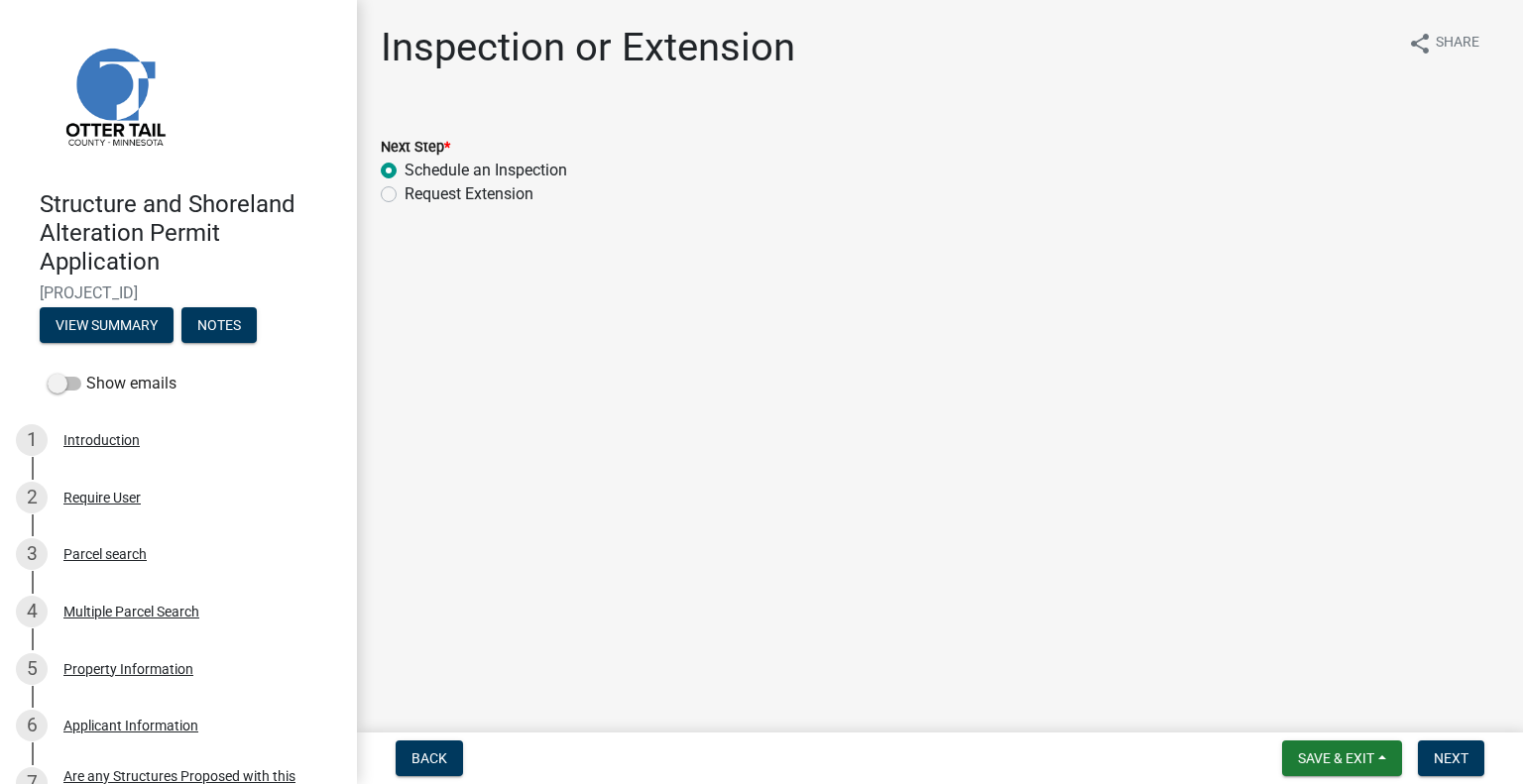 radio on "true" 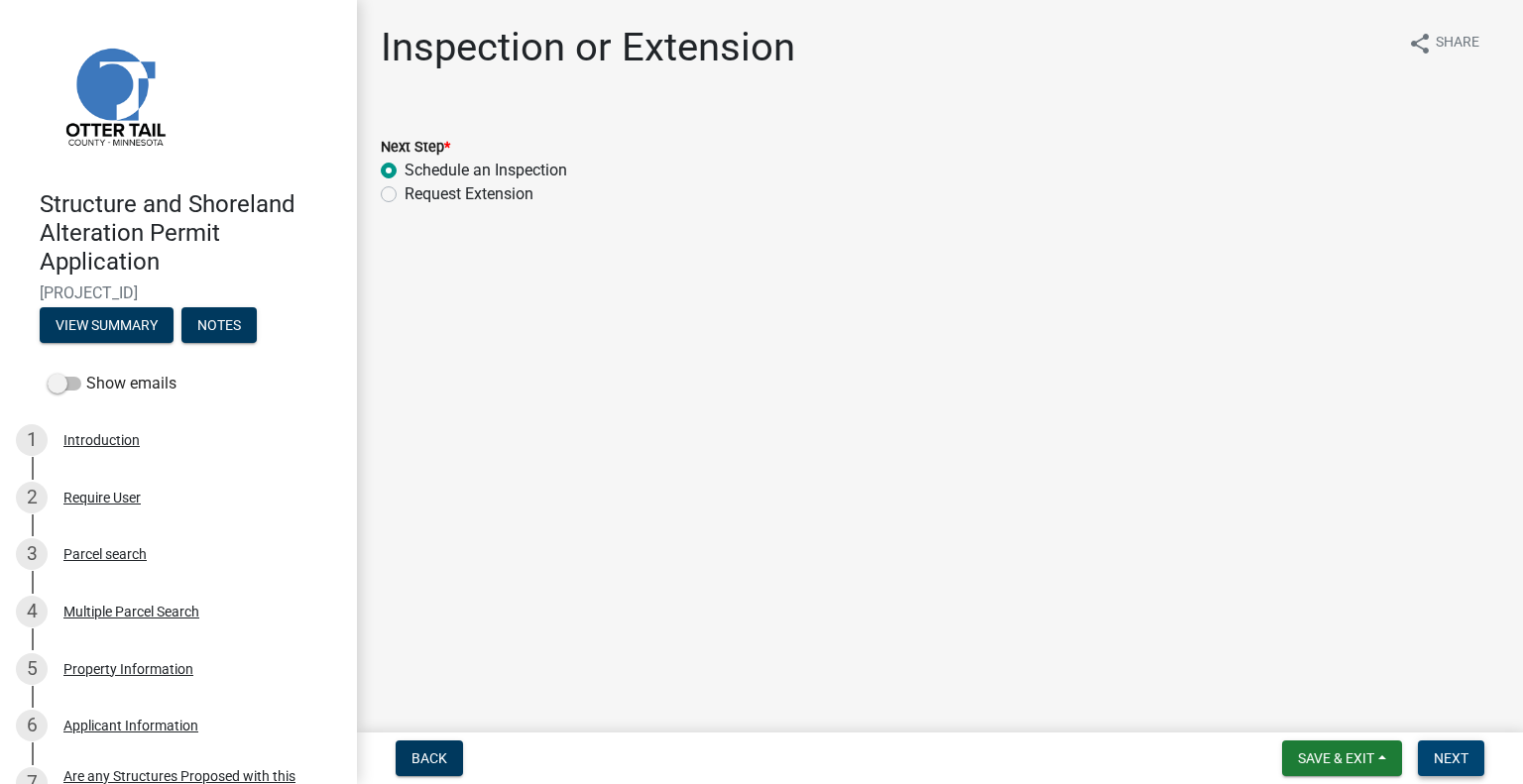 click on "Next" at bounding box center (1451, 758) 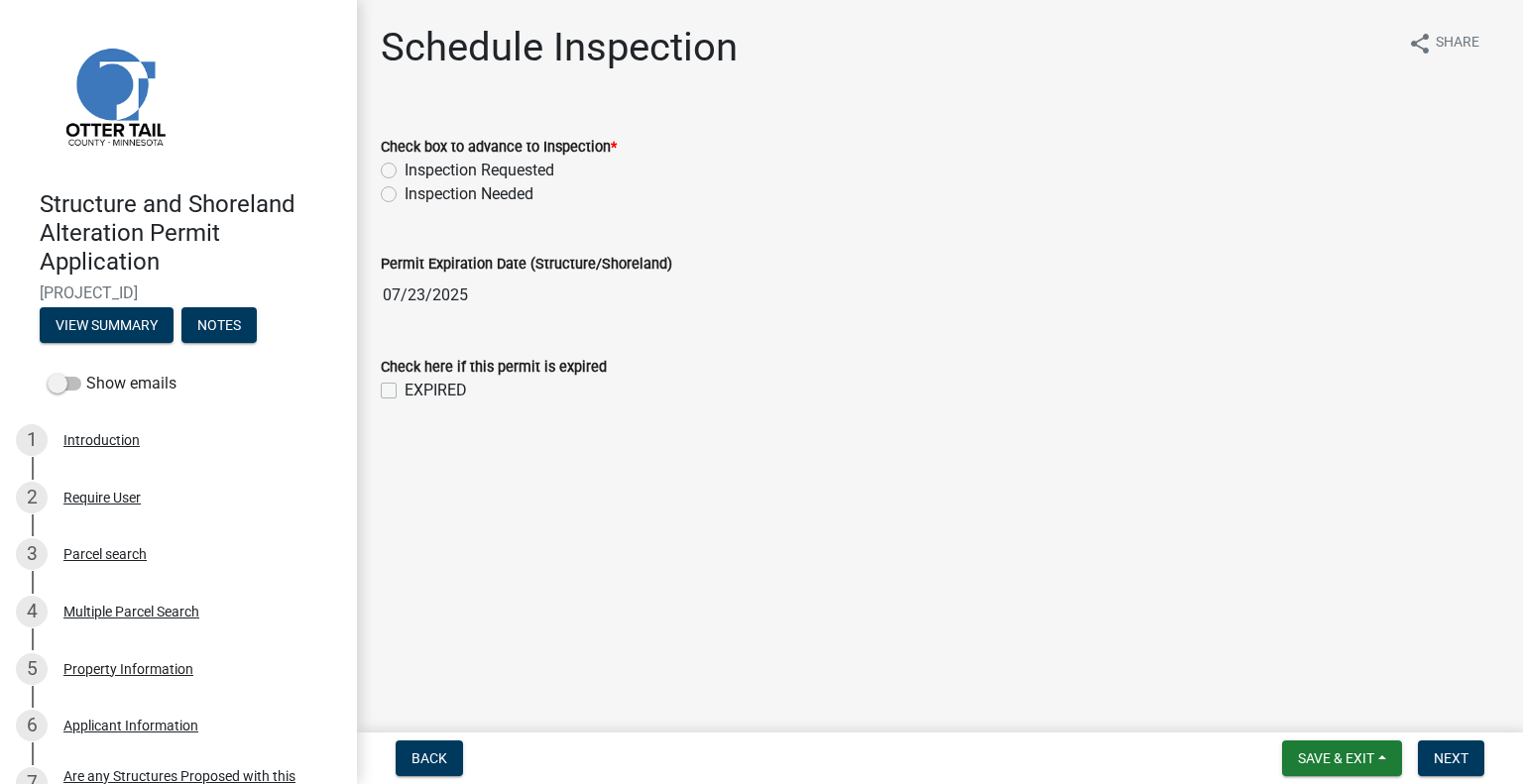 click on "Check box to advance to Inspection  *  Inspection Requested   Inspection Needed" 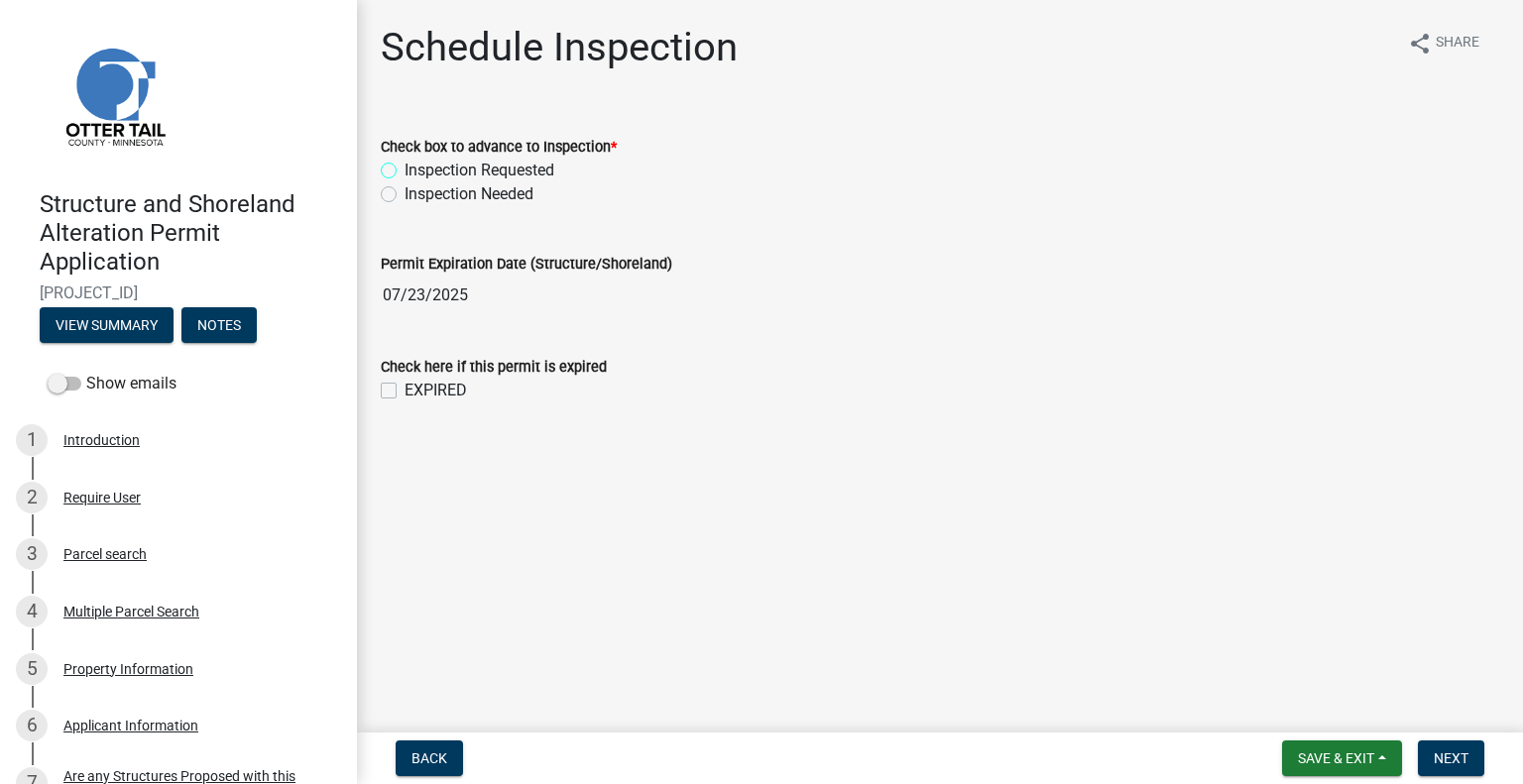click on "Inspection Requested" at bounding box center (410, 165) 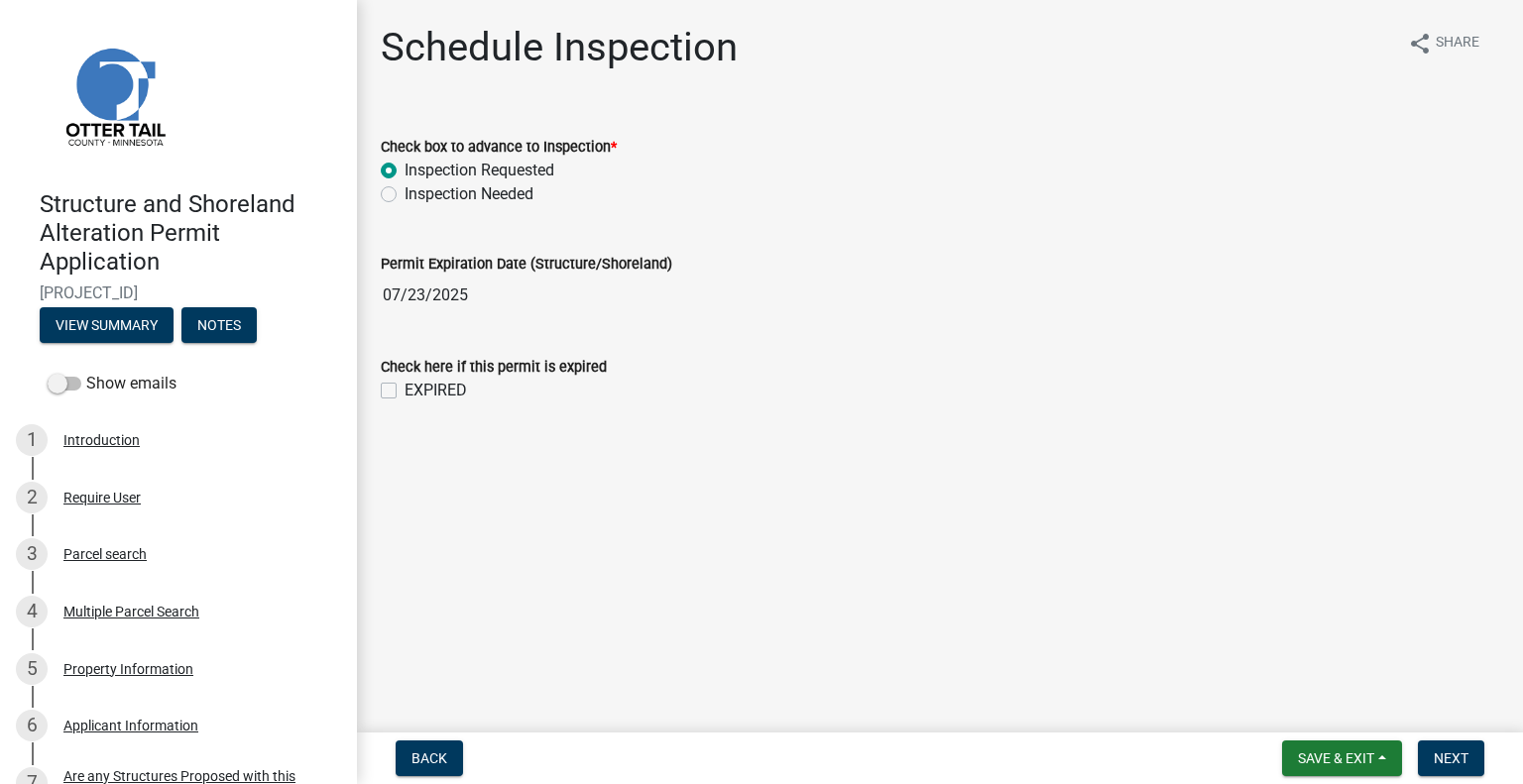 radio on "true" 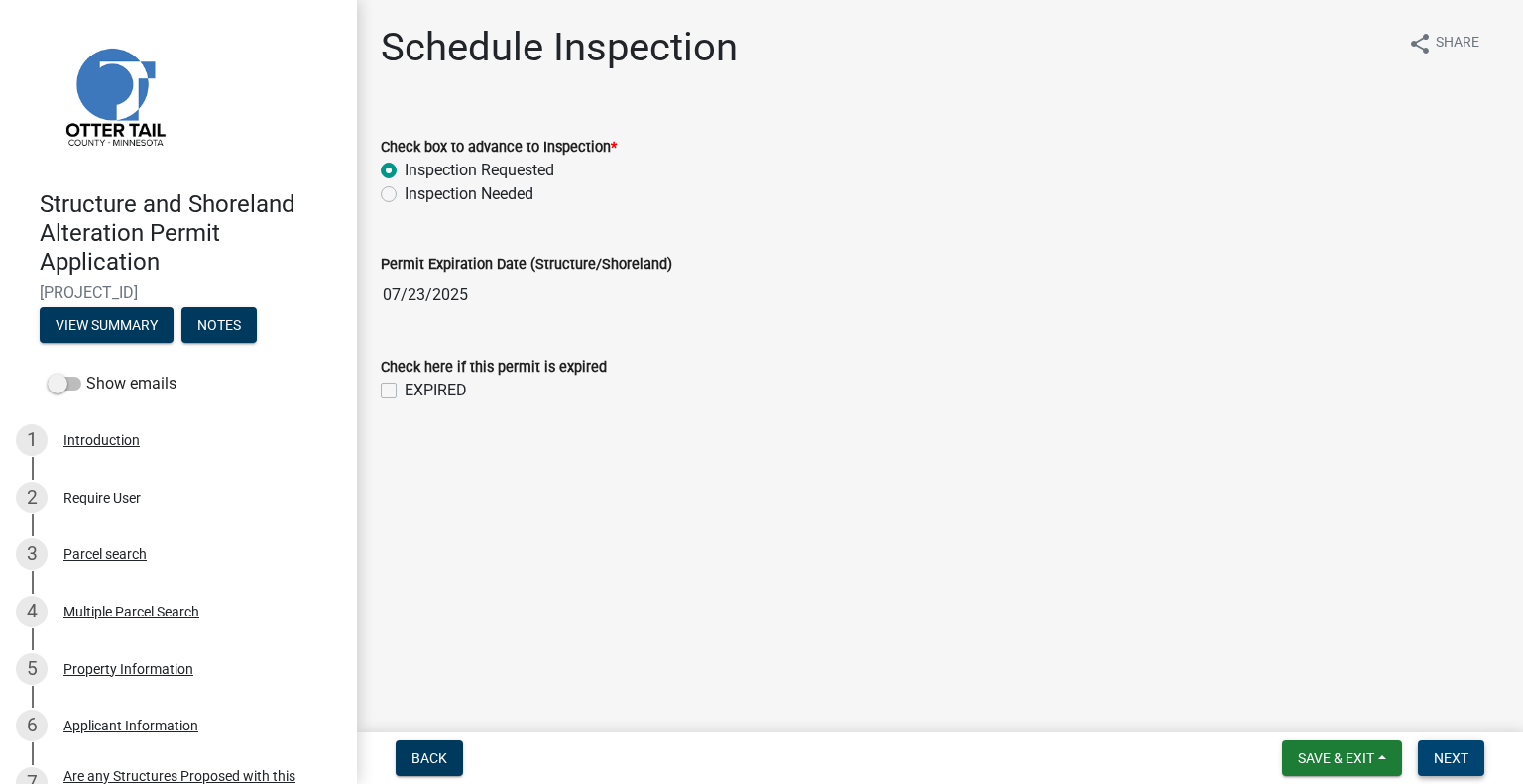 click on "Next" at bounding box center (1451, 758) 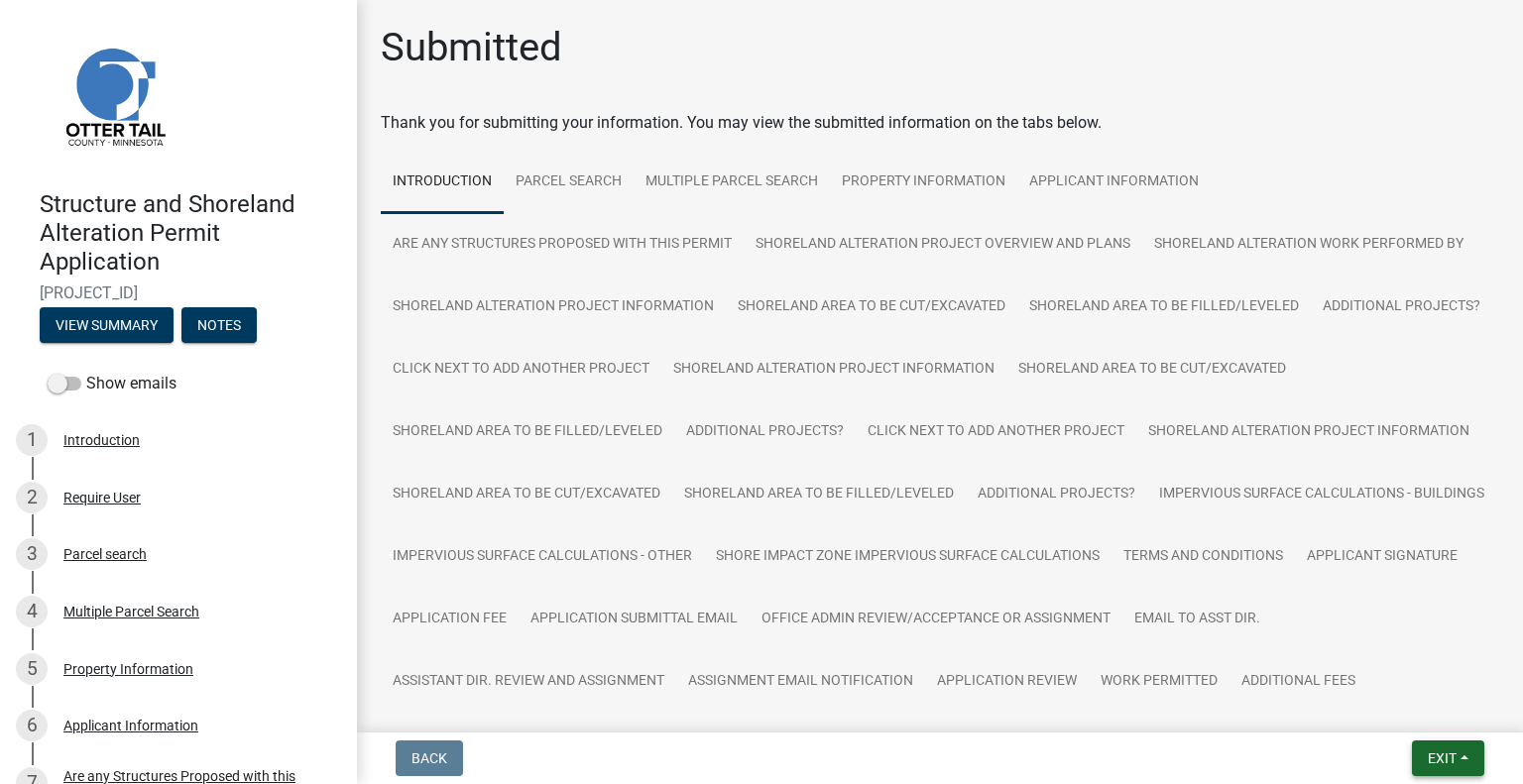 click on "Exit" at bounding box center [1442, 758] 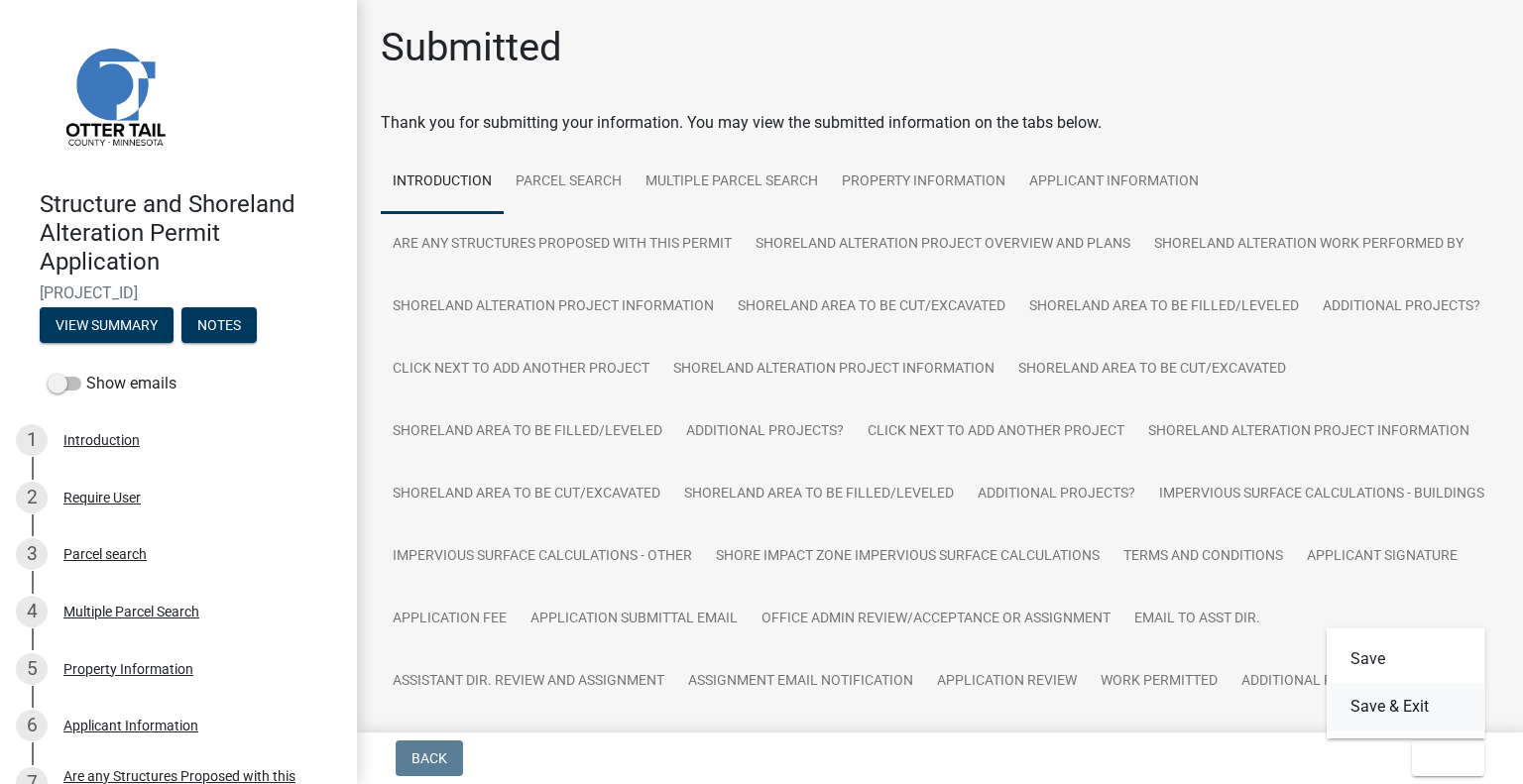 click on "Save & Exit" at bounding box center (1406, 707) 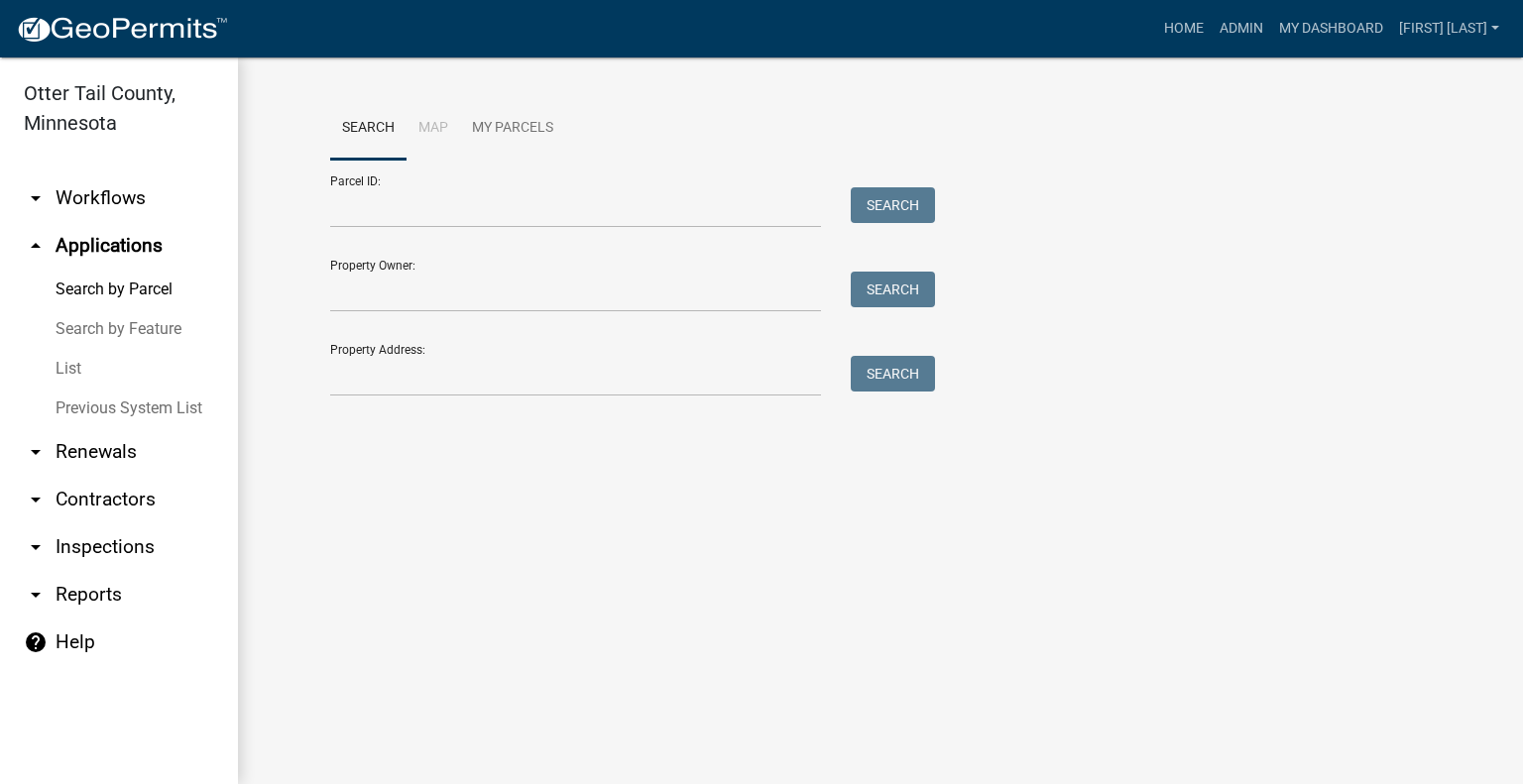 drag, startPoint x: 125, startPoint y: 193, endPoint x: 148, endPoint y: 265, distance: 75.58439 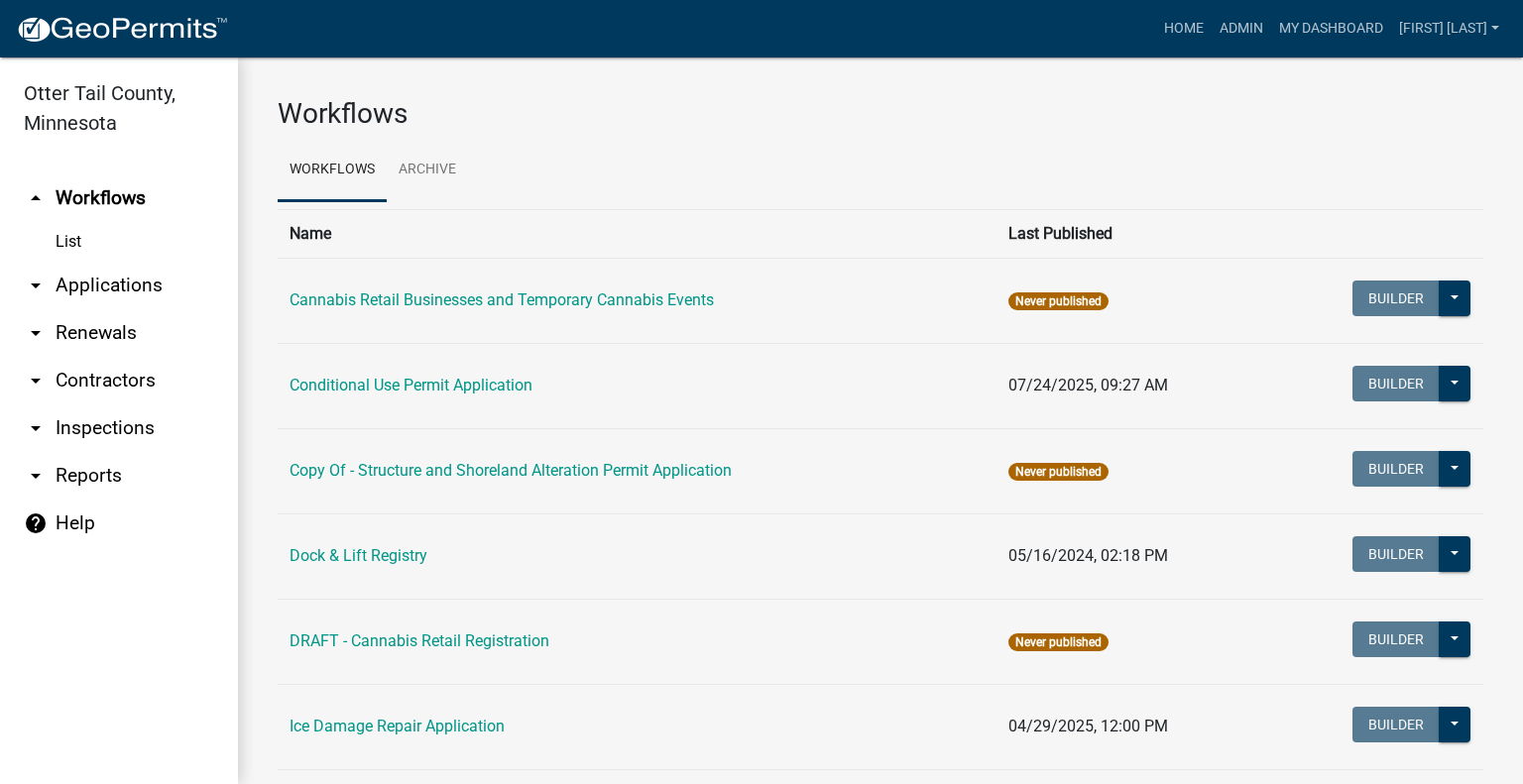 click on "arrow_drop_down   Applications" at bounding box center [119, 285] 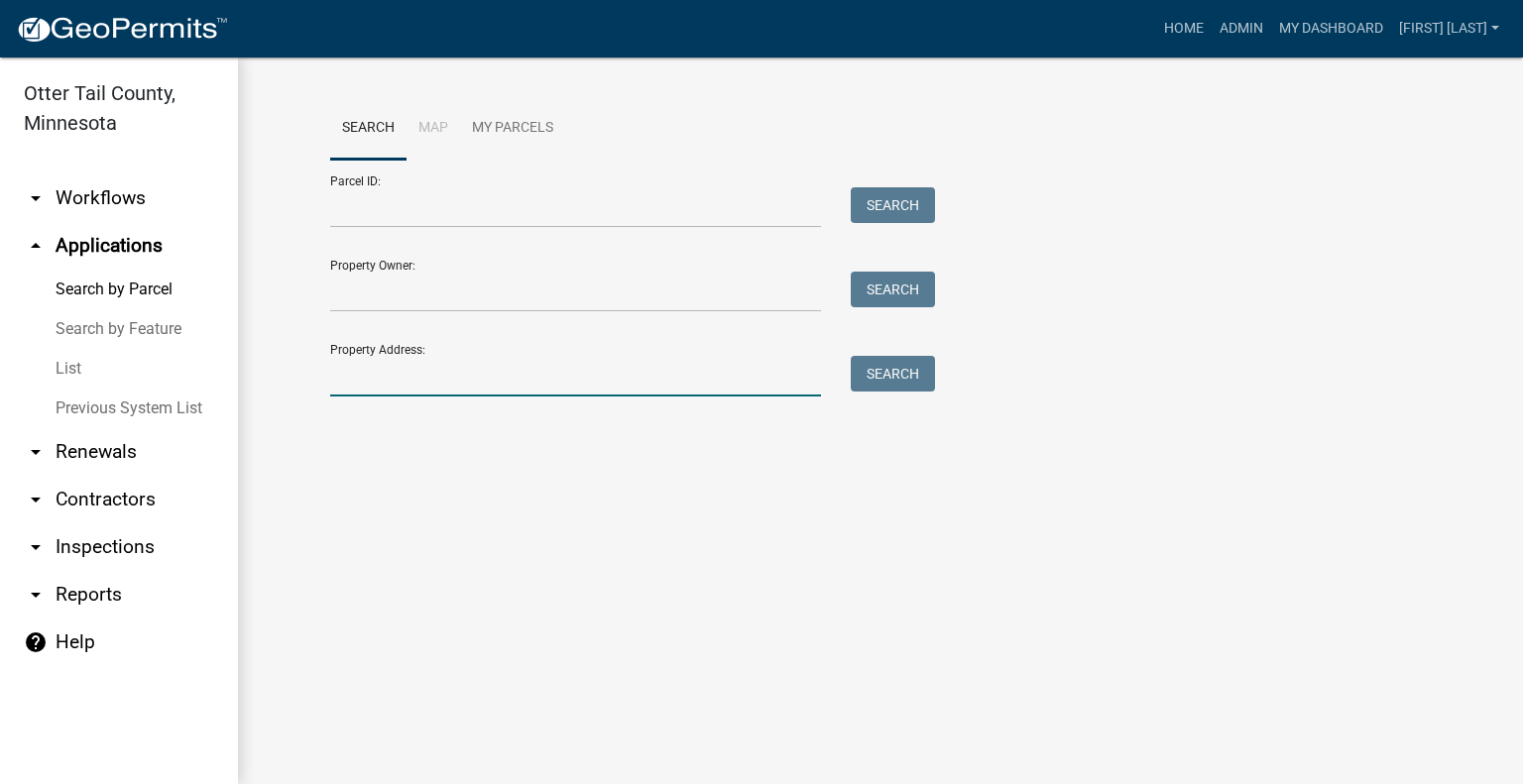 click on "Property Address:" at bounding box center (575, 376) 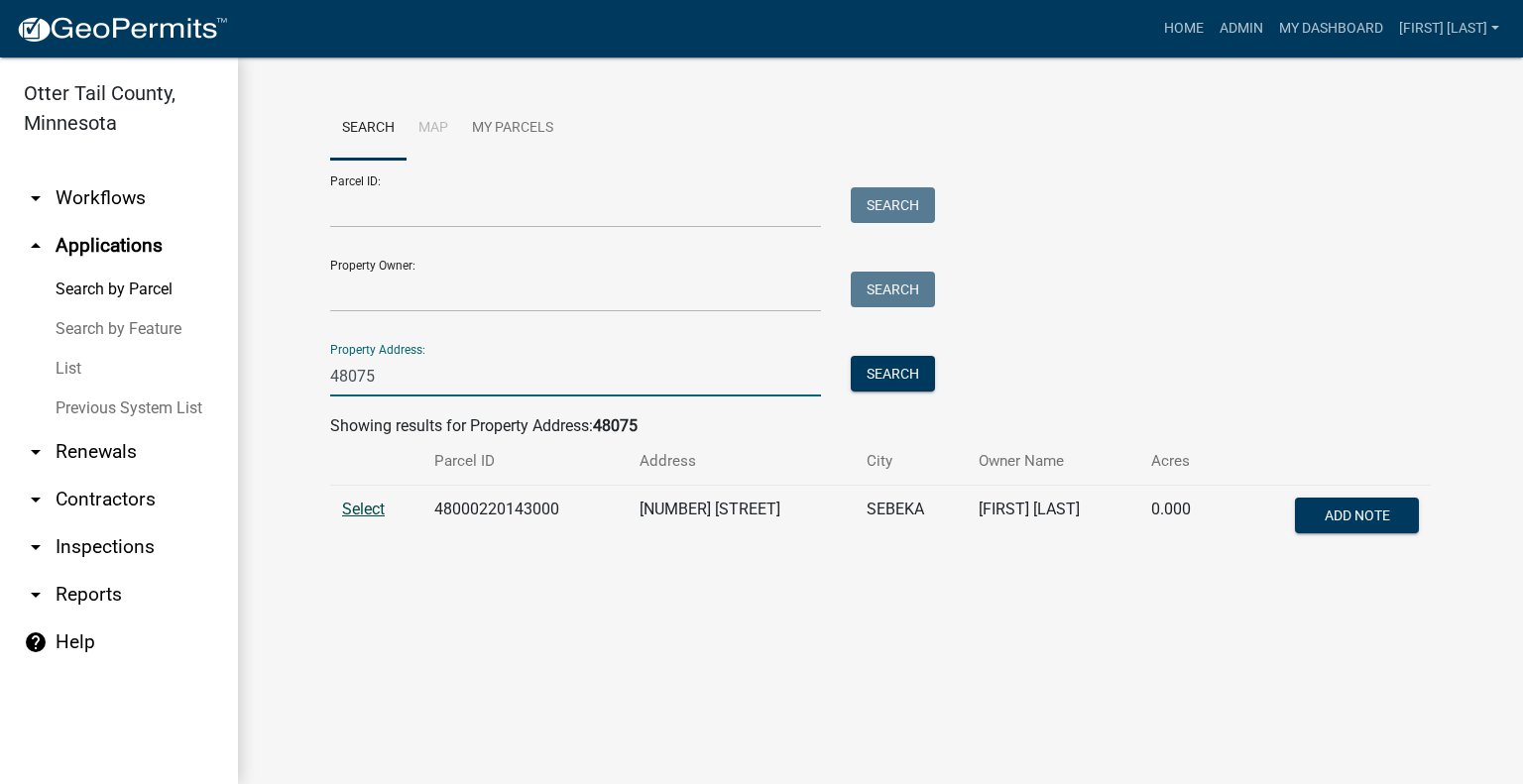type on "48075" 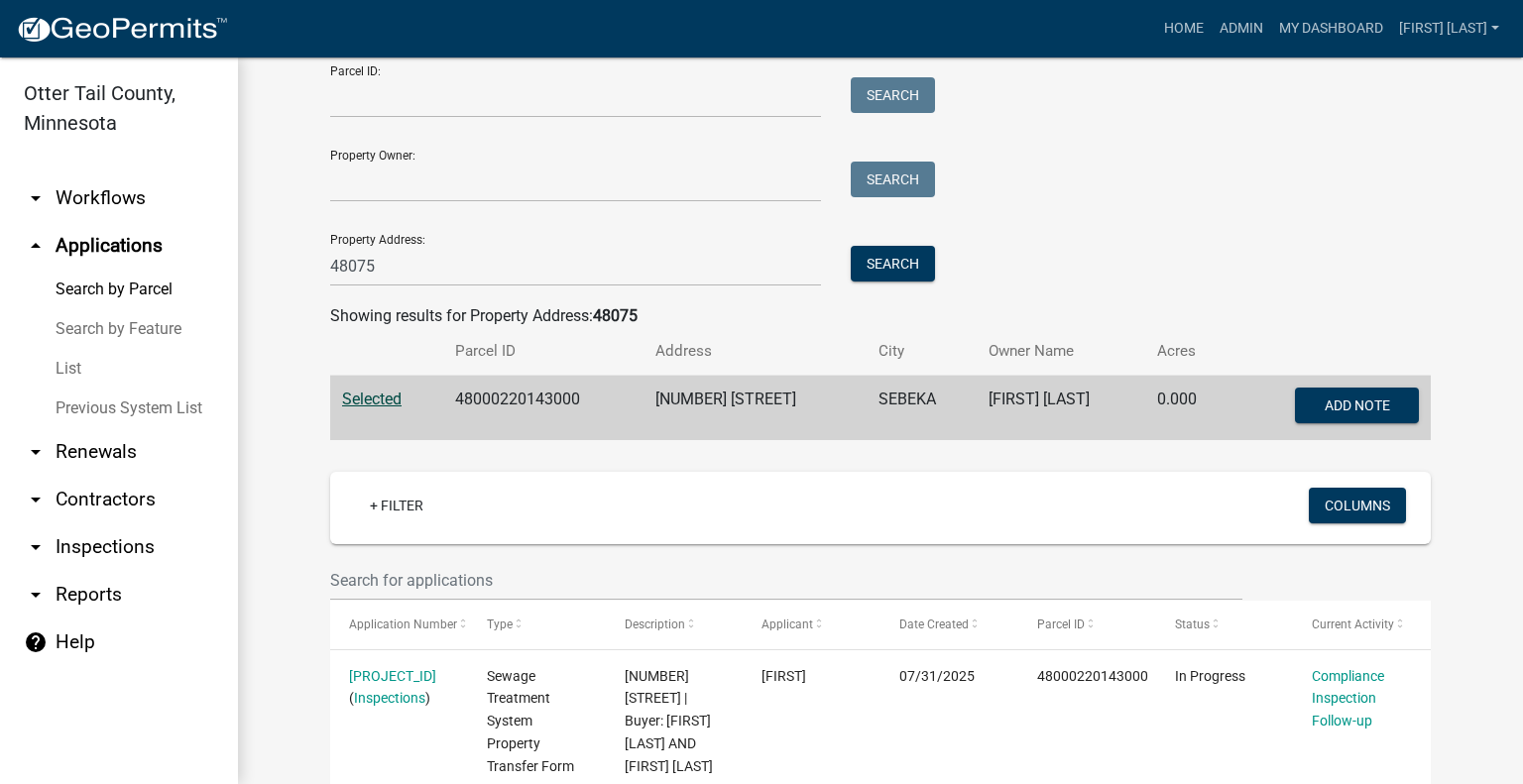 scroll, scrollTop: 104, scrollLeft: 0, axis: vertical 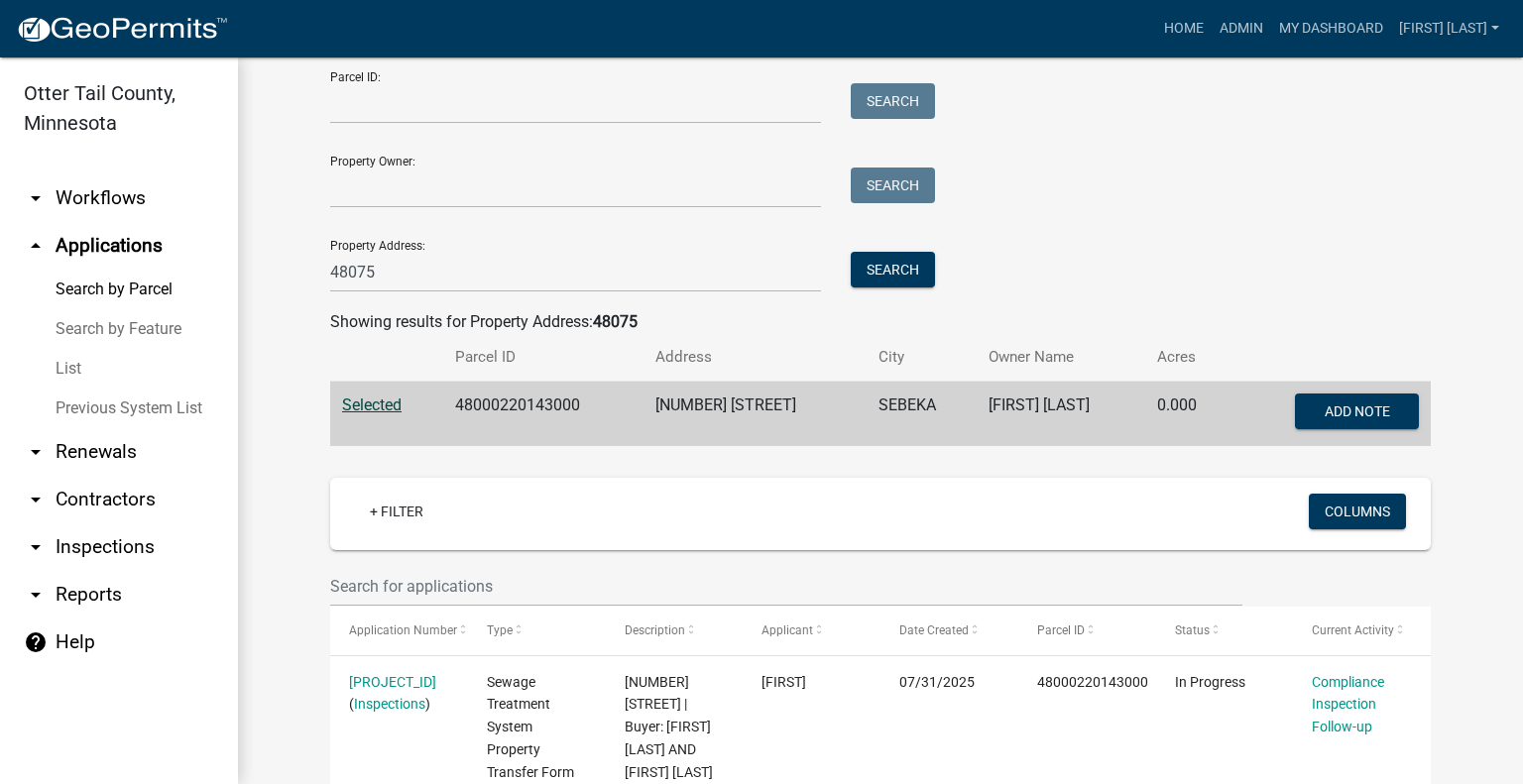 click on "48000220143000" at bounding box center (543, 414) 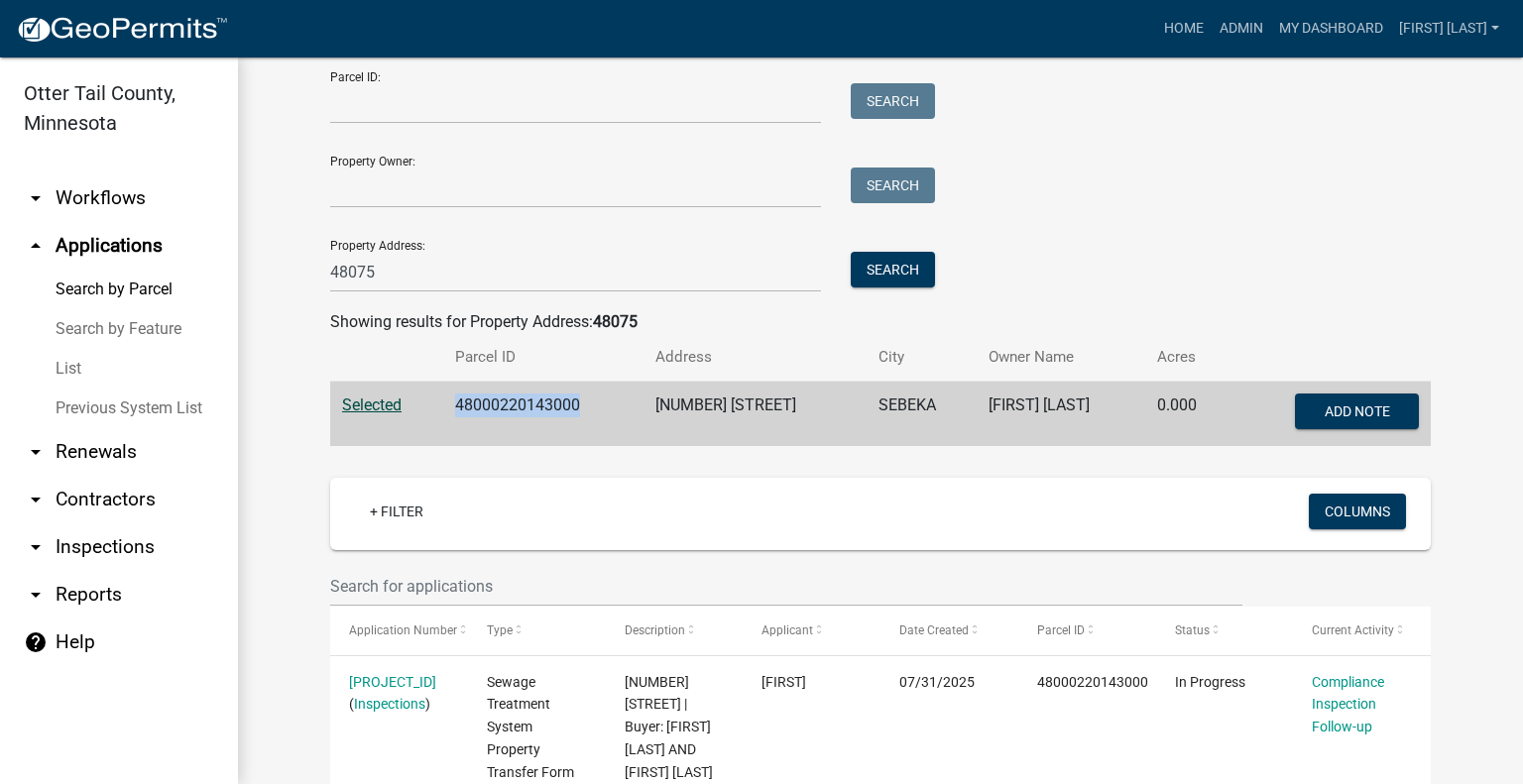 click on "48000220143000" at bounding box center [543, 414] 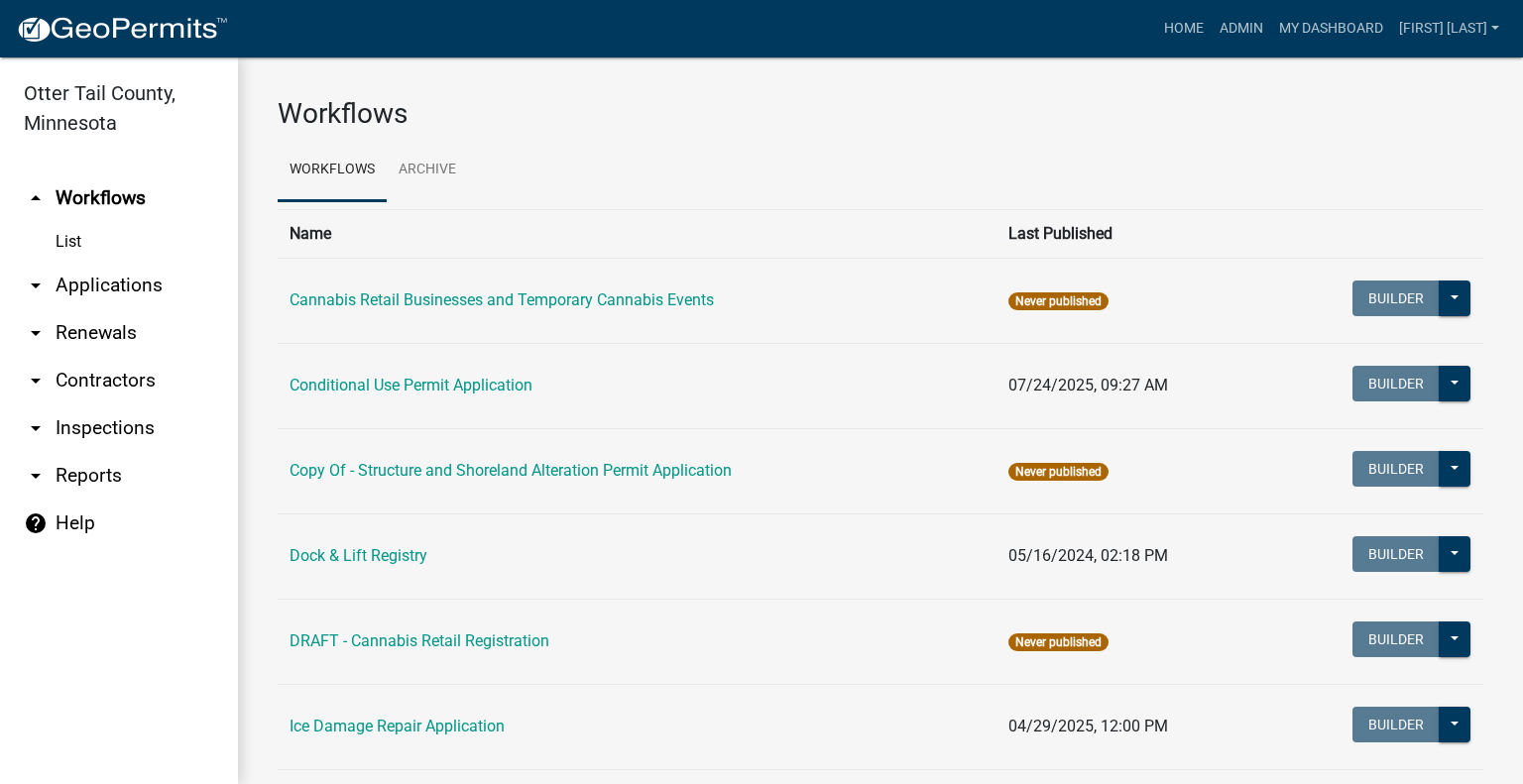 click on "arrow_drop_down   Applications" at bounding box center [119, 285] 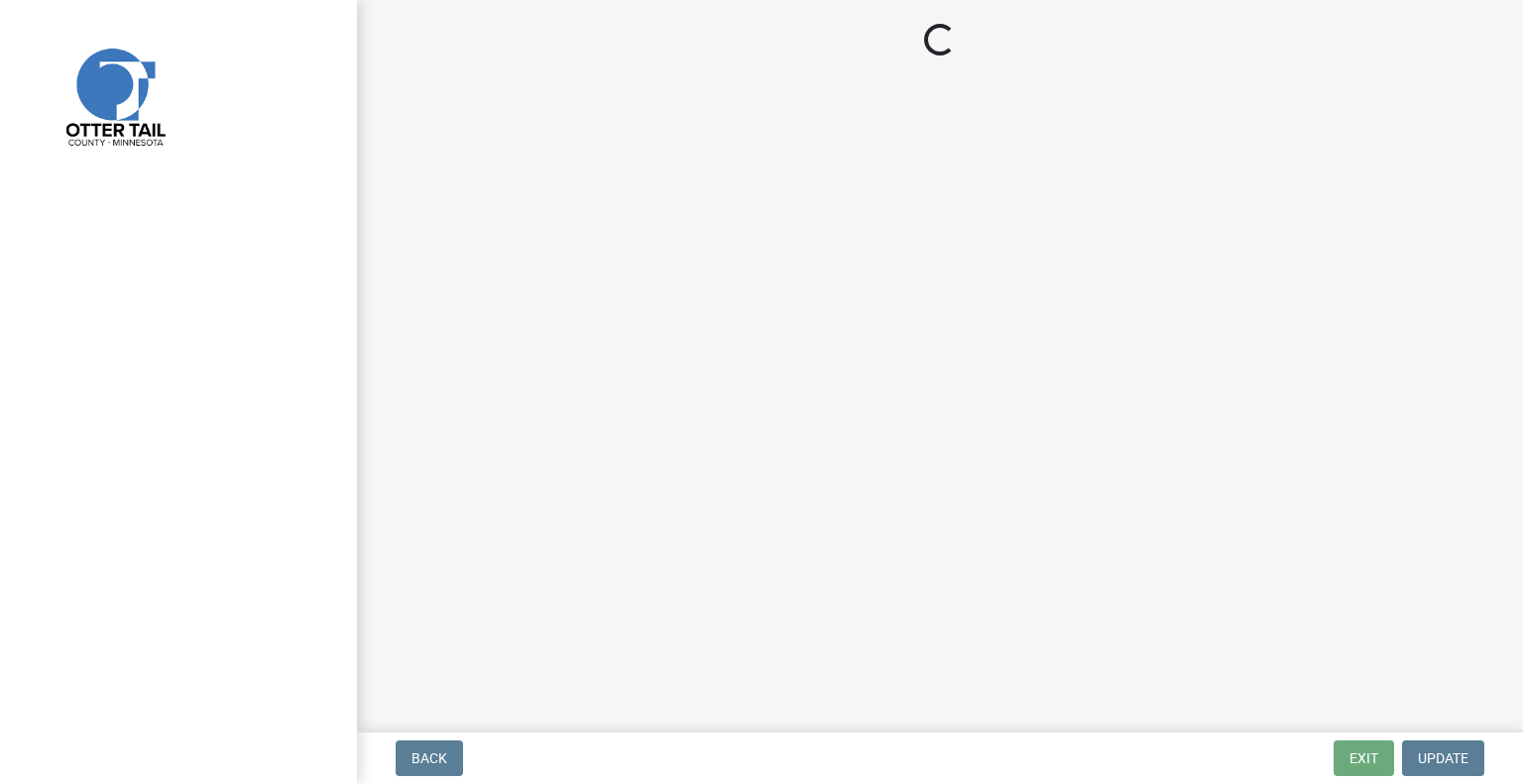 scroll, scrollTop: 0, scrollLeft: 0, axis: both 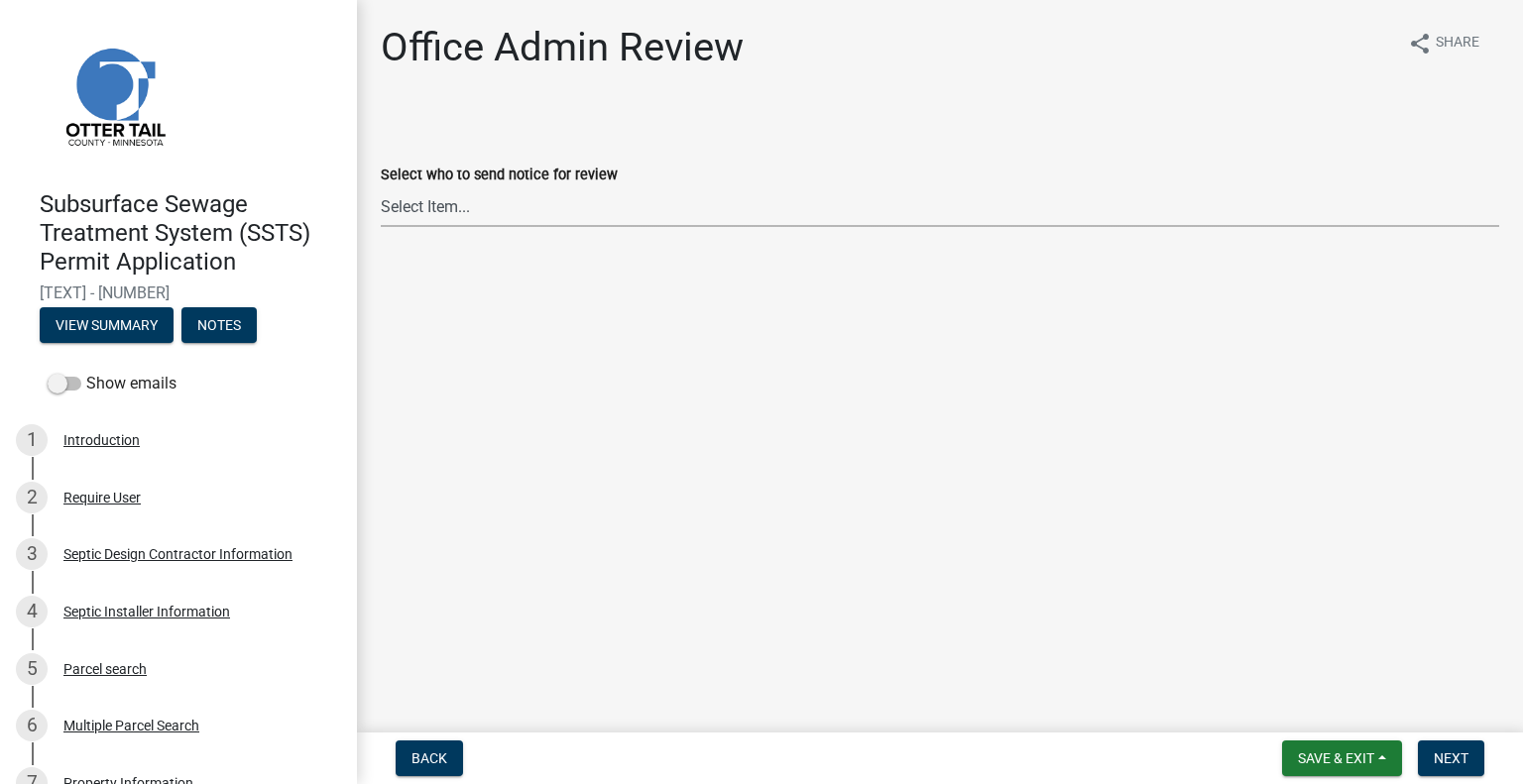 click on "Select Item...   [NAME] ([EMAIL])   [NAME] ([EMAIL])   [NAME] ([EMAIL])   [NAME] ([EMAIL])   [NAME] ([EMAIL])   [NAME] ([EMAIL])   [NAME] ([EMAIL])   [NAME] ([EMAIL])   [NAME] ([EMAIL])   [NAME] ([EMAIL])   [NAME] ([EMAIL])   [NAME] ([EMAIL])   [NAME] ([EMAIL])   [NAME] ([EMAIL])" at bounding box center [940, 206] 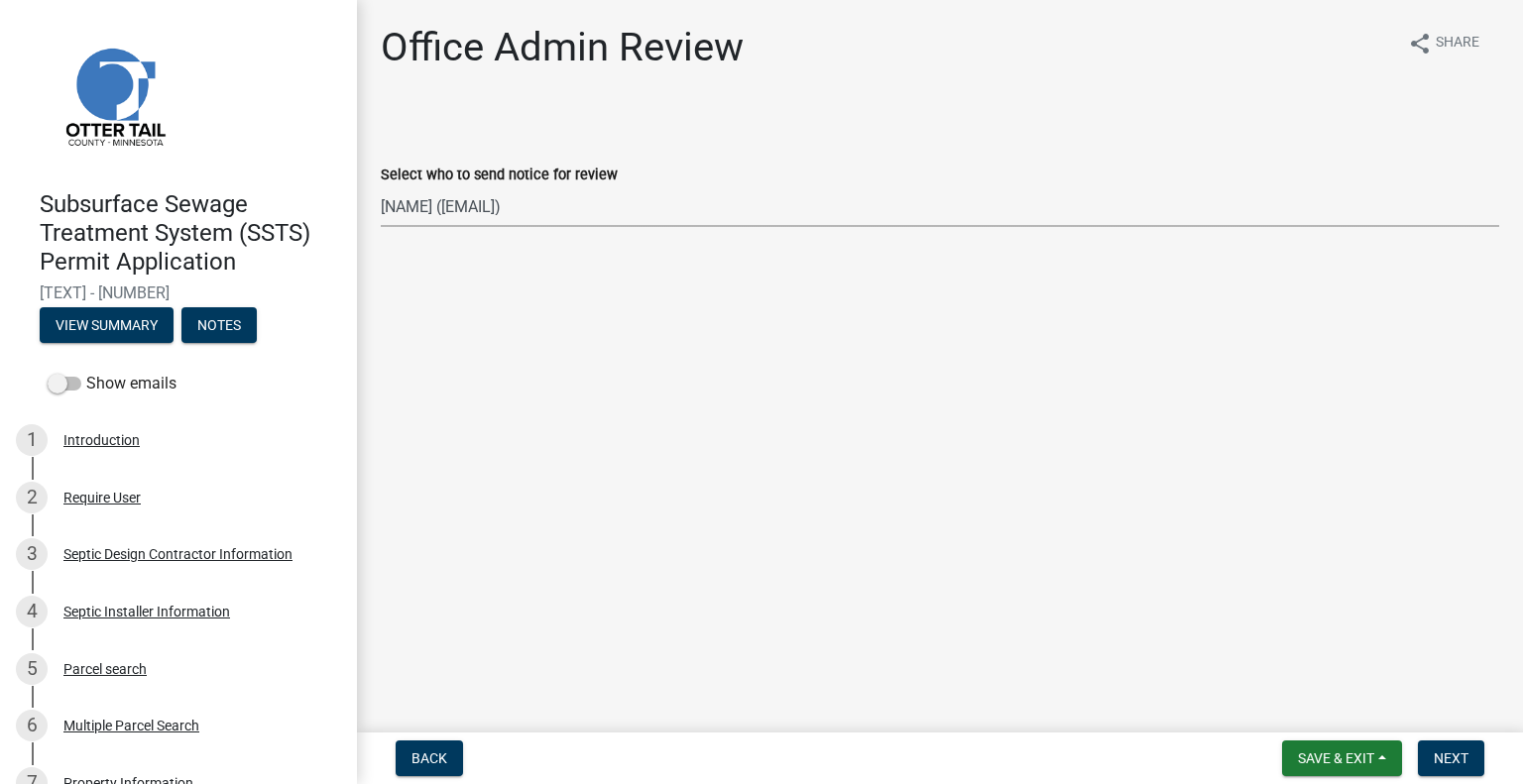 click on "Select Item...   [NAME] ([EMAIL])   [NAME] ([EMAIL])   [NAME] ([EMAIL])   [NAME] ([EMAIL])   [NAME] ([EMAIL])   [NAME] ([EMAIL])   [NAME] ([EMAIL])   [NAME] ([EMAIL])   [NAME] ([EMAIL])   [NAME] ([EMAIL])   [NAME] ([EMAIL])   [NAME] ([EMAIL])   [NAME] ([EMAIL])   [NAME] ([EMAIL])" at bounding box center (940, 206) 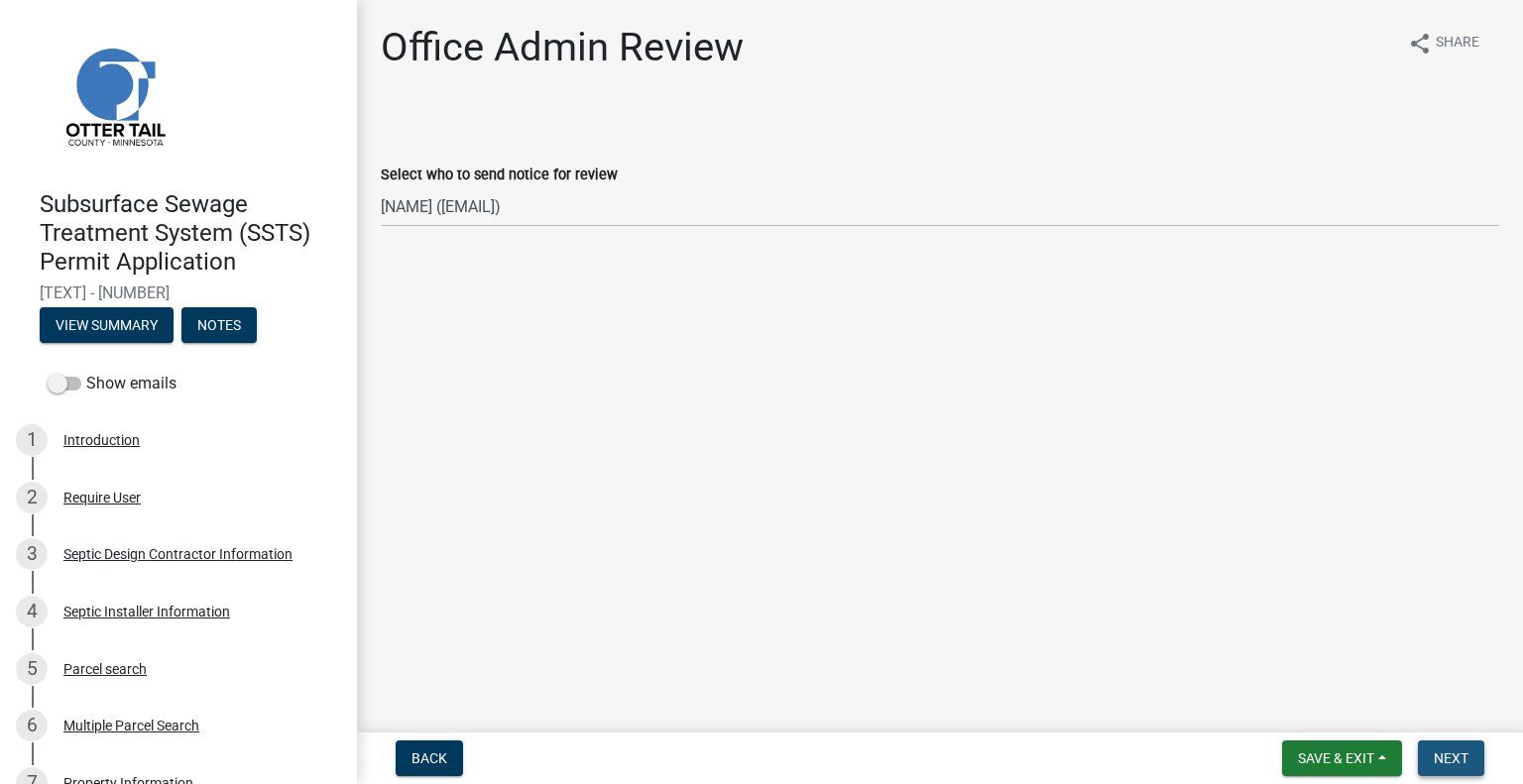 click on "Next" at bounding box center [1451, 758] 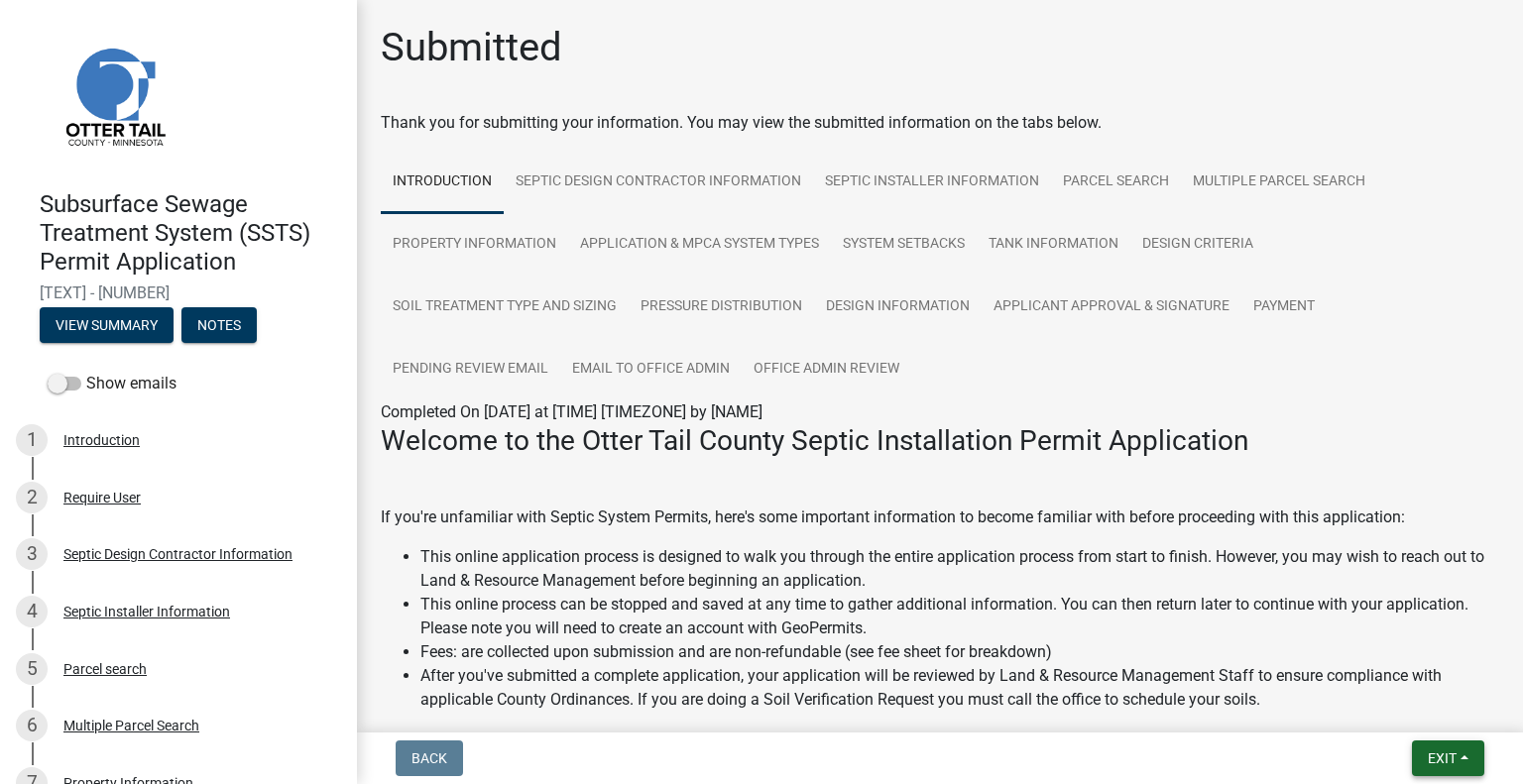 click on "Exit" at bounding box center (1448, 758) 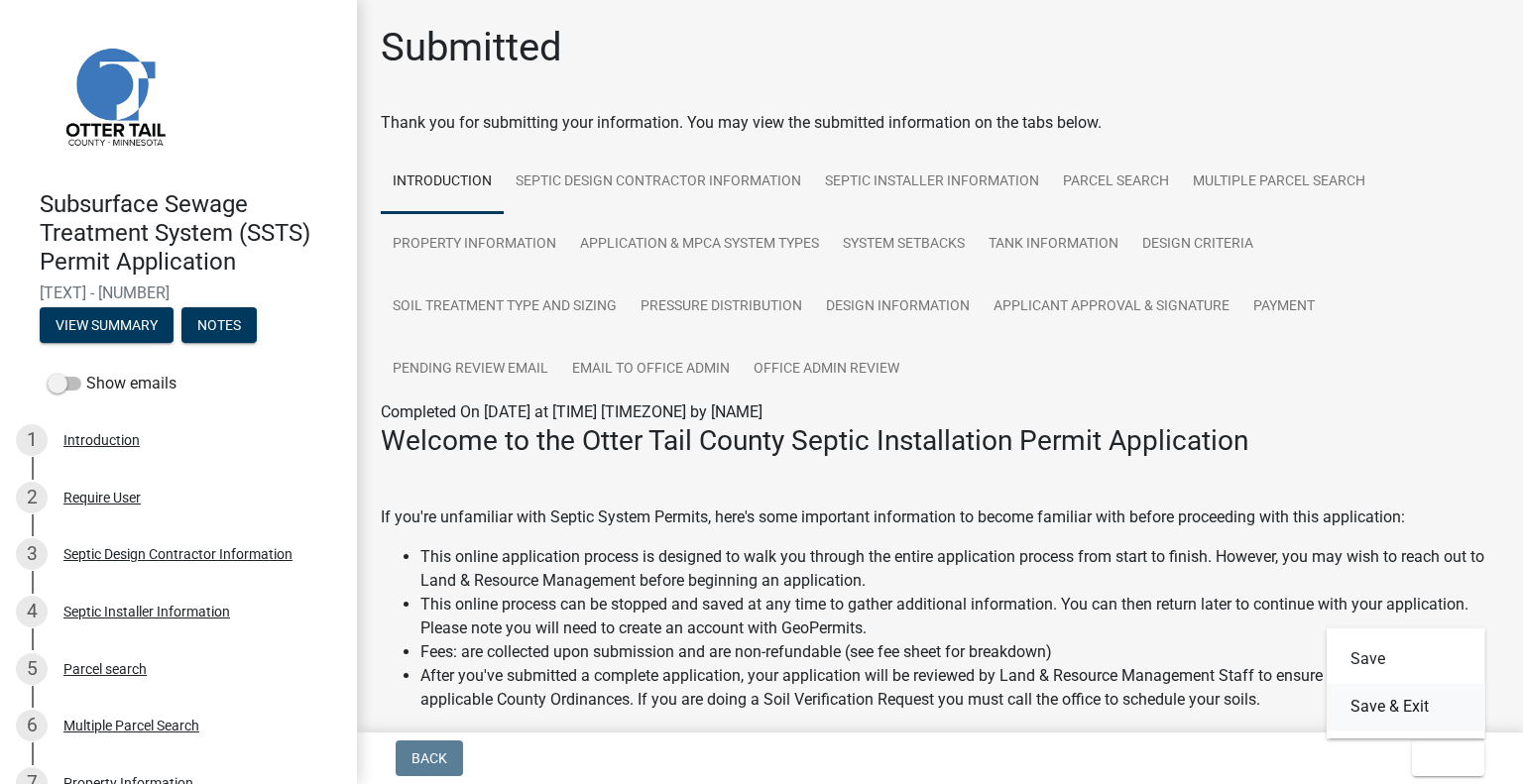 click on "Save & Exit" at bounding box center [1406, 707] 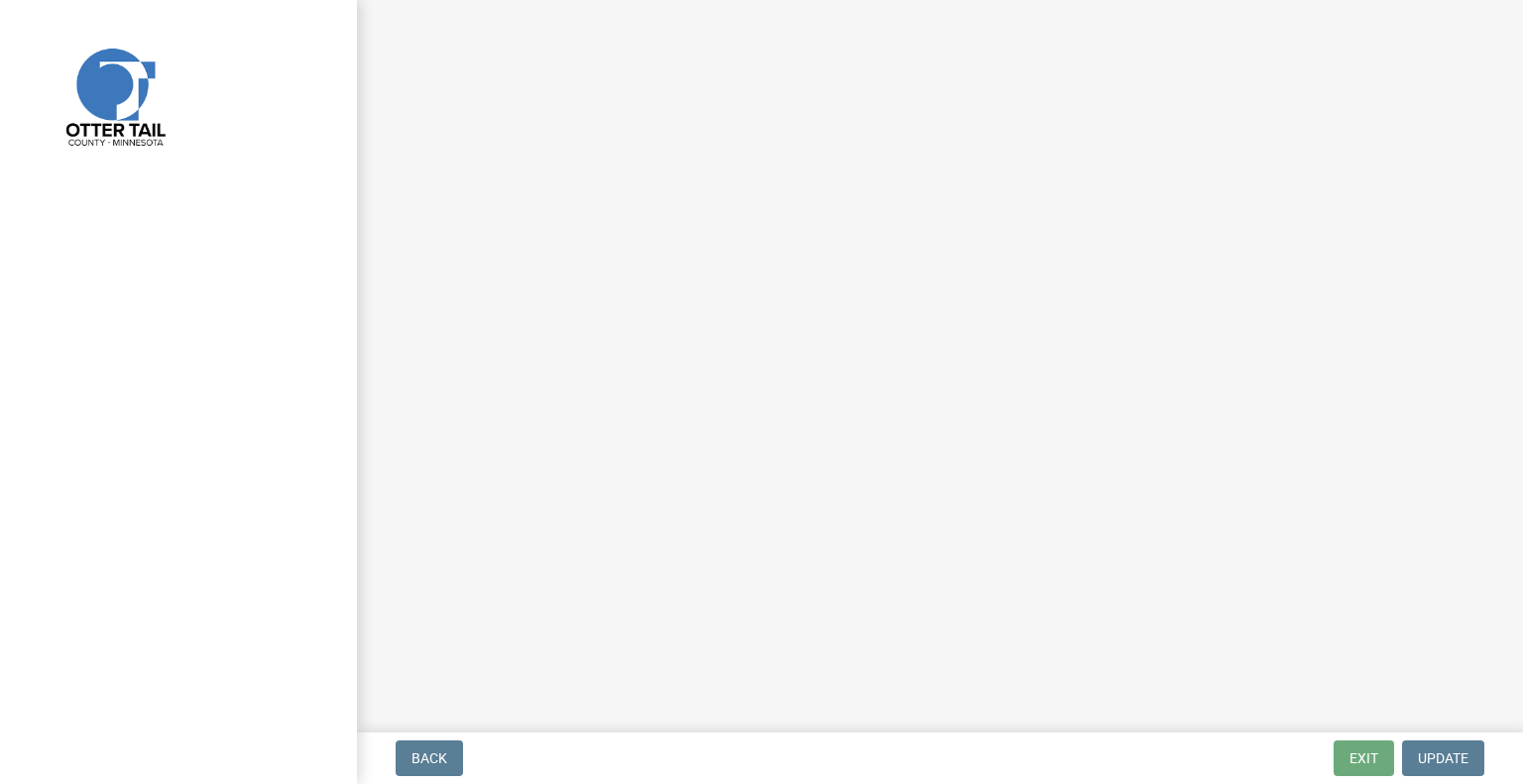 scroll, scrollTop: 0, scrollLeft: 0, axis: both 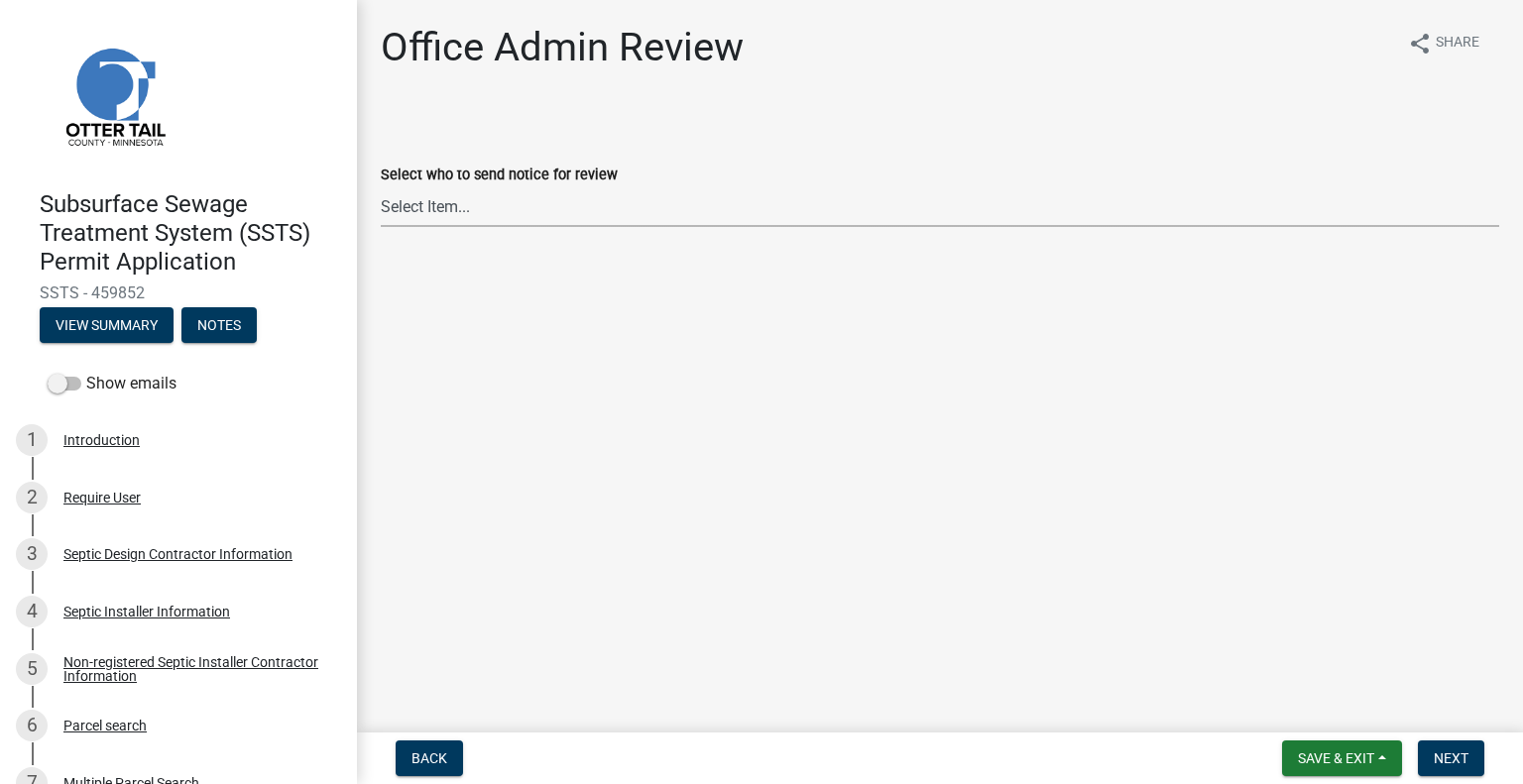 click on "Select Item...   [FIRST] [LAST] ([EMAIL])   [FIRST] [LAST] ([EMAIL])   [FIRST] [LAST] ([EMAIL])   [FIRST] [LAST] ([EMAIL])   [FIRST] [LAST] ([EMAIL])   [FIRST] [LAST] ([EMAIL])   [FIRST] [LAST] ([EMAIL])   [FIRST] [LAST] ([EMAIL])   [FIRST] [LAST] ([EMAIL])   [FIRST] [LAST] ([EMAIL])   [FIRST] [LAST] ([EMAIL])   [FIRST] [LAST] ([EMAIL])   [FIRST] [LAST] ([EMAIL])   [FIRST] [LAST] ([EMAIL])" at bounding box center (940, 206) 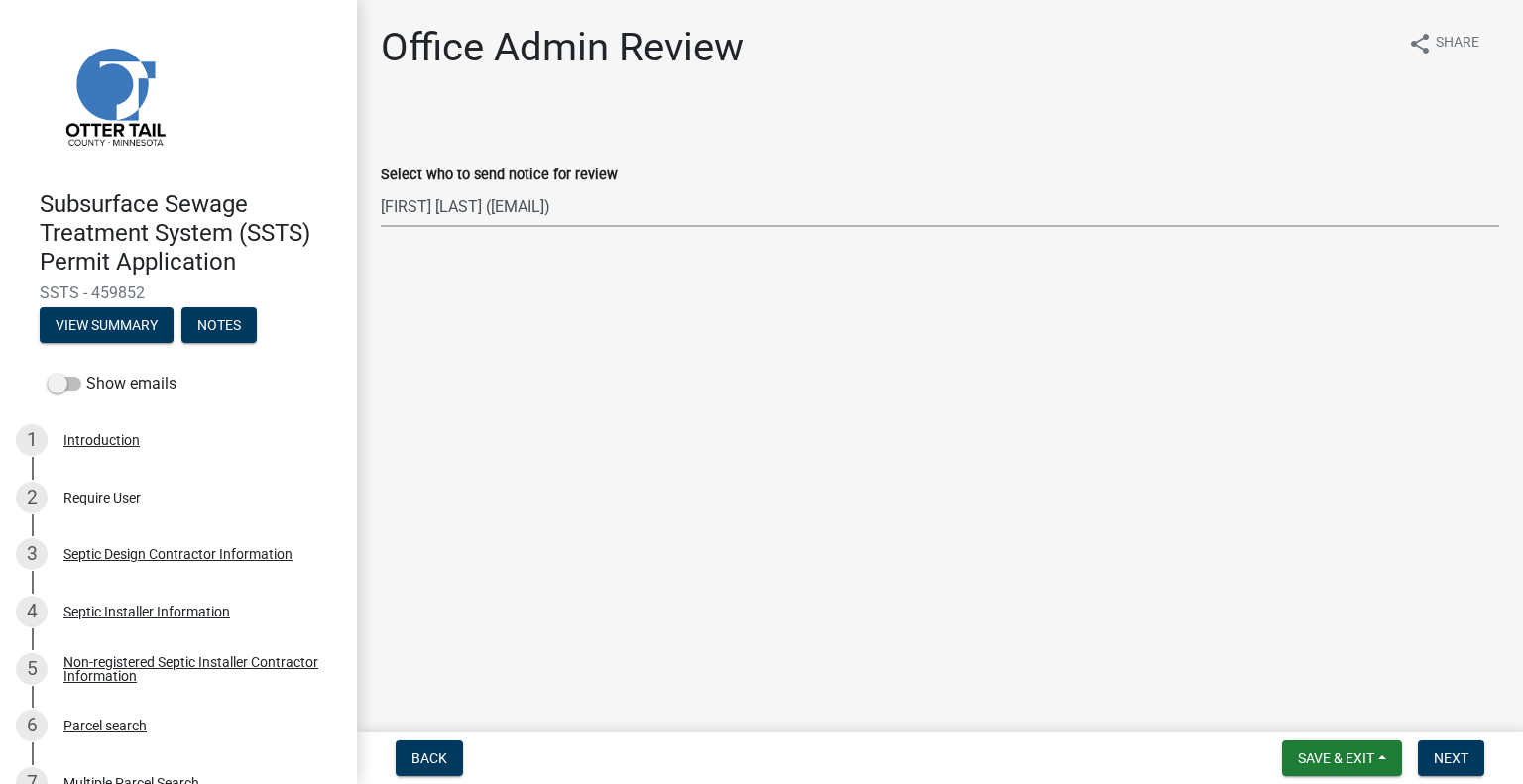 click on "Select Item...   [FIRST] [LAST] ([EMAIL])   [FIRST] [LAST] ([EMAIL])   [FIRST] [LAST] ([EMAIL])   [FIRST] [LAST] ([EMAIL])   [FIRST] [LAST] ([EMAIL])   [FIRST] [LAST] ([EMAIL])   [FIRST] [LAST] ([EMAIL])   [FIRST] [LAST] ([EMAIL])   [FIRST] [LAST] ([EMAIL])   [FIRST] [LAST] ([EMAIL])   [FIRST] [LAST] ([EMAIL])   [FIRST] [LAST] ([EMAIL])   [FIRST] [LAST] ([EMAIL])   [FIRST] [LAST] ([EMAIL])" at bounding box center (940, 206) 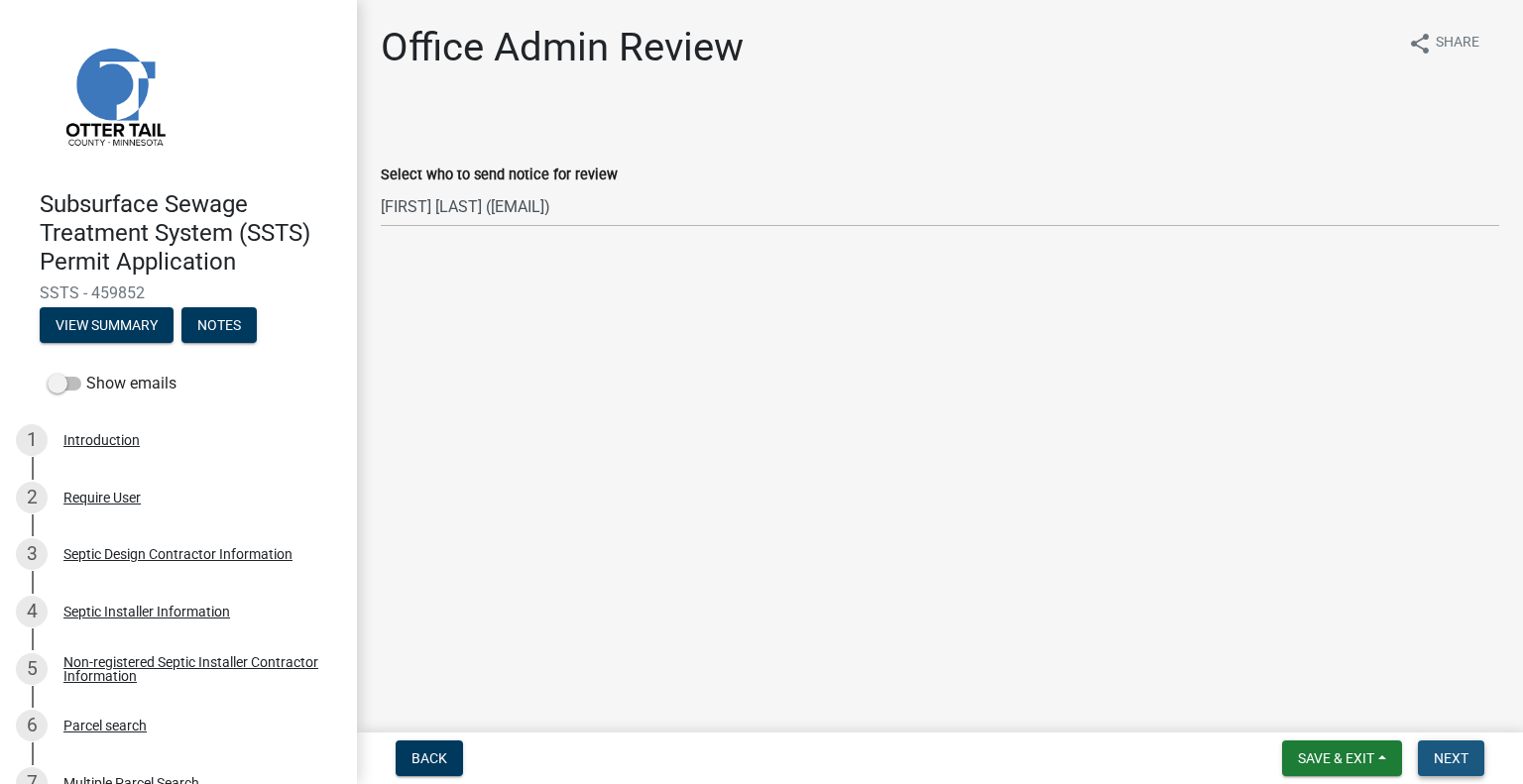 drag, startPoint x: 1466, startPoint y: 765, endPoint x: 1475, endPoint y: 749, distance: 18.35756 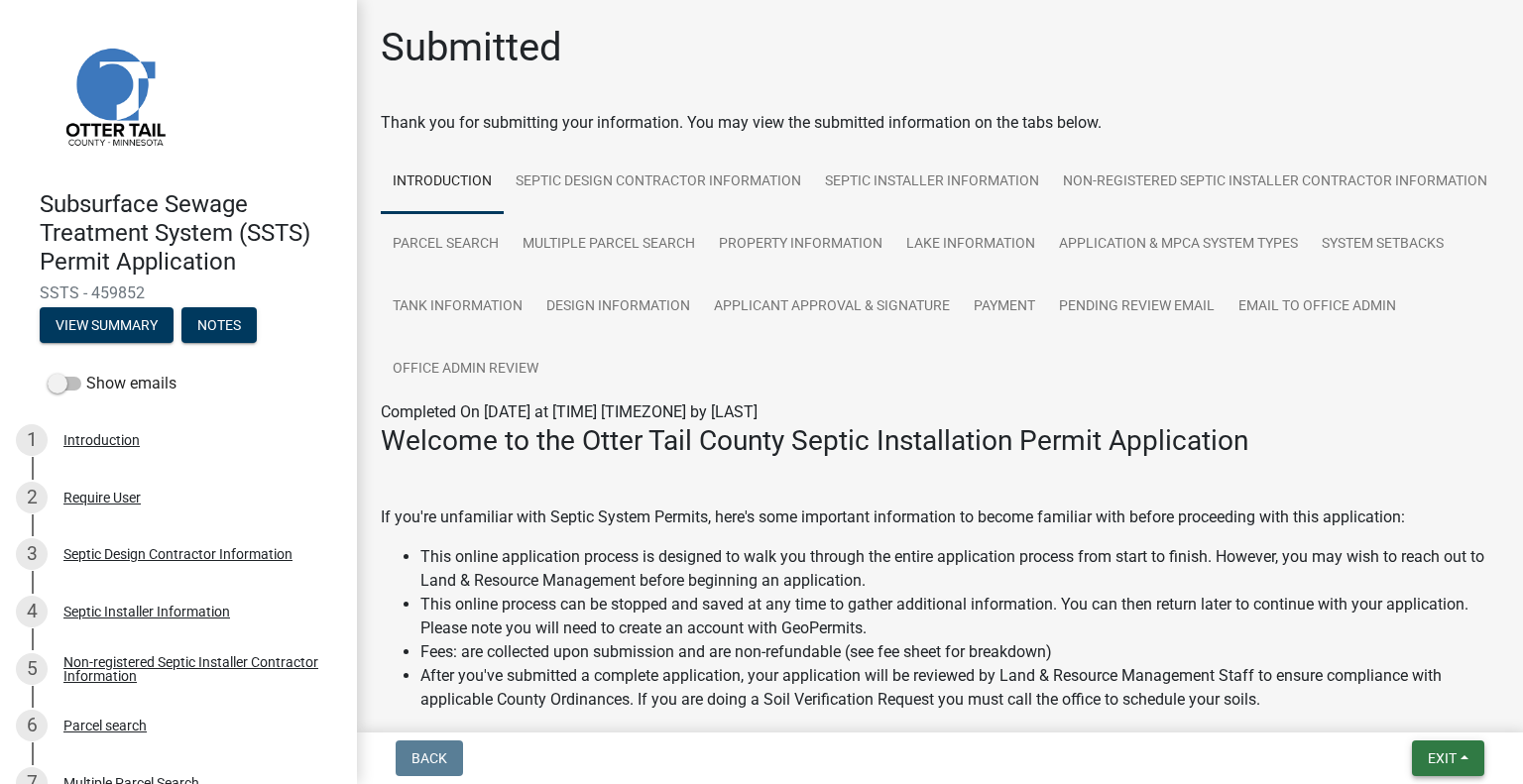 click on "Exit" at bounding box center (1448, 758) 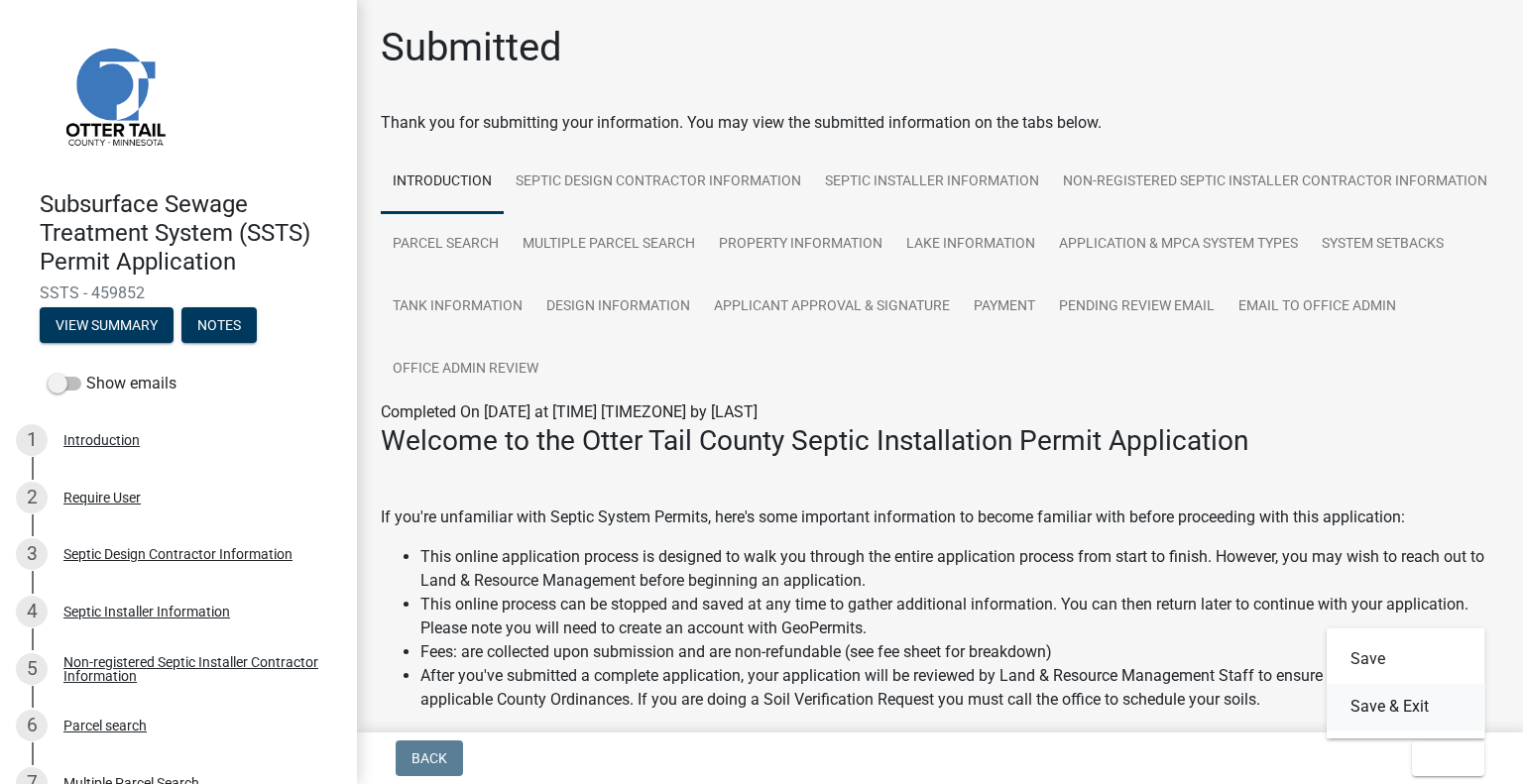 click on "Save & Exit" at bounding box center (1406, 707) 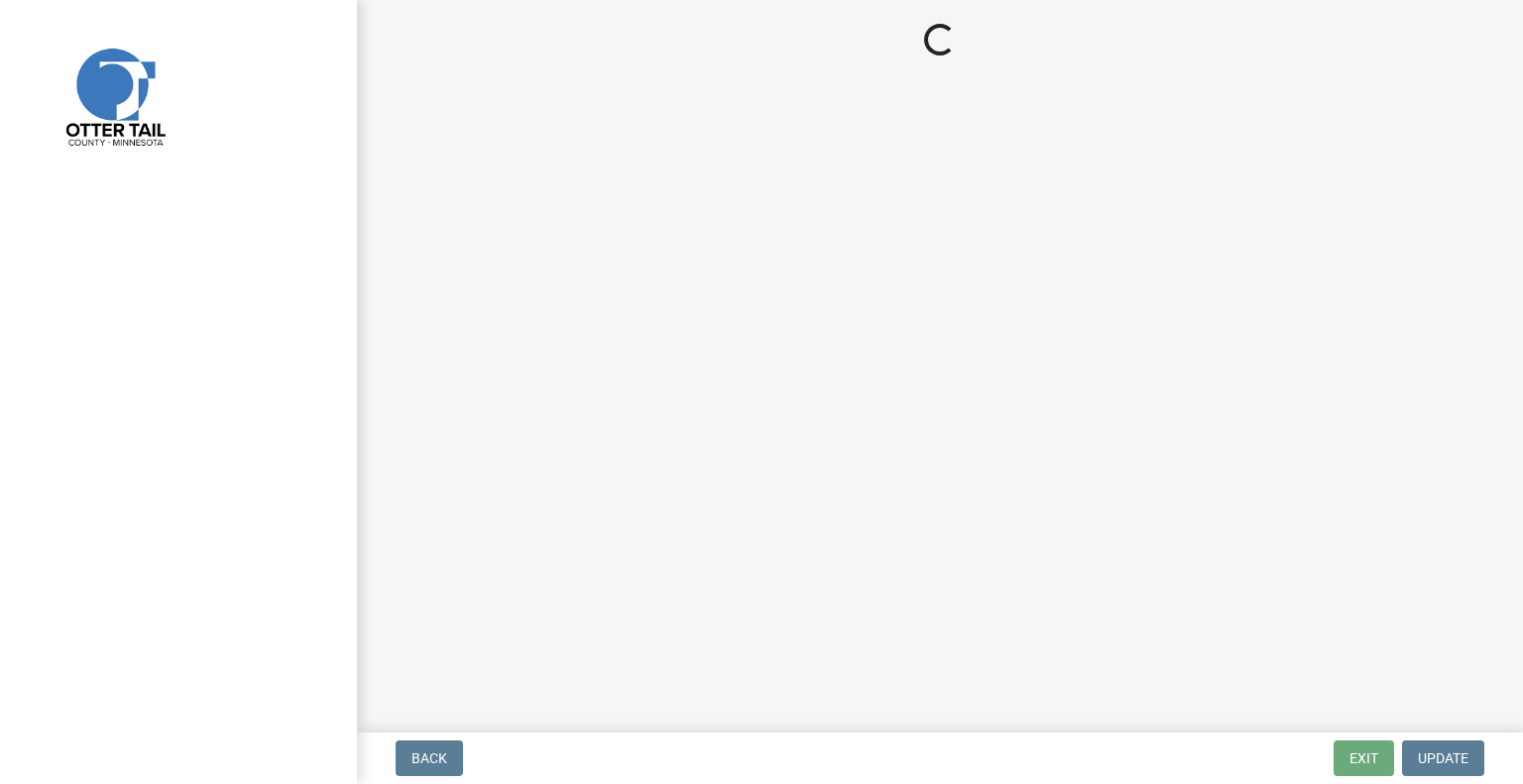 scroll, scrollTop: 0, scrollLeft: 0, axis: both 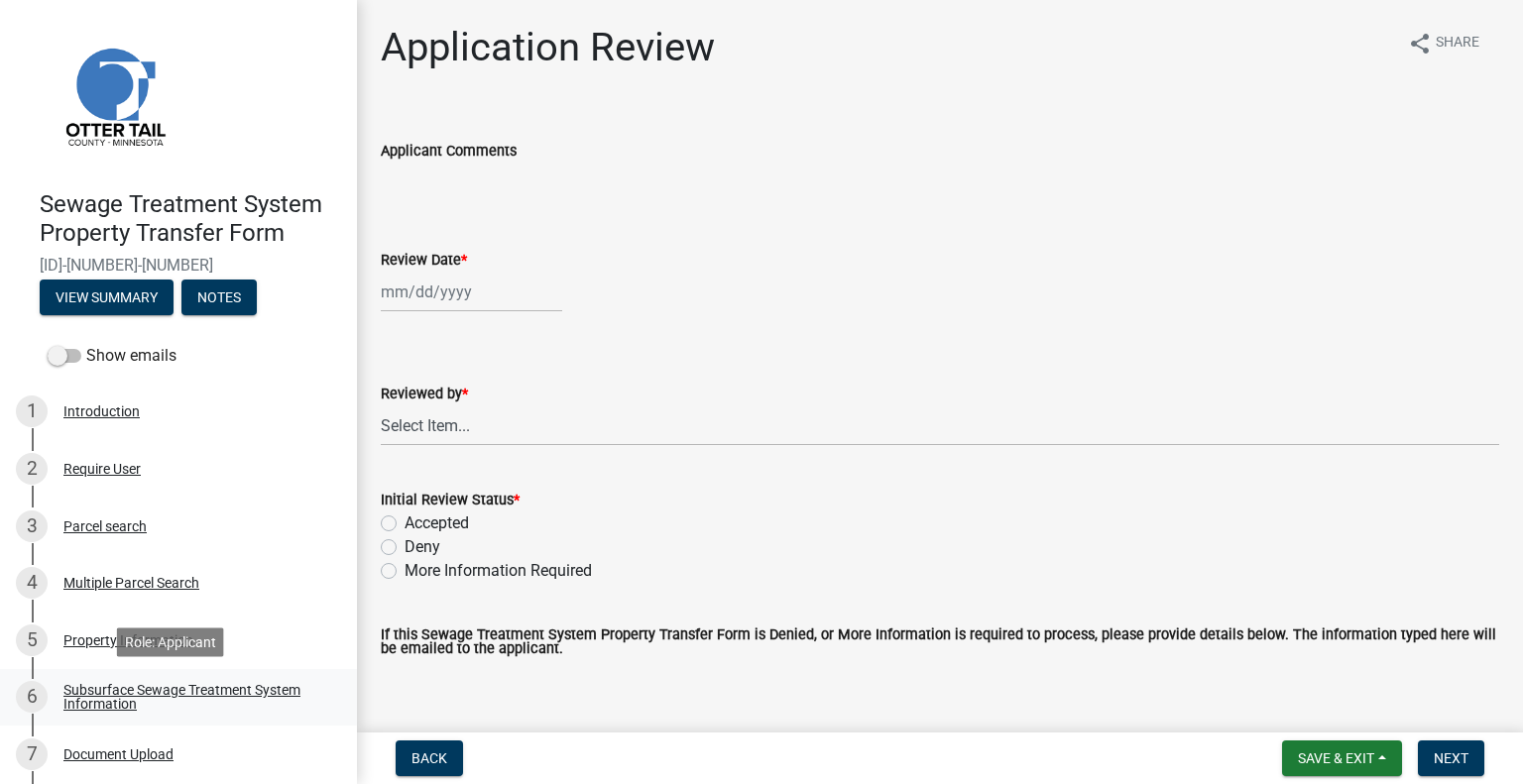 click on "Subsurface Sewage Treatment System Information" at bounding box center (194, 697) 